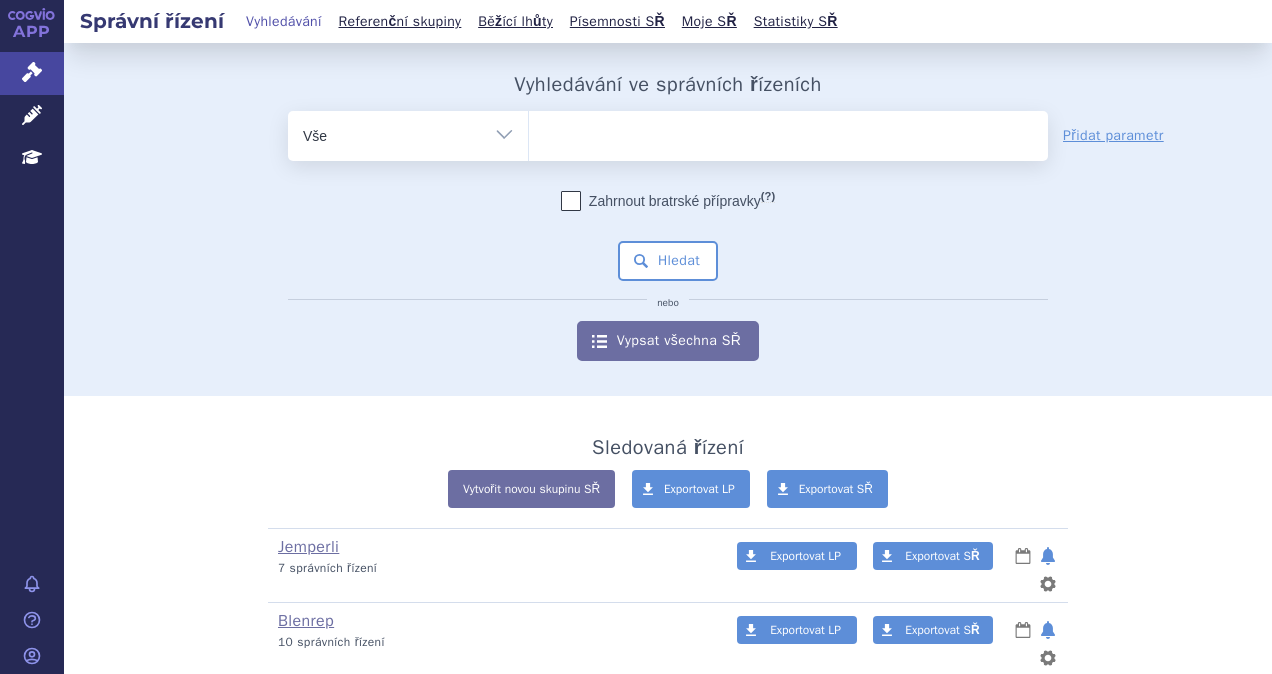 scroll, scrollTop: 0, scrollLeft: 0, axis: both 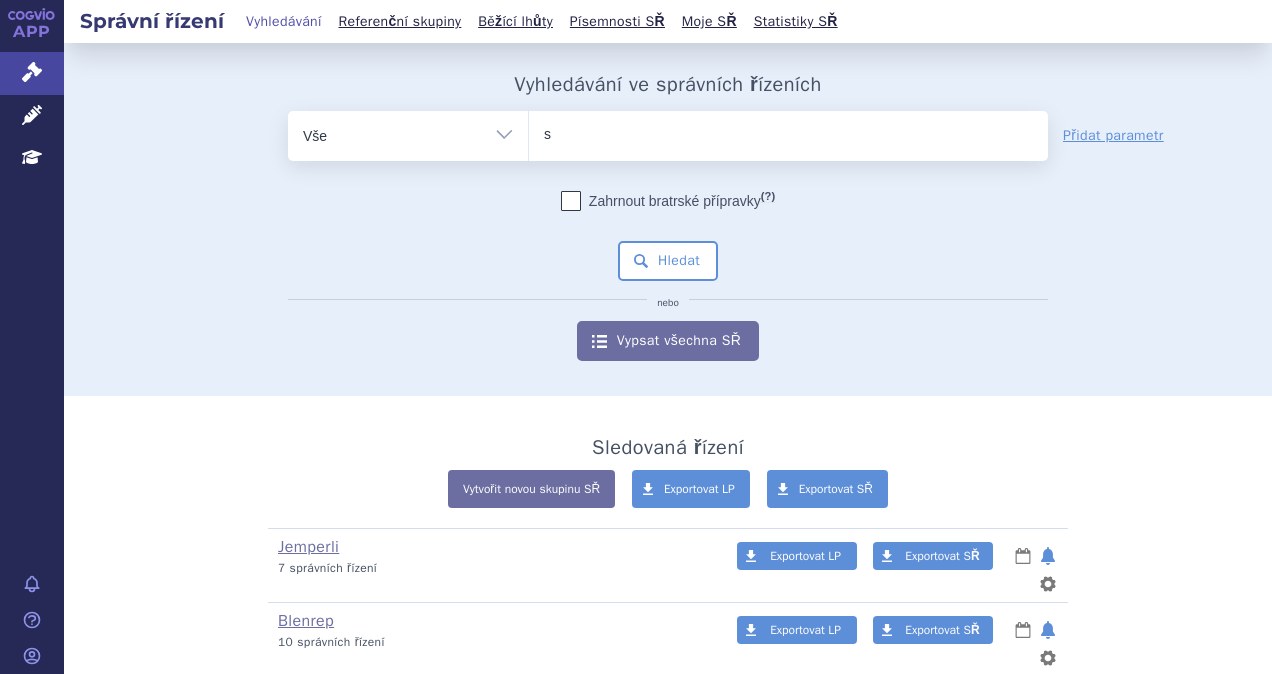 type on "sa" 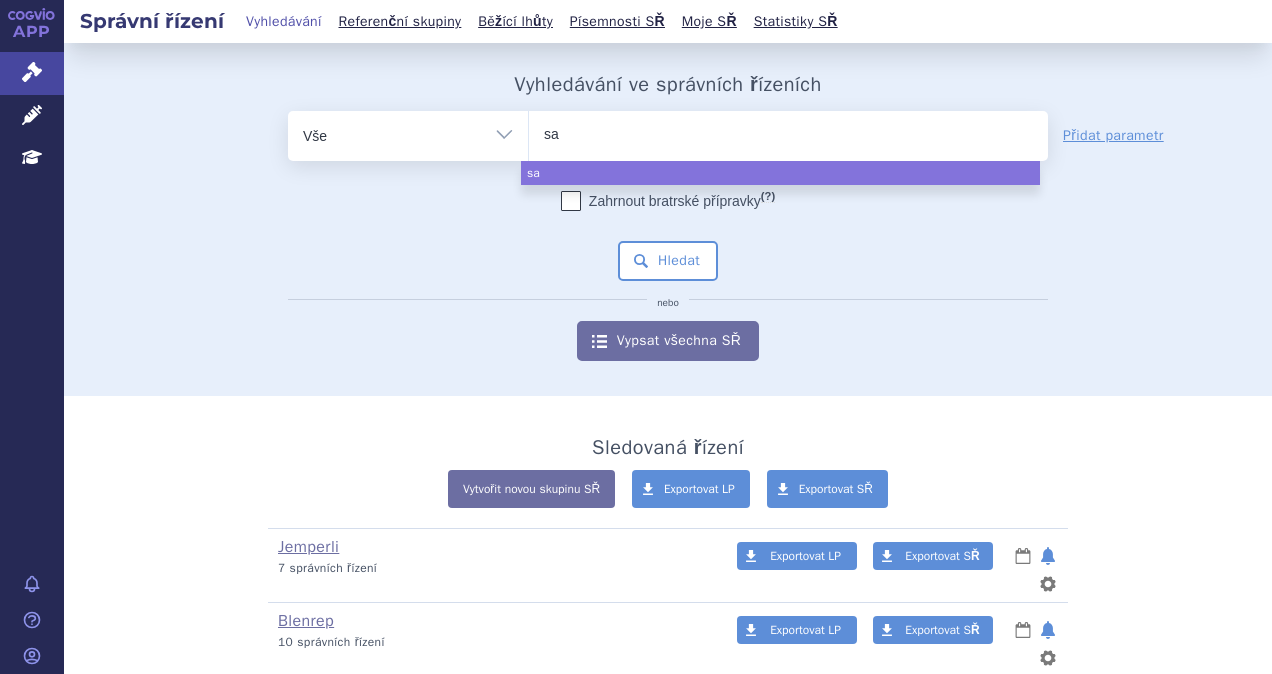 type on "sar" 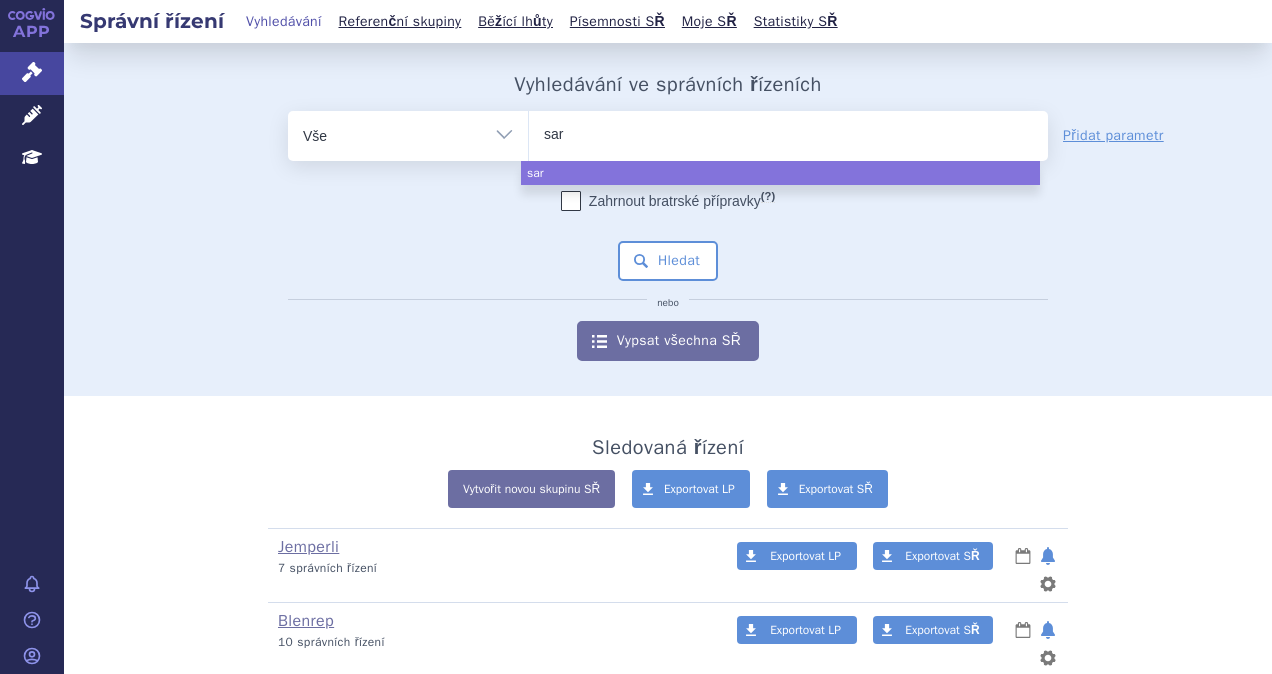 type on "sarc" 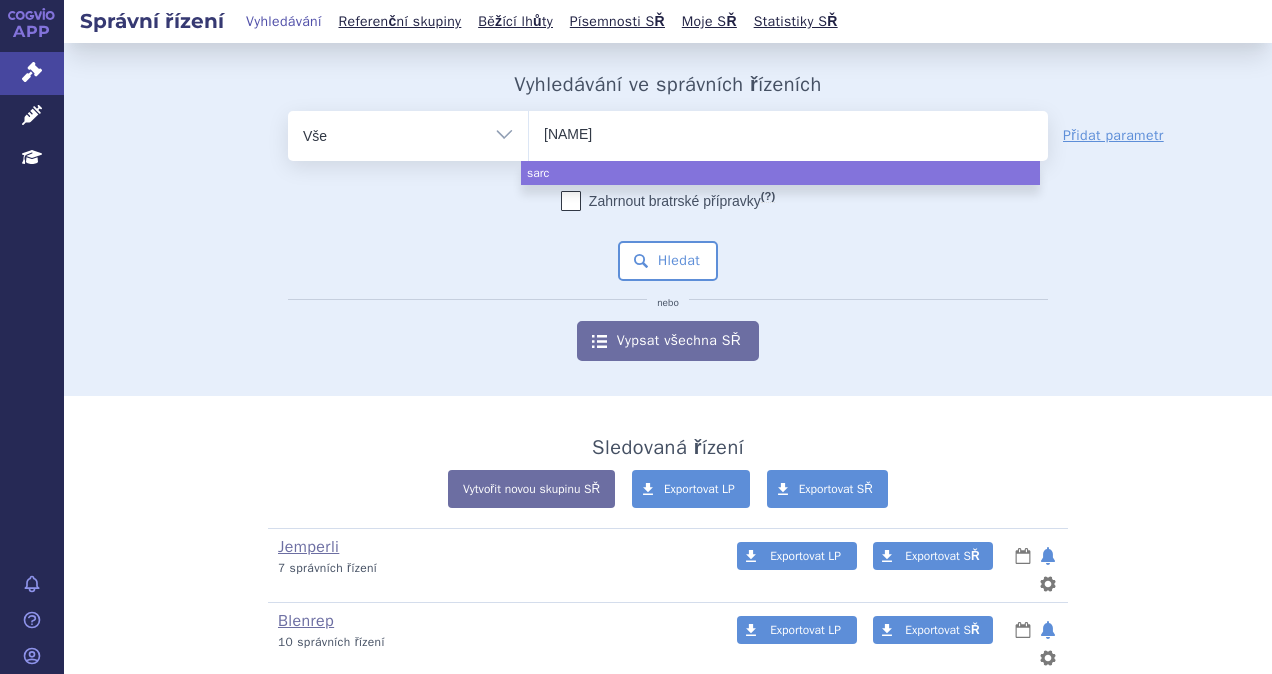 type on "sarcki" 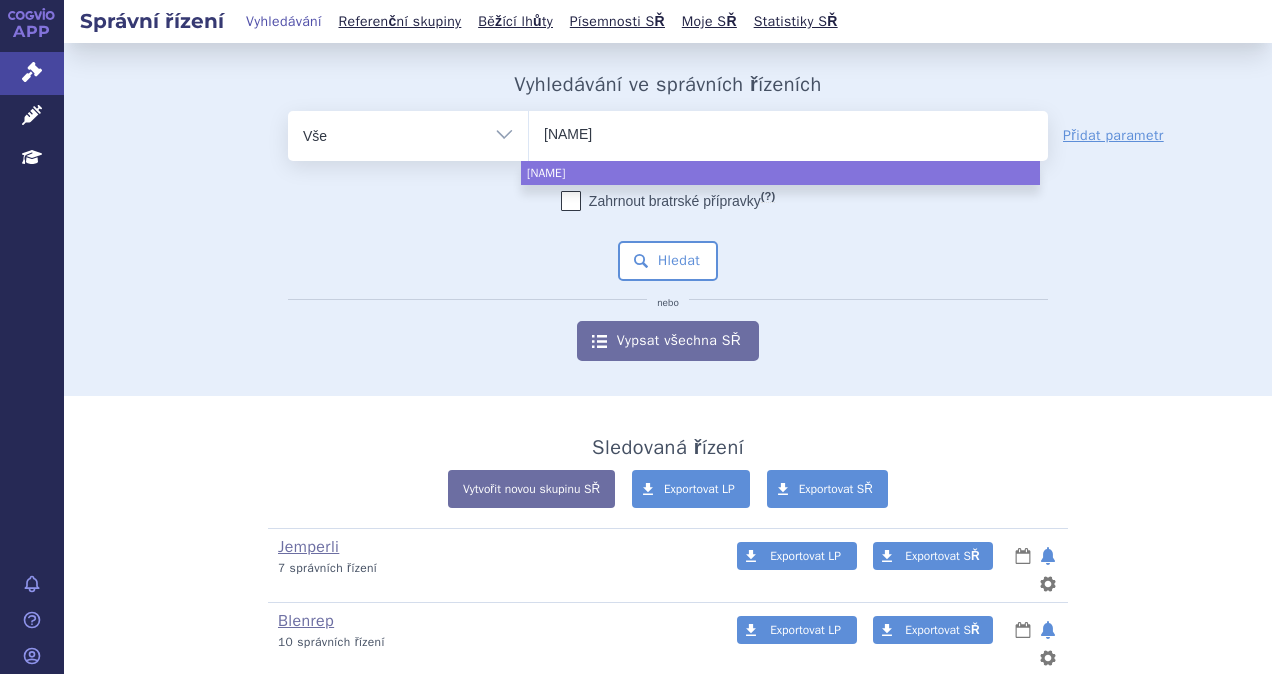 type on "sarc" 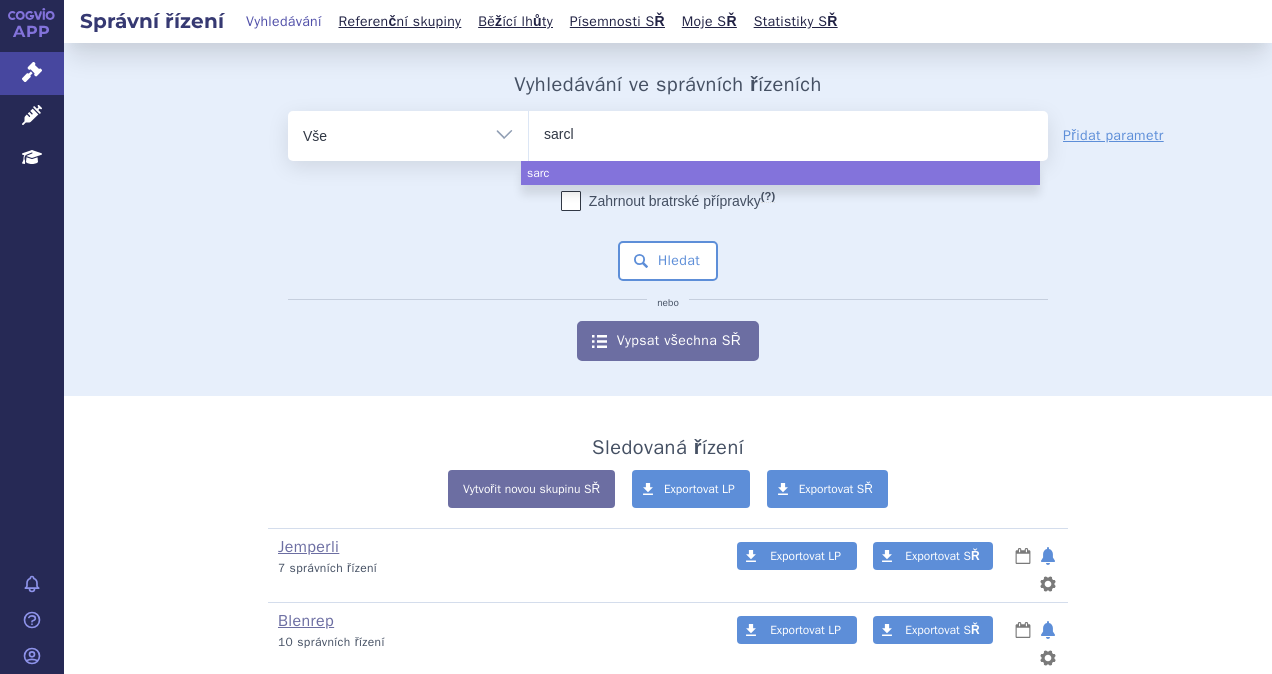 type on "sarcli" 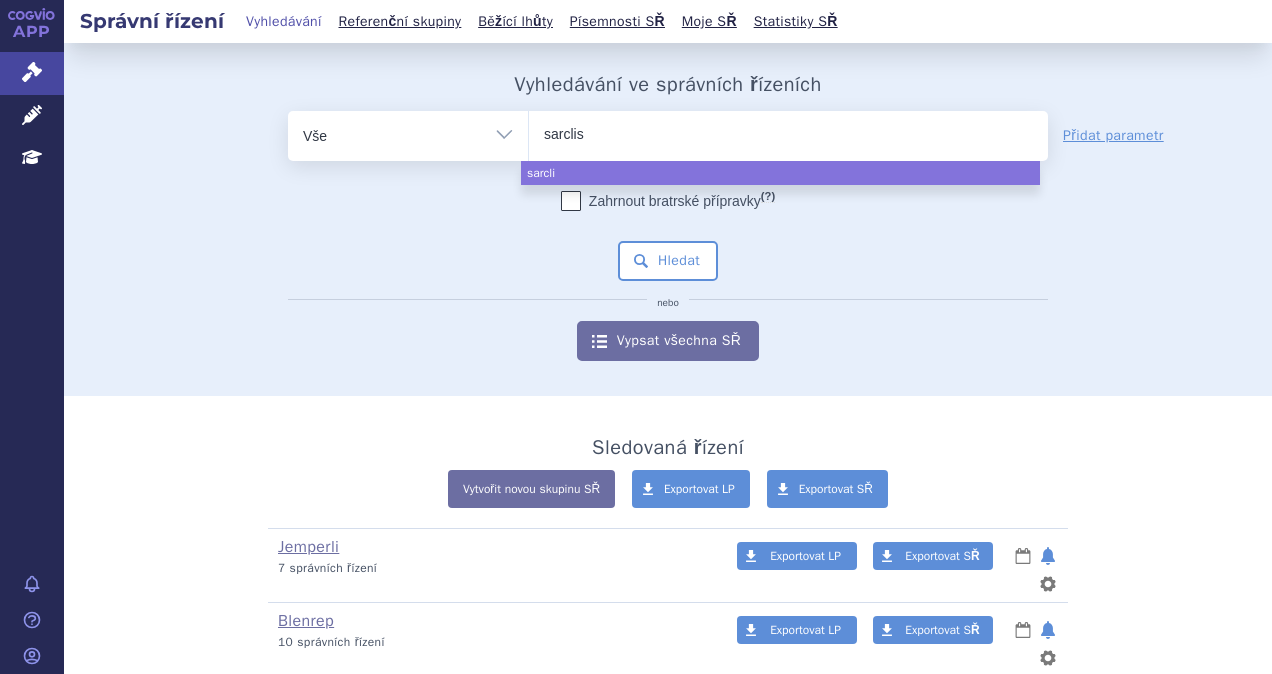 type on "sarclisa" 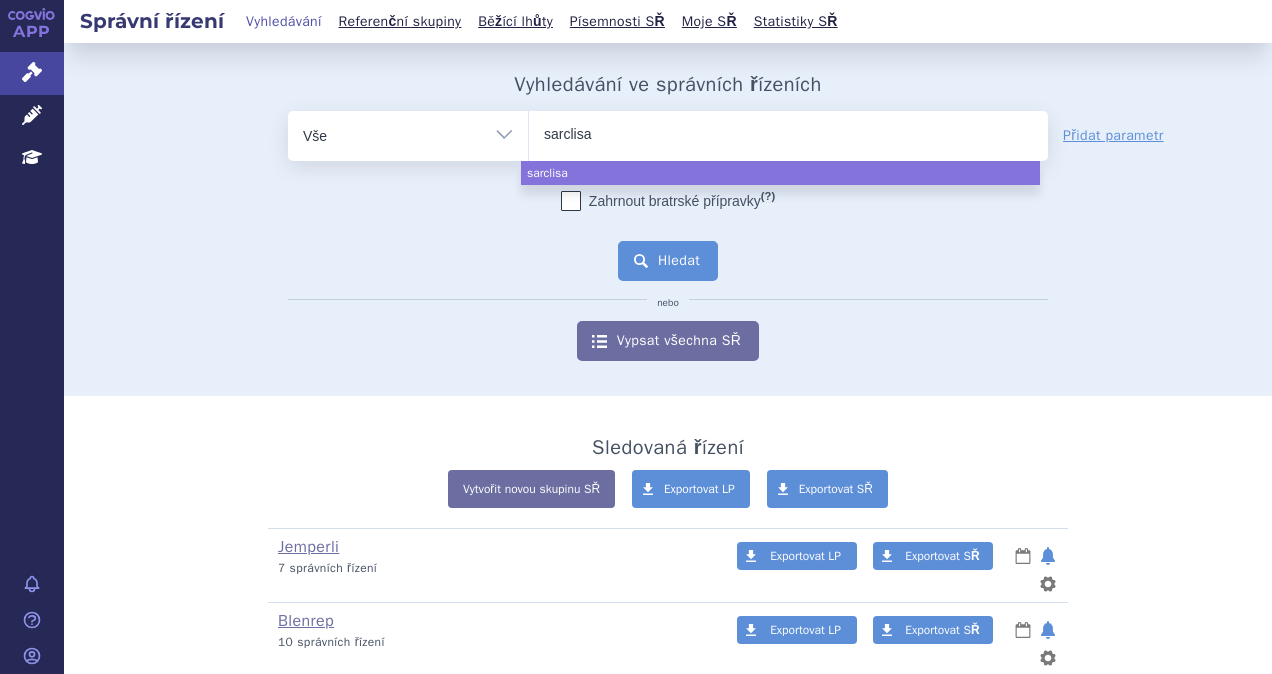 select on "sarclisa" 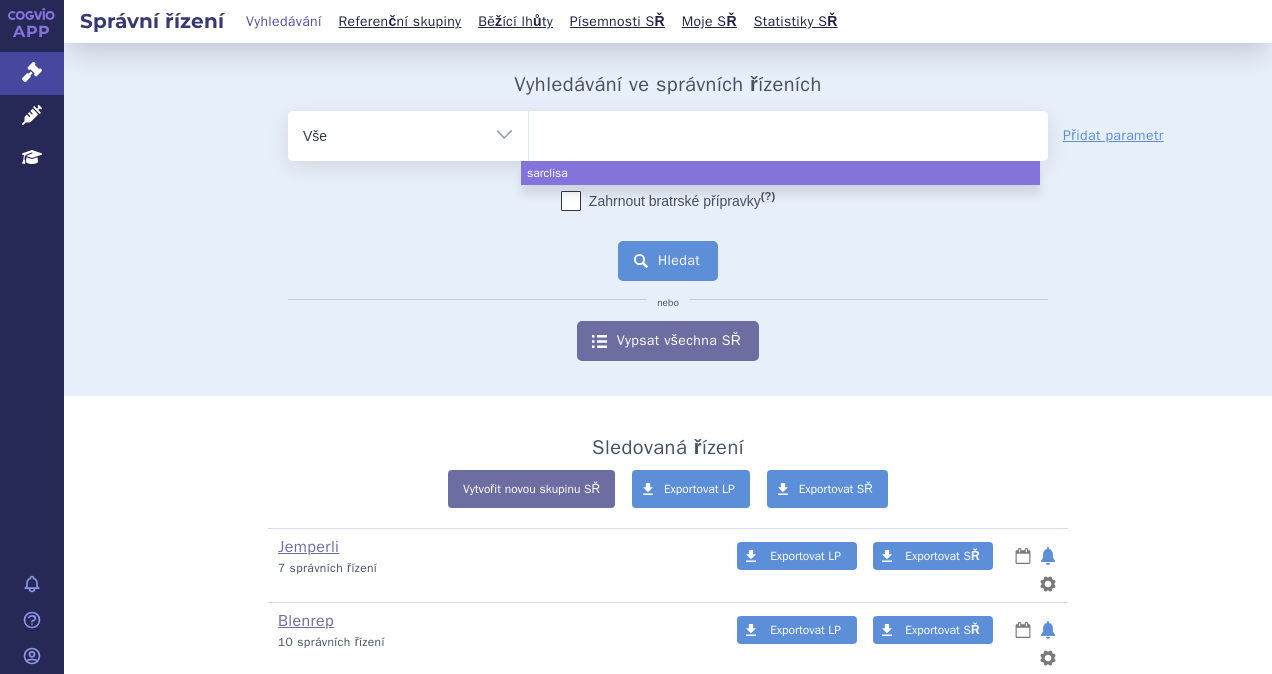 click on "Hledat" at bounding box center [668, 261] 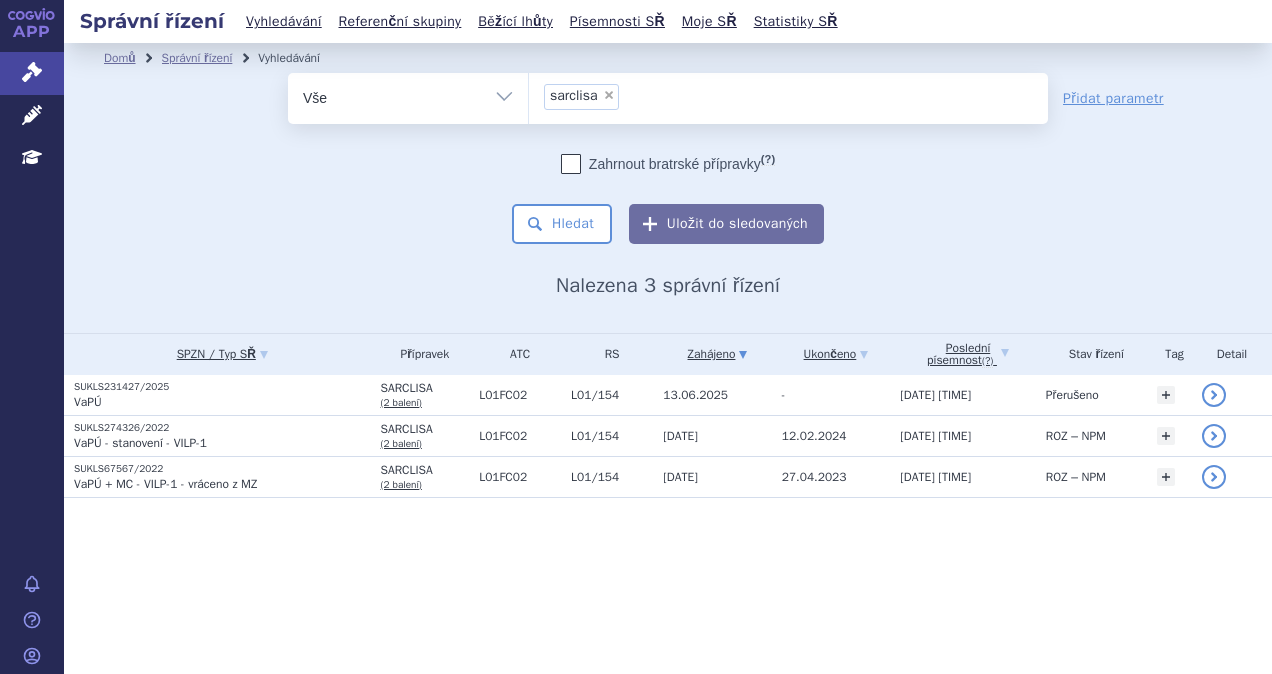 scroll, scrollTop: 0, scrollLeft: 0, axis: both 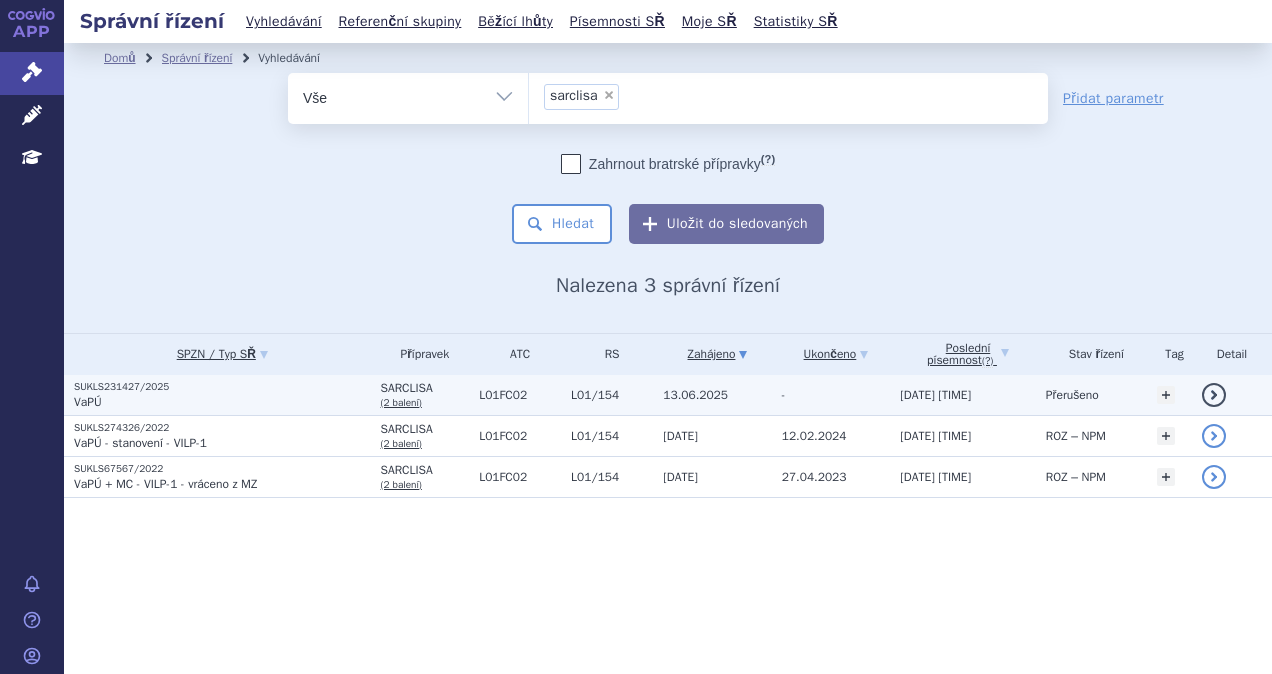 click on "13.06.2025" at bounding box center (695, 395) 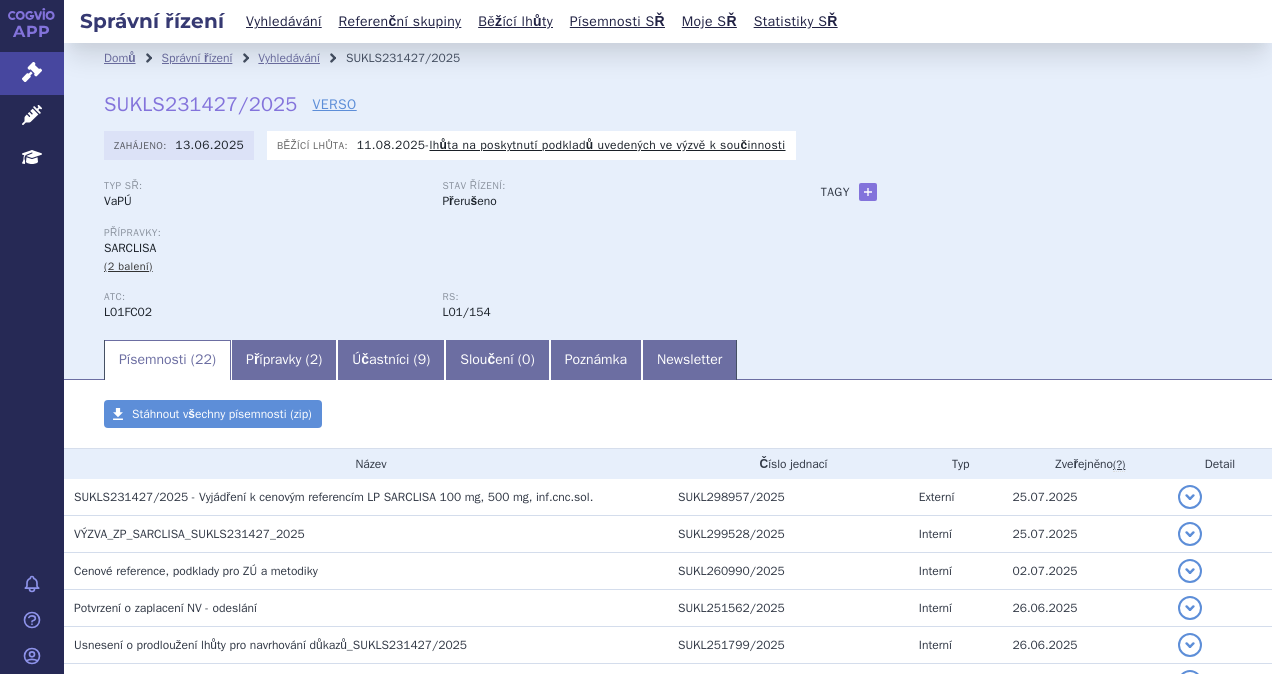 scroll, scrollTop: 0, scrollLeft: 0, axis: both 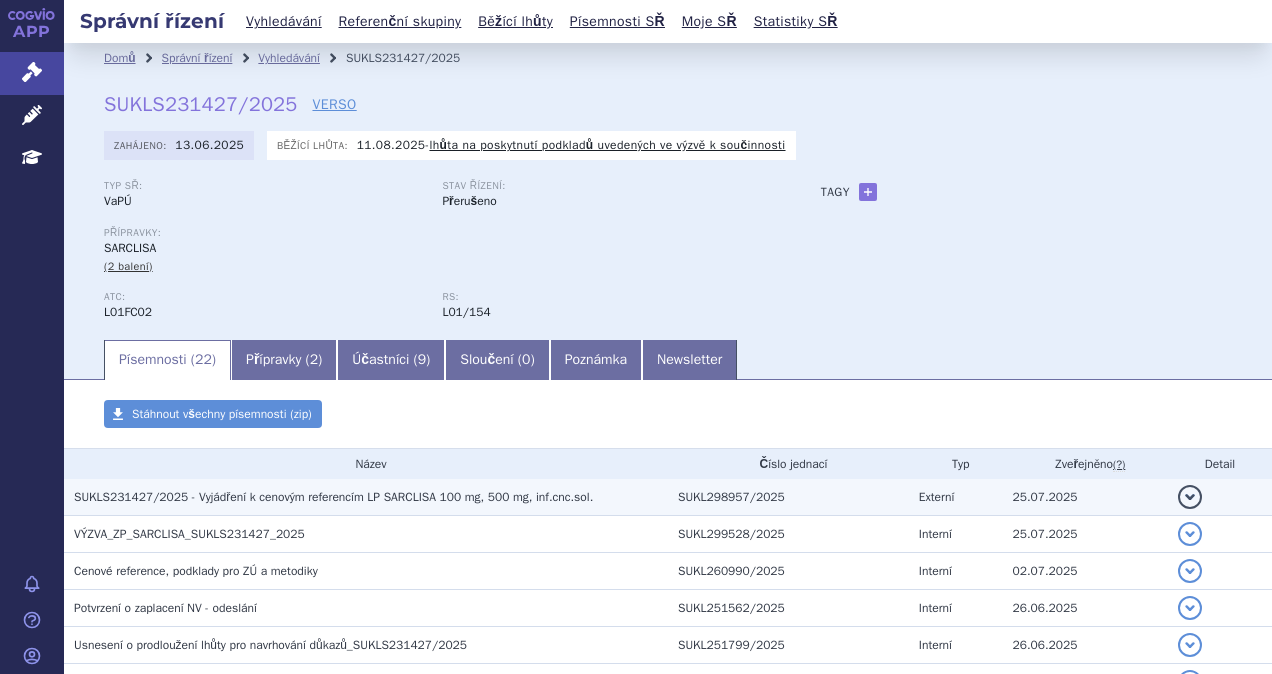 click on "SUKLS231427/2025 - Vyjádření k cenovým referencím LP SARCLISA 100 mg, 500 mg, inf.cnc.sol." at bounding box center (333, 497) 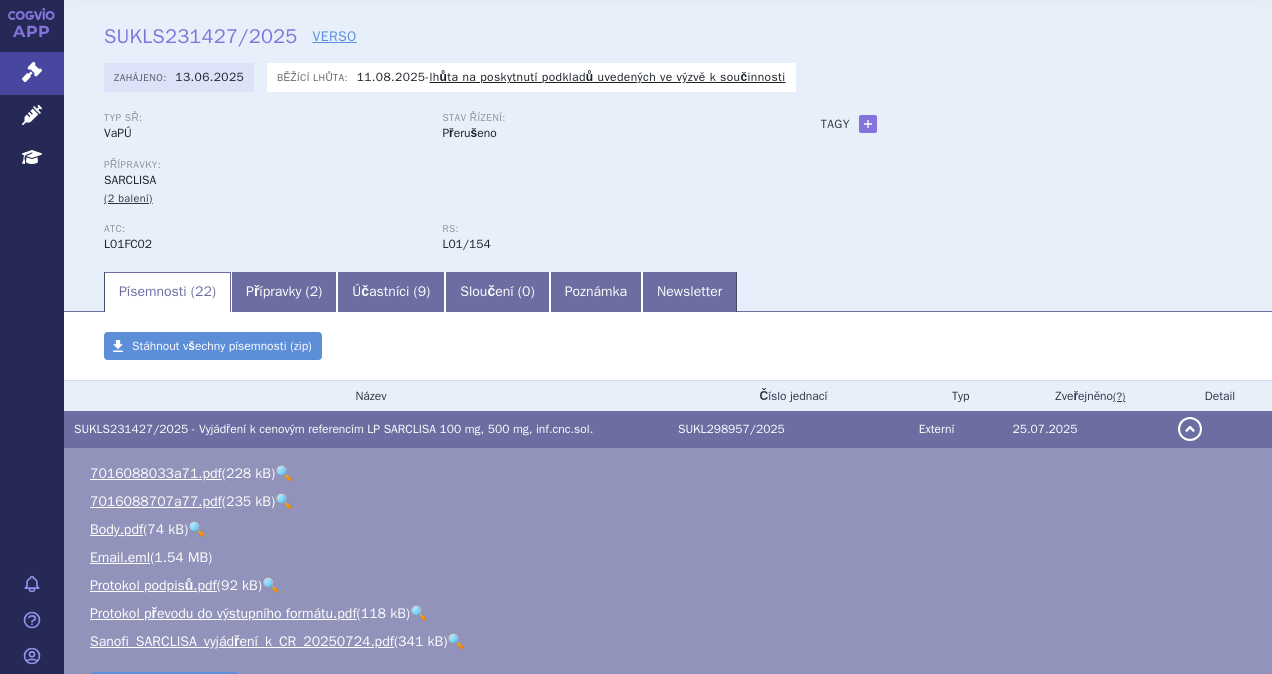 scroll, scrollTop: 100, scrollLeft: 0, axis: vertical 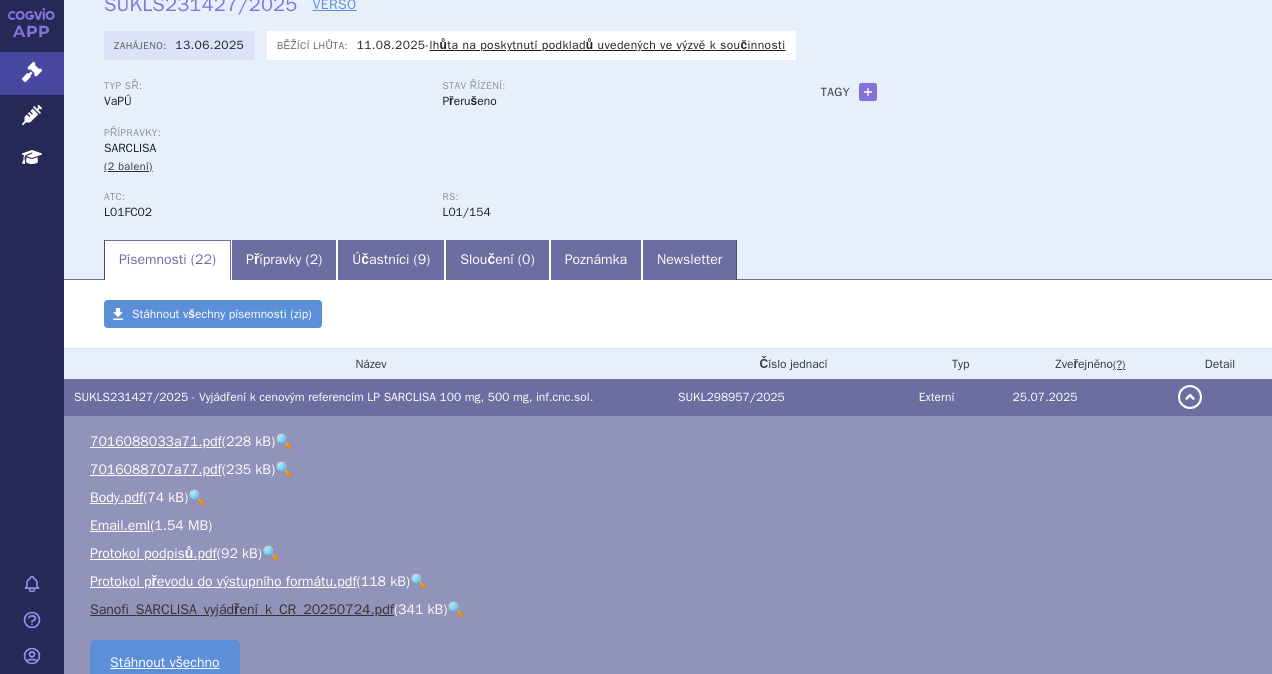 click on "Sanofi_SARCLISA_vyjádření_k_CR_20250724.pdf" at bounding box center [242, 609] 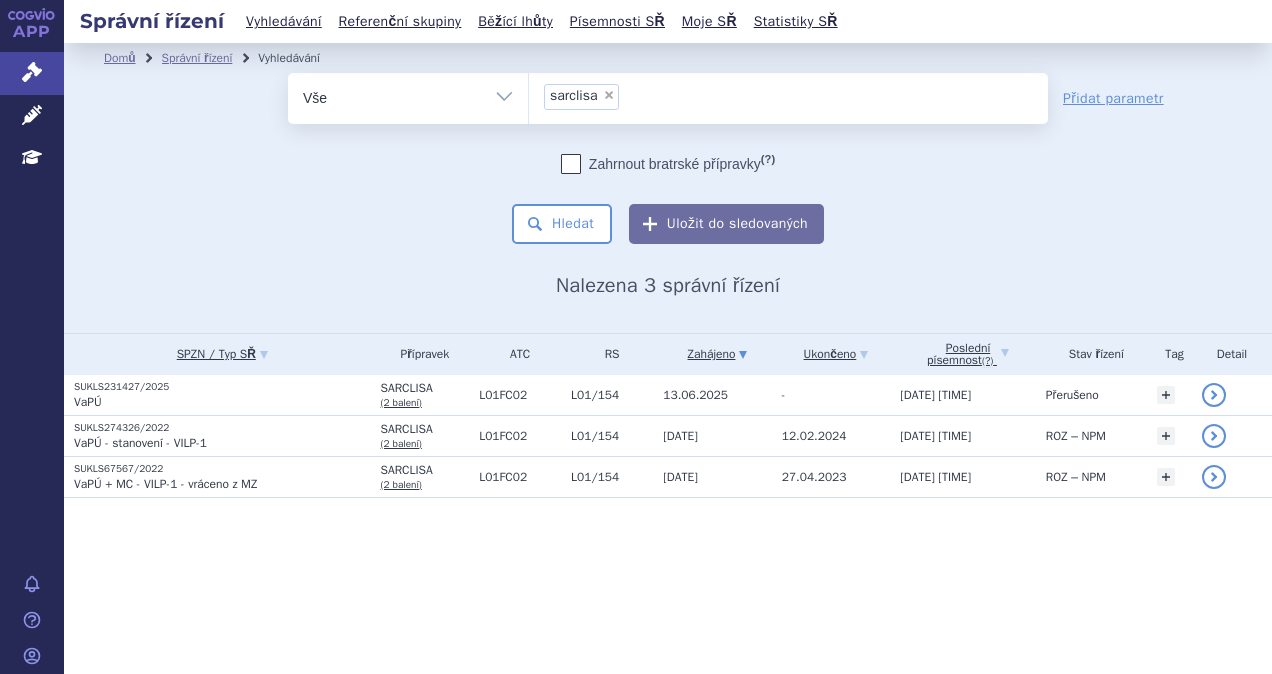 scroll, scrollTop: 0, scrollLeft: 0, axis: both 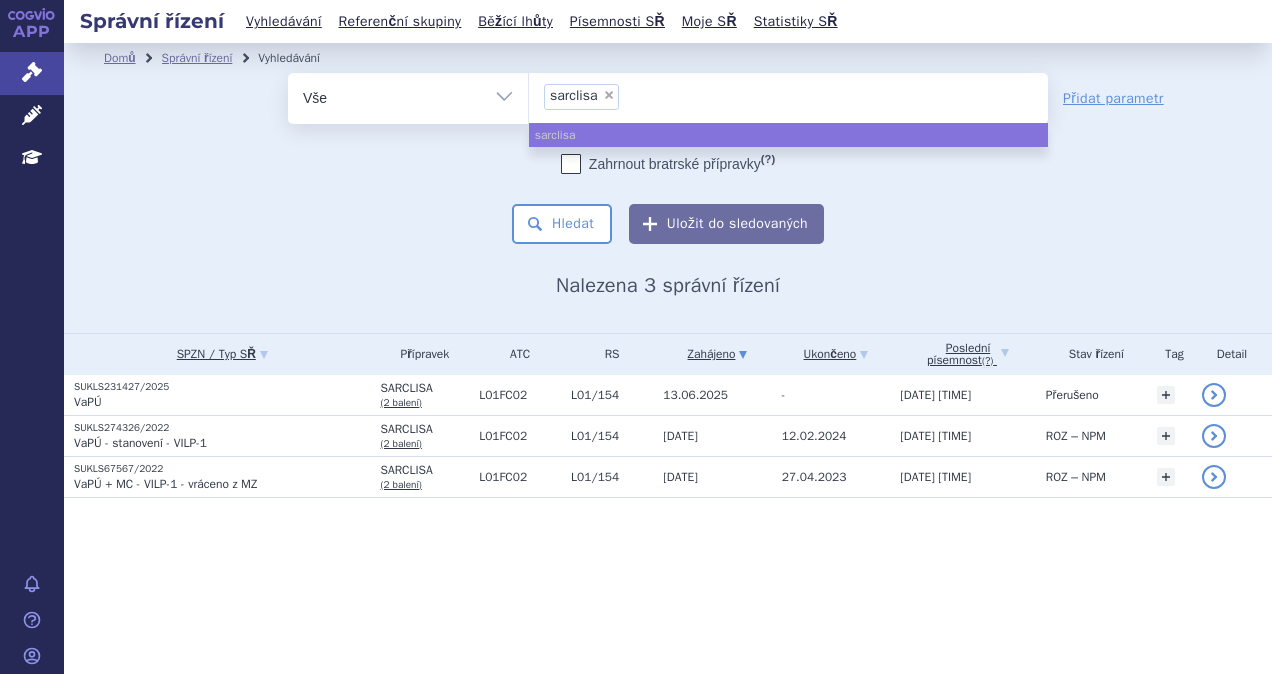 click on "×" at bounding box center (609, 95) 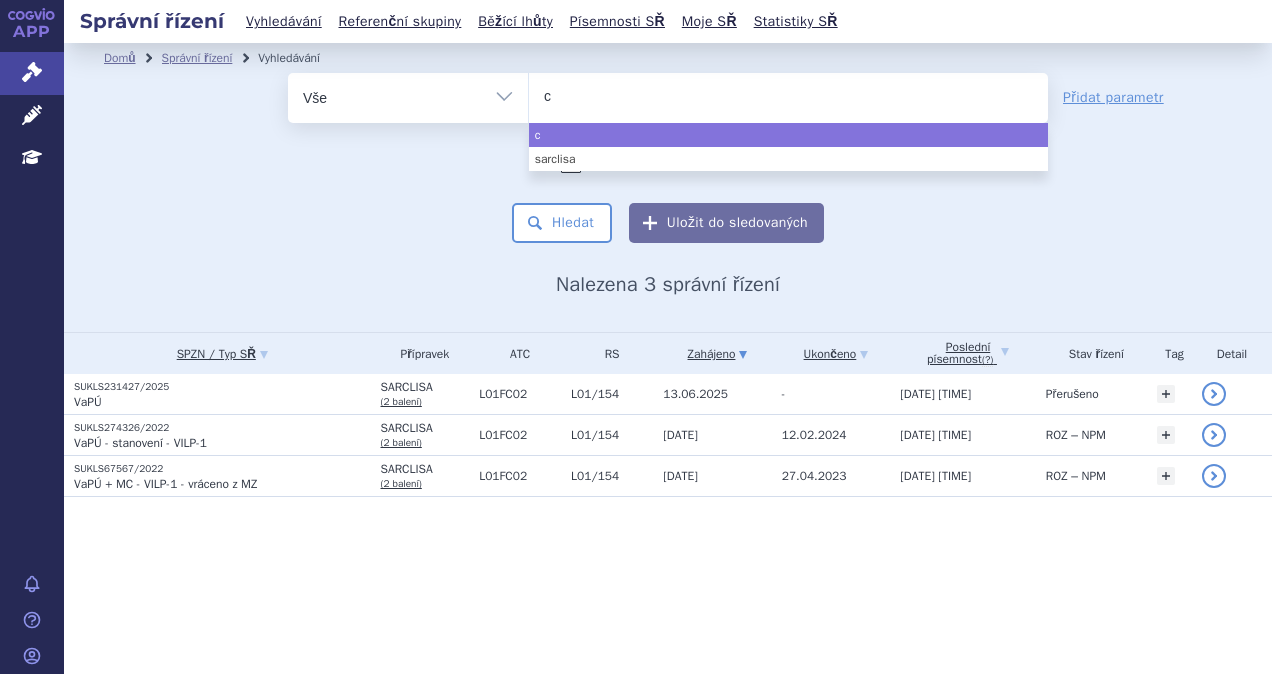 type on "ca" 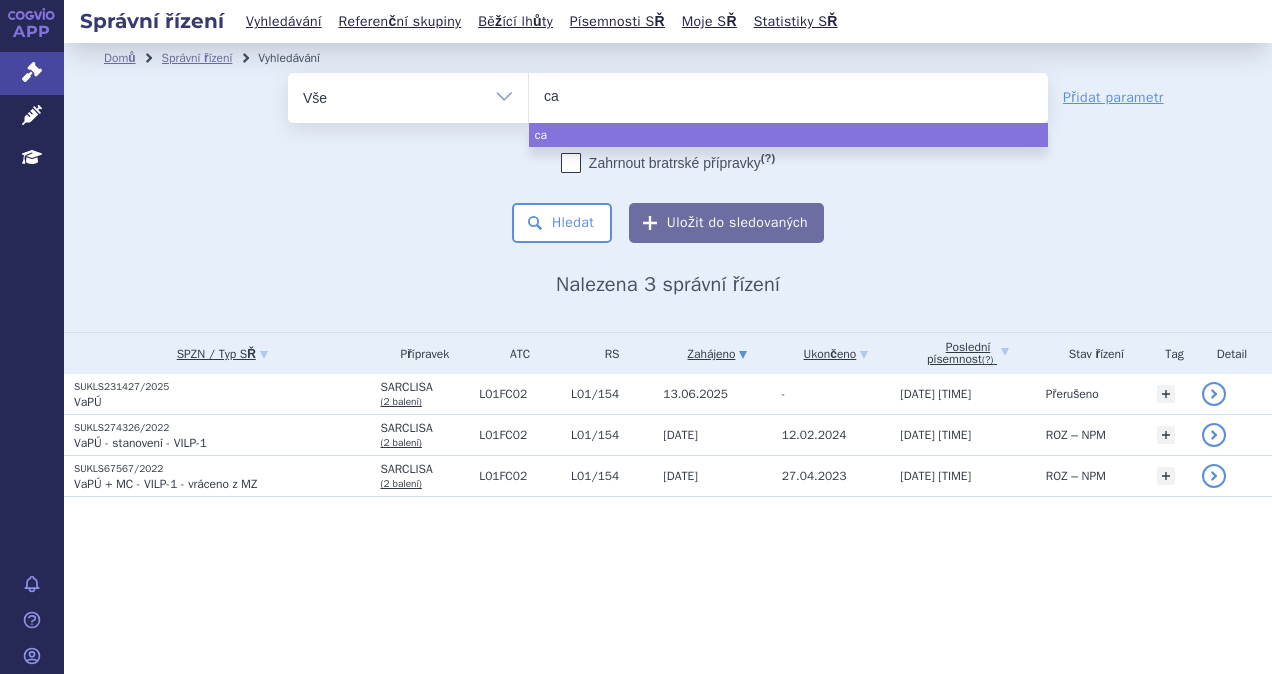type on "car" 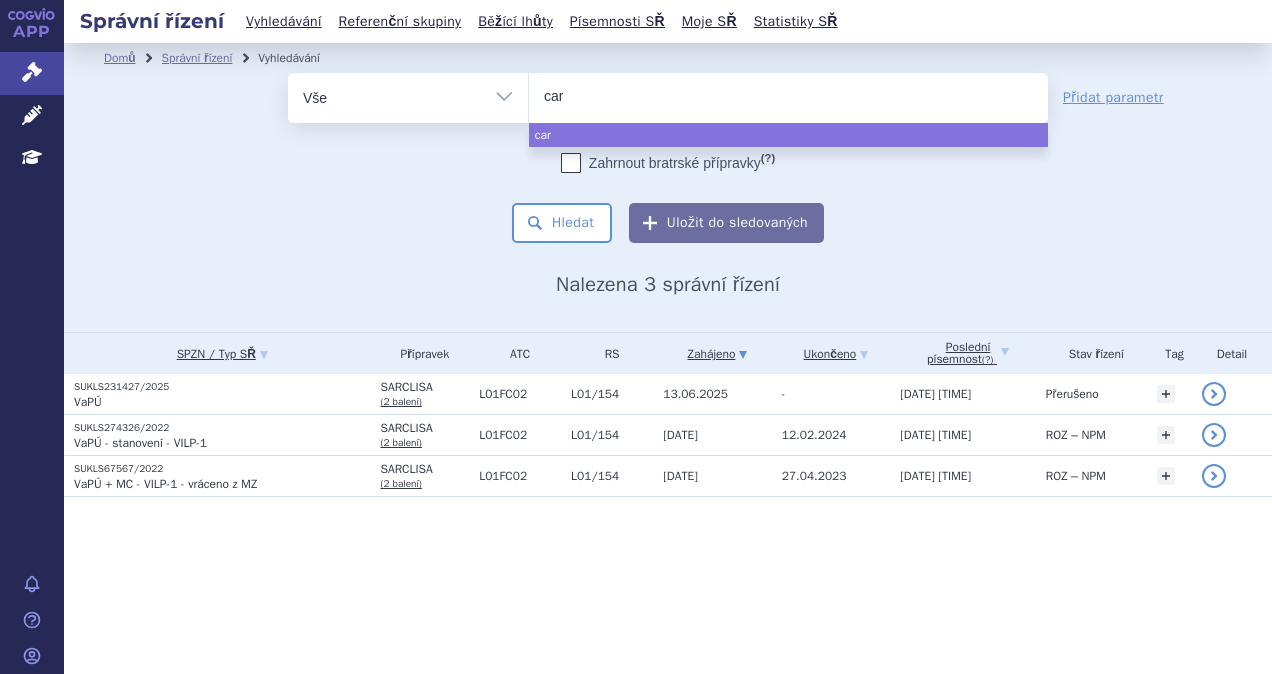 type on "carv" 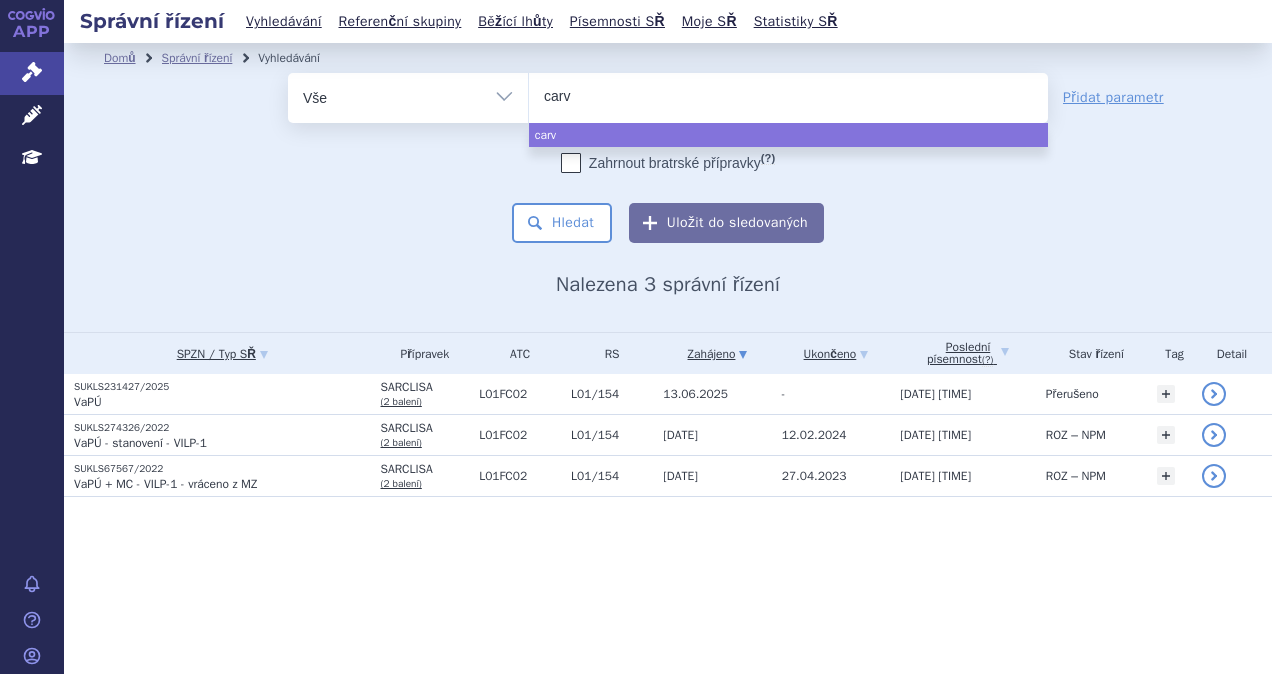 type on "carvy" 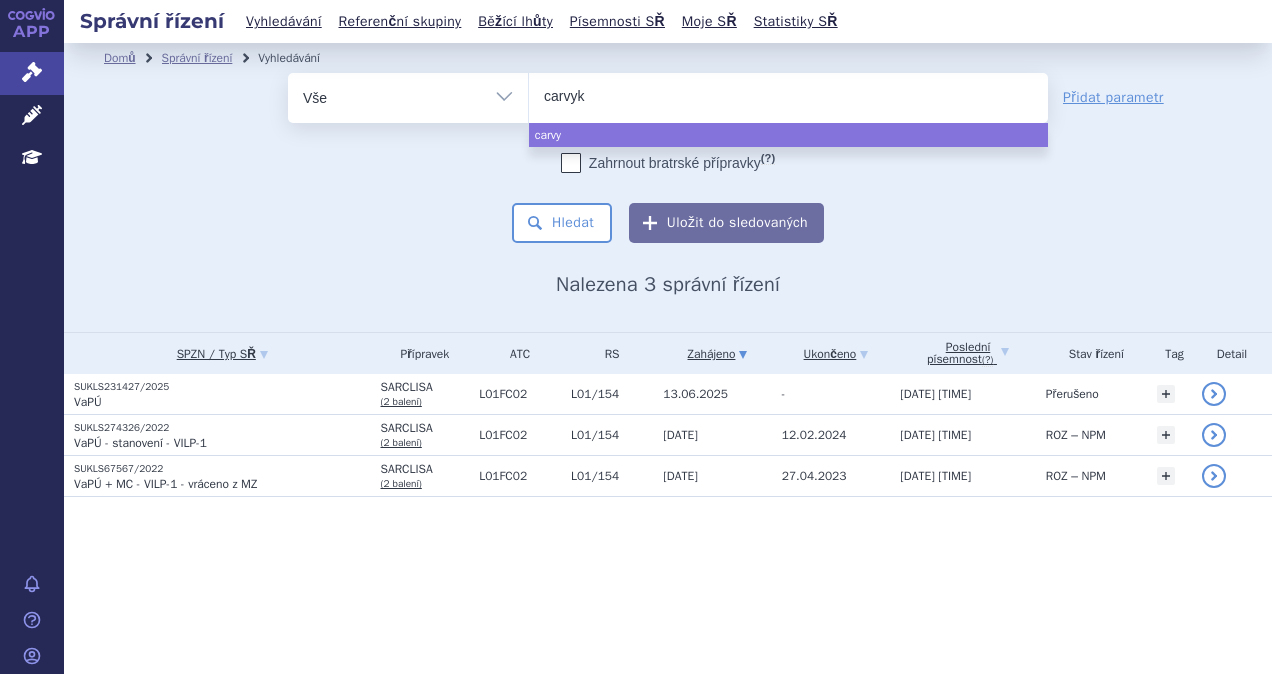 type on "carvykt" 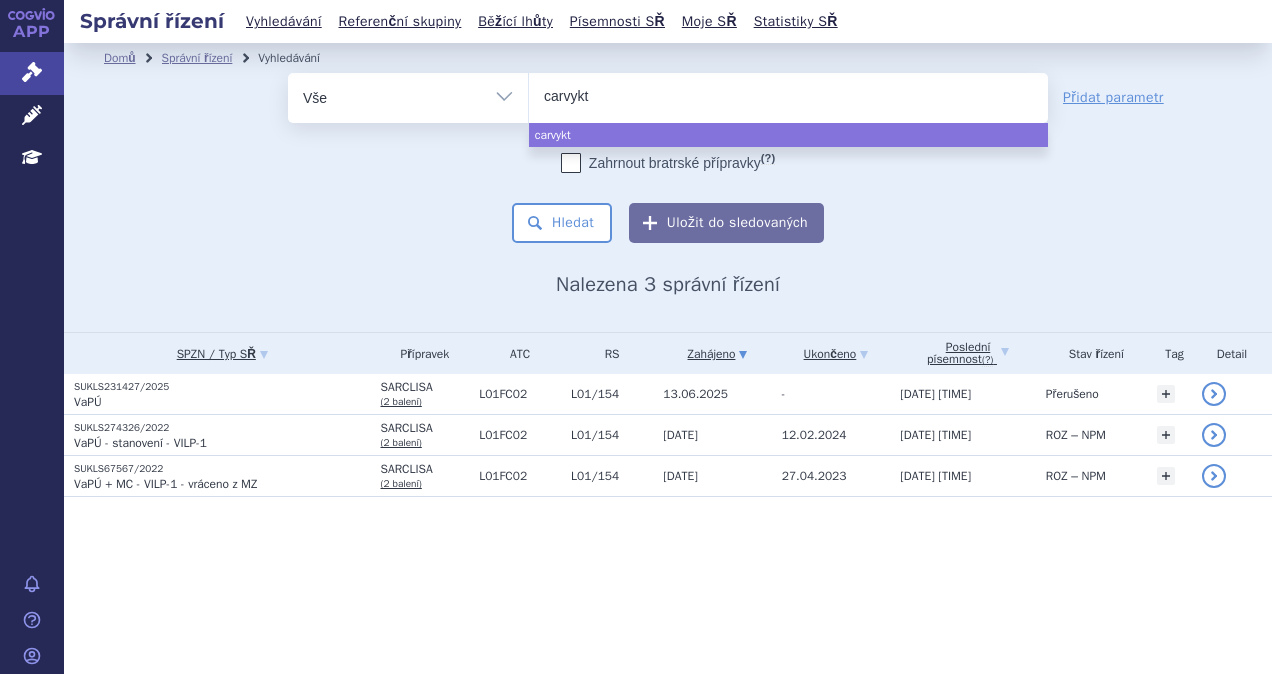 type on "carvykti" 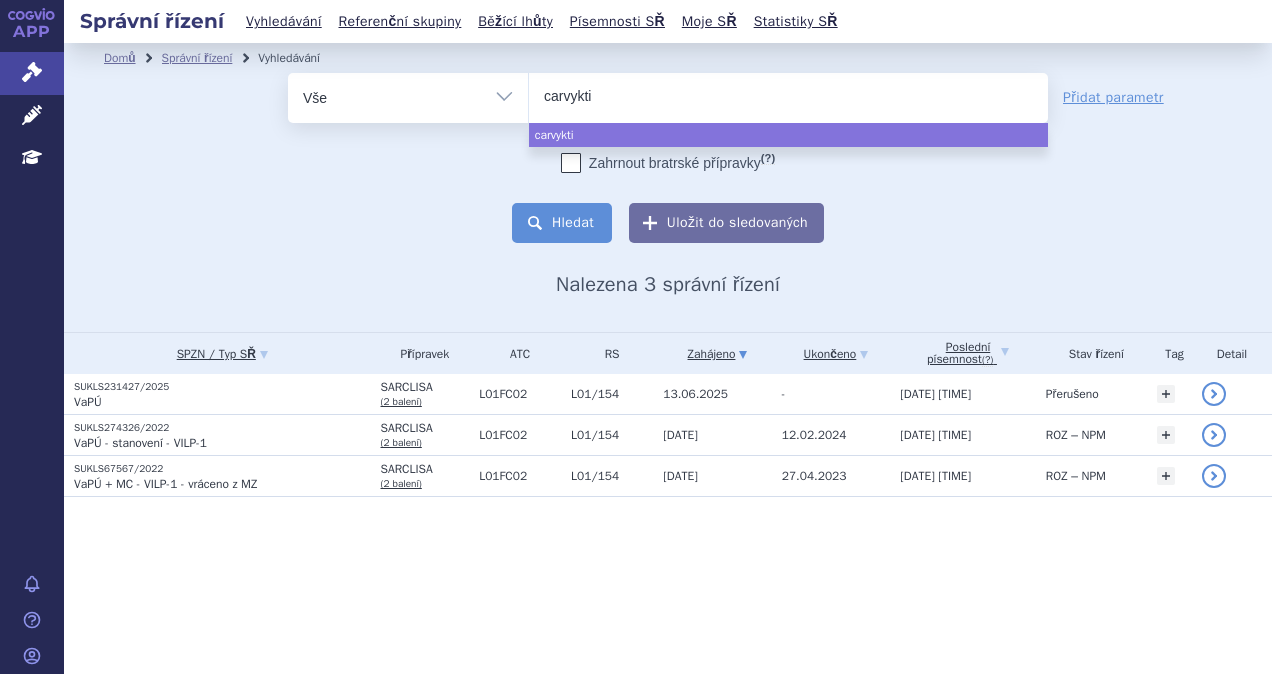 select on "carvykti" 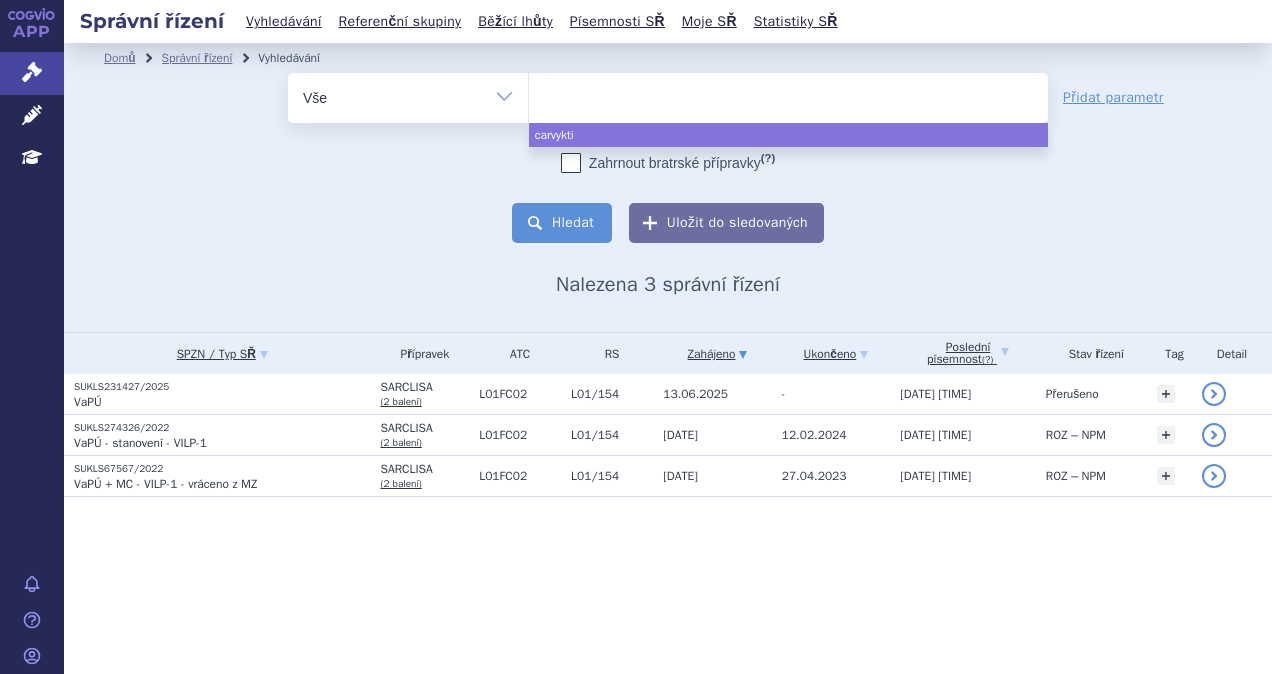 click on "Hledat" at bounding box center (562, 223) 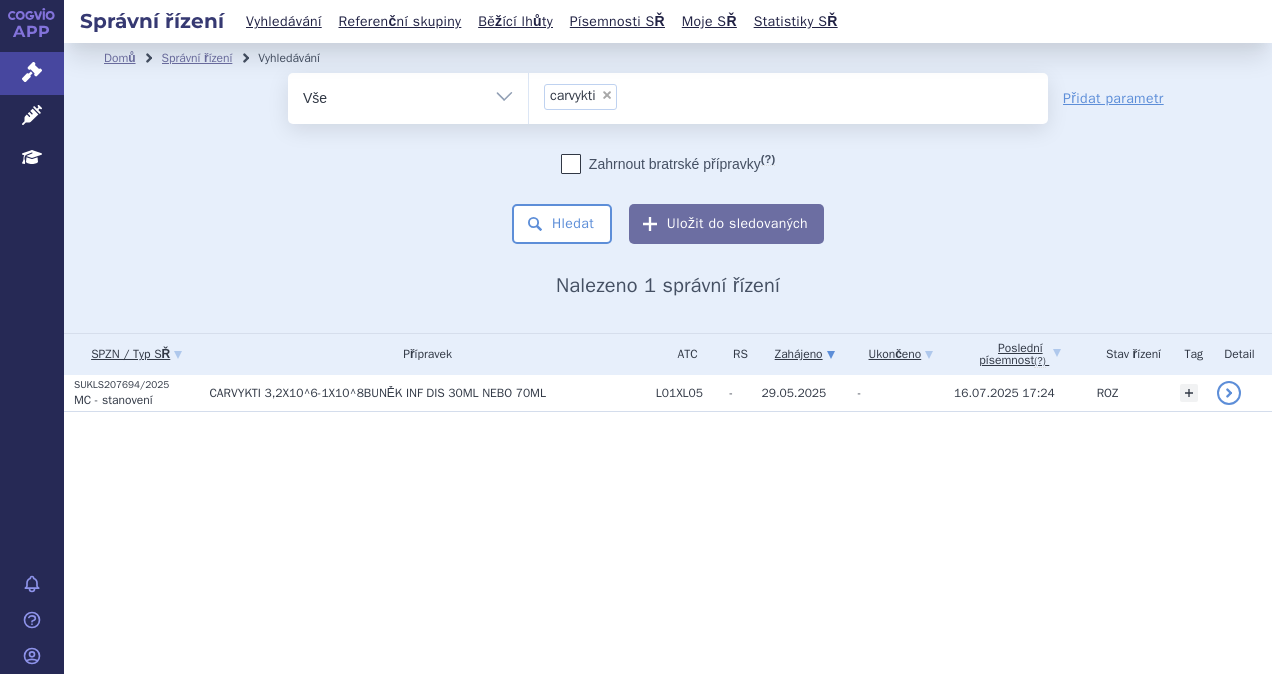 scroll, scrollTop: 0, scrollLeft: 0, axis: both 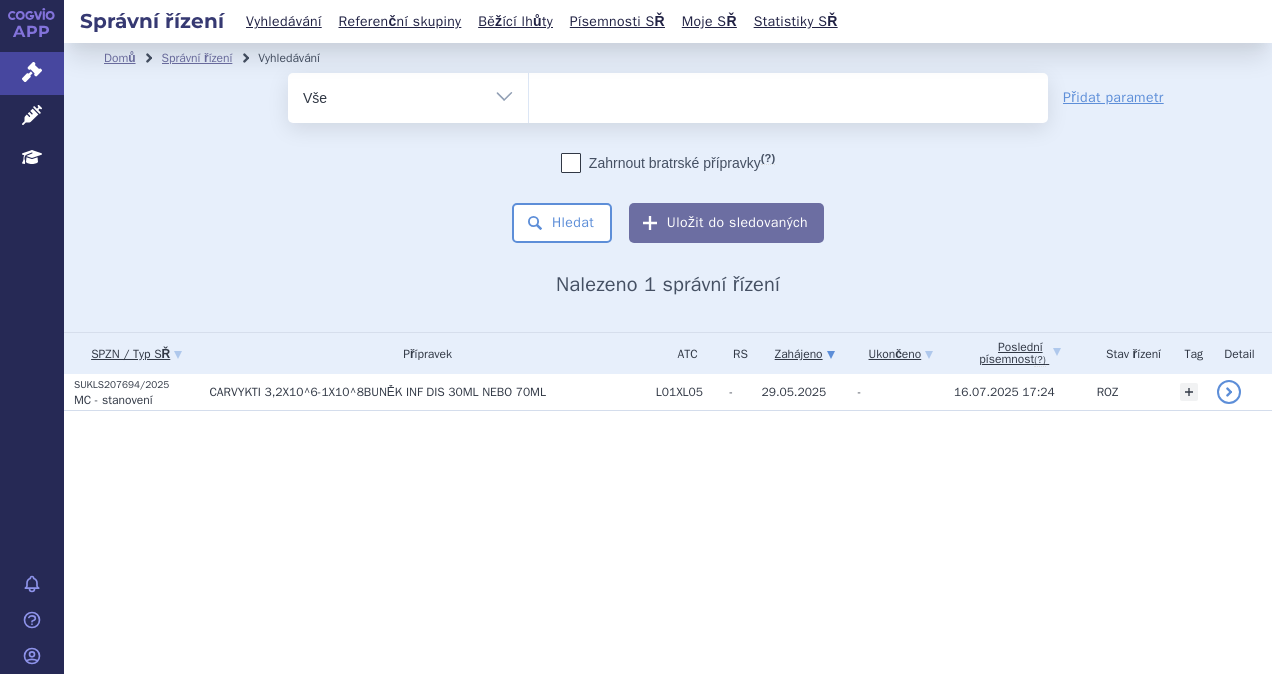 click at bounding box center (788, 94) 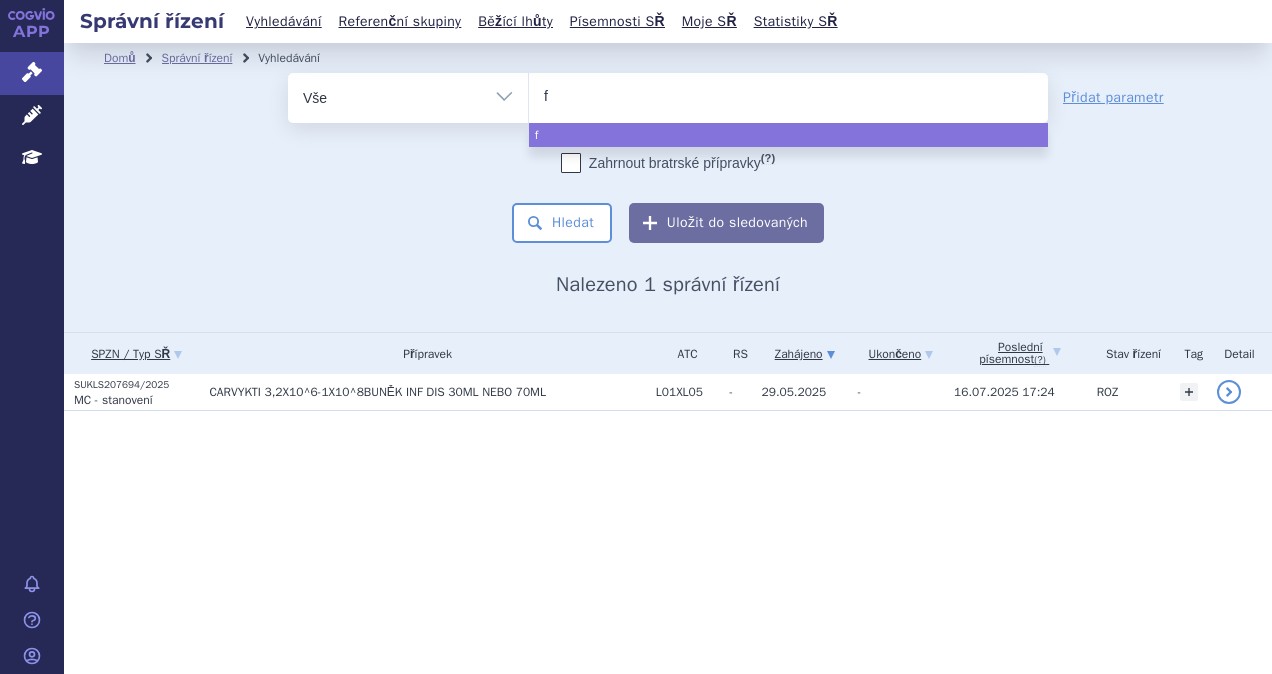 type on "fr" 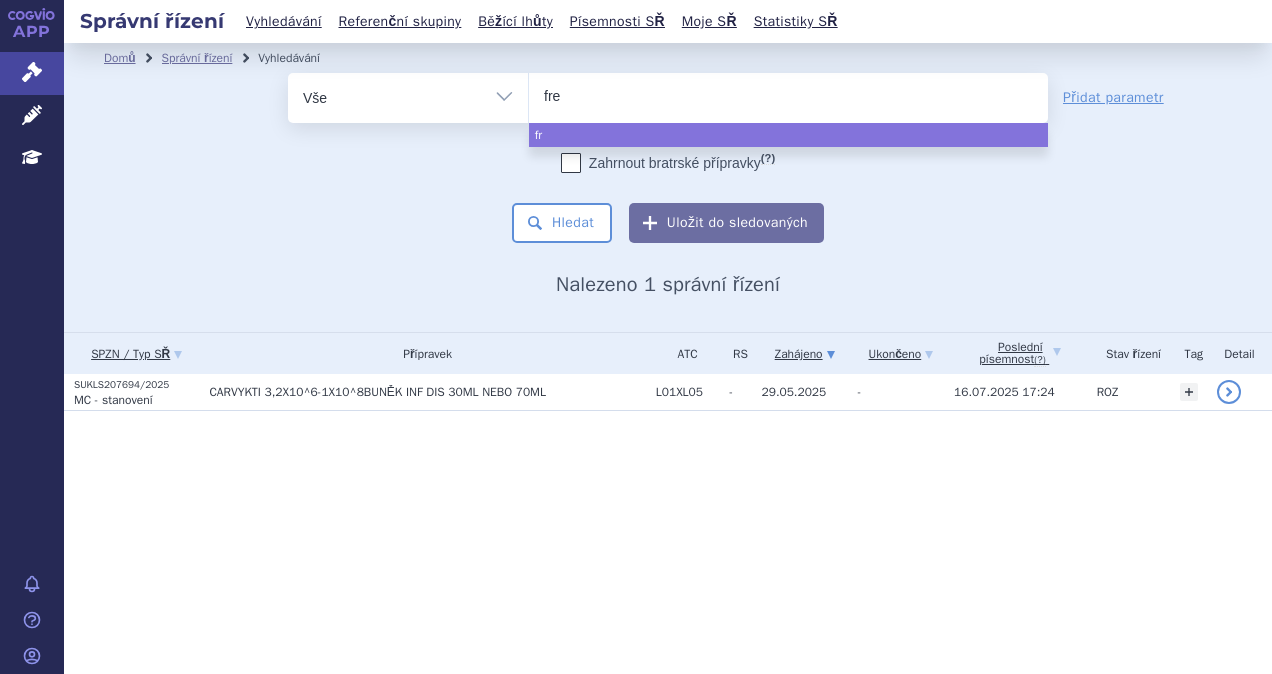 type on "free" 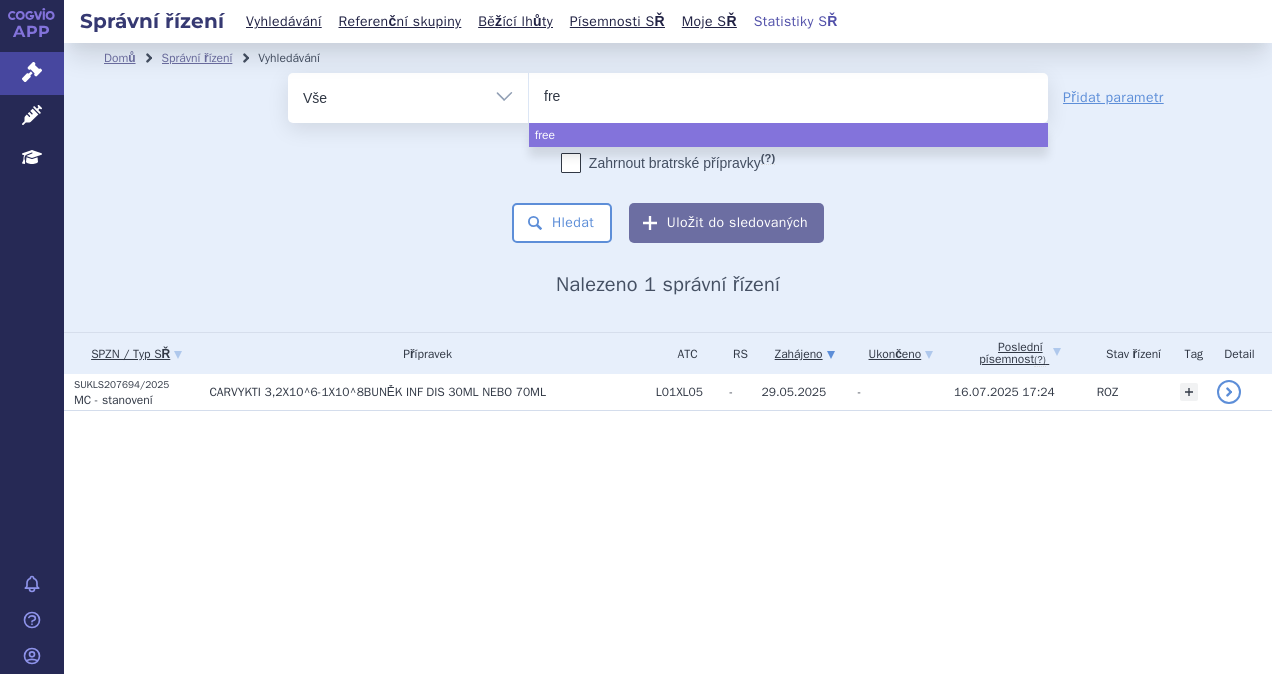 type on "fr" 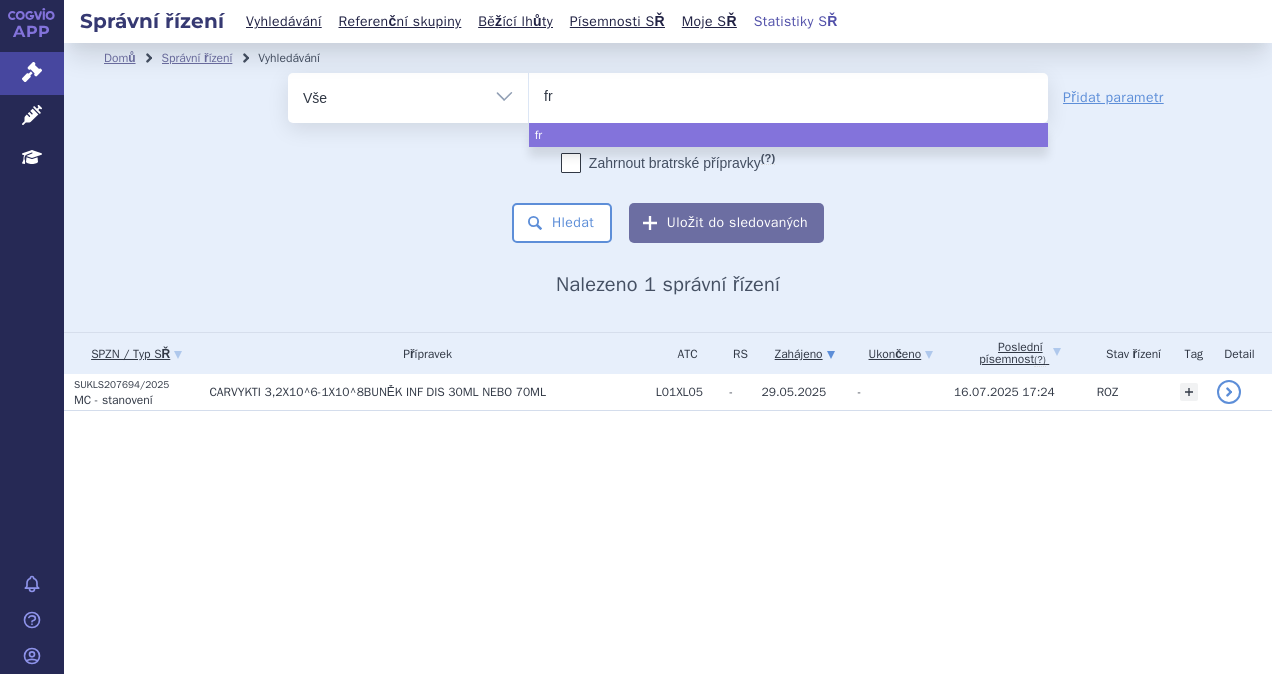 type on "f" 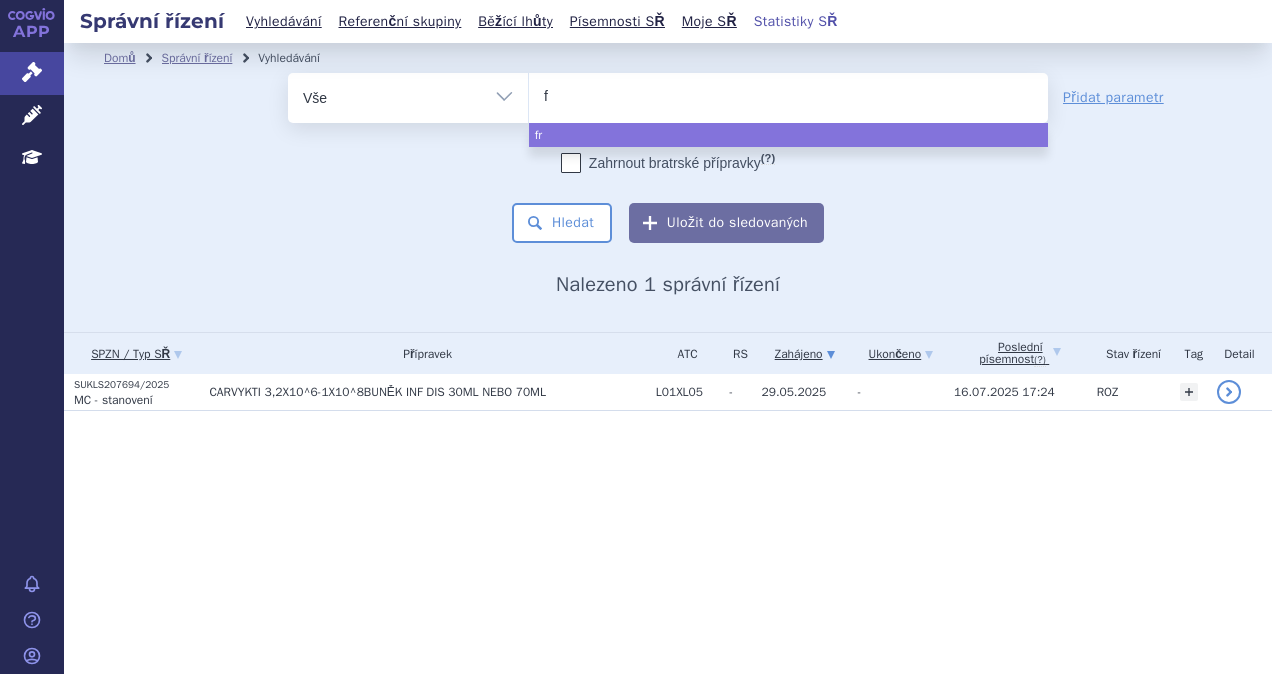 type 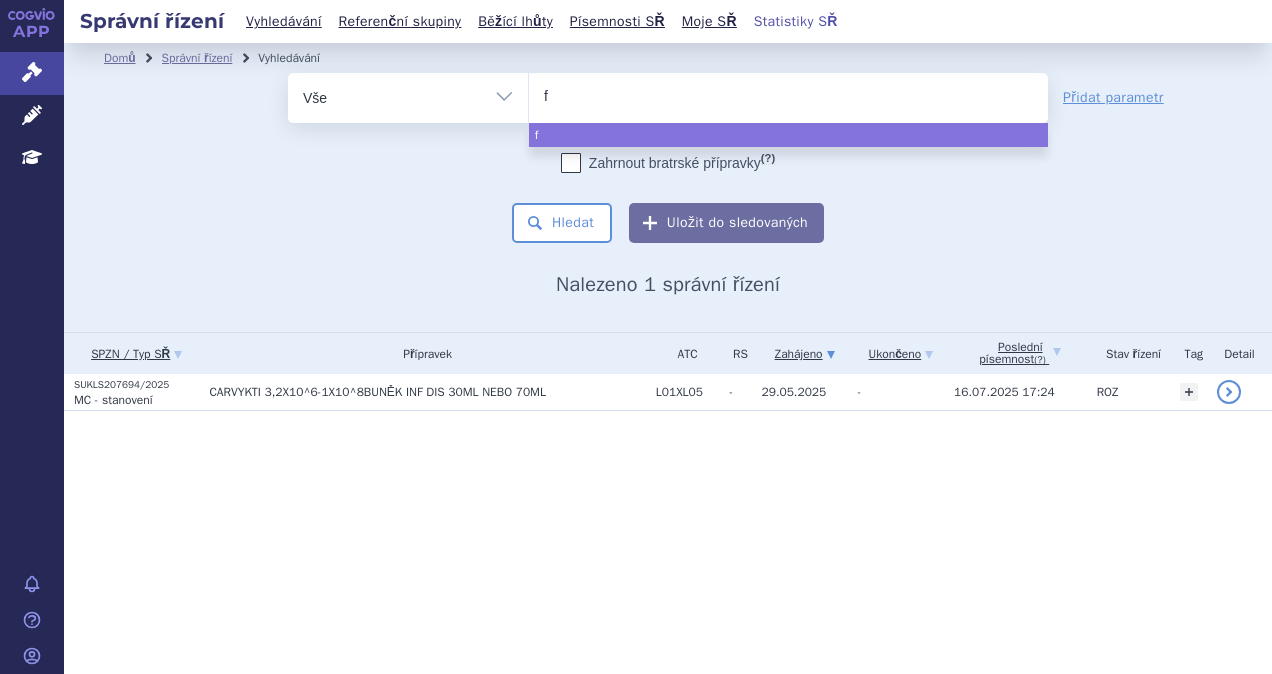 type on "fr" 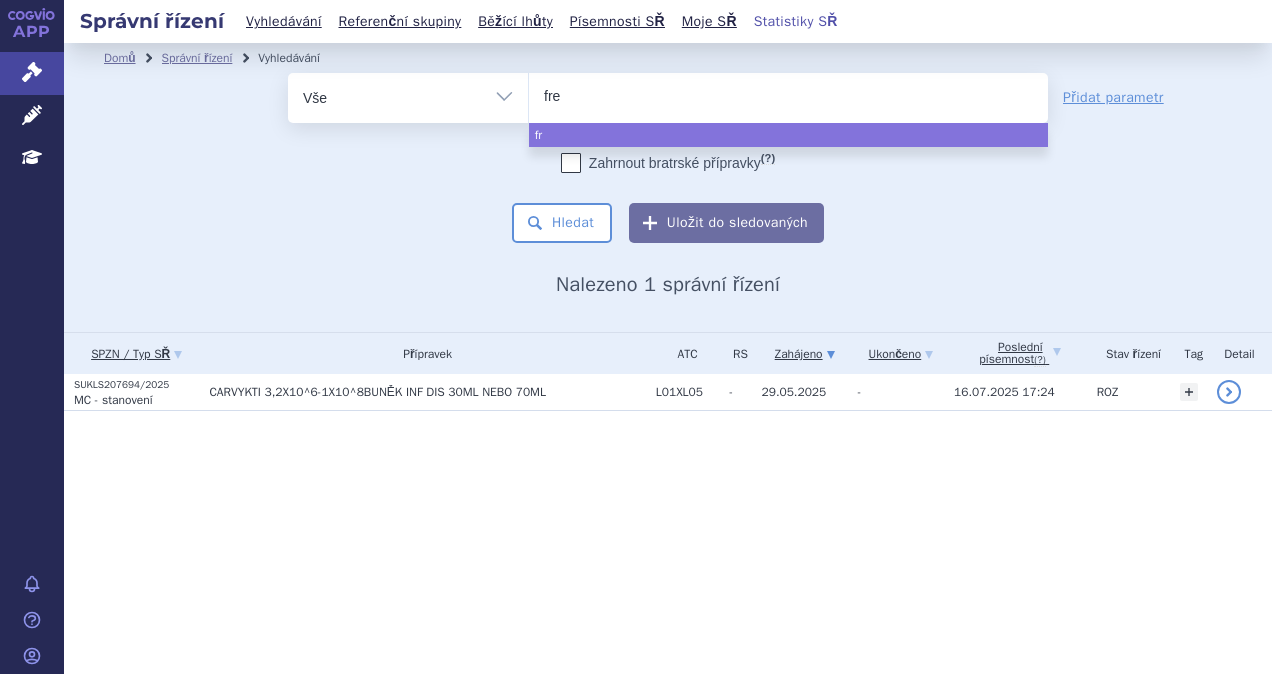 type on "free" 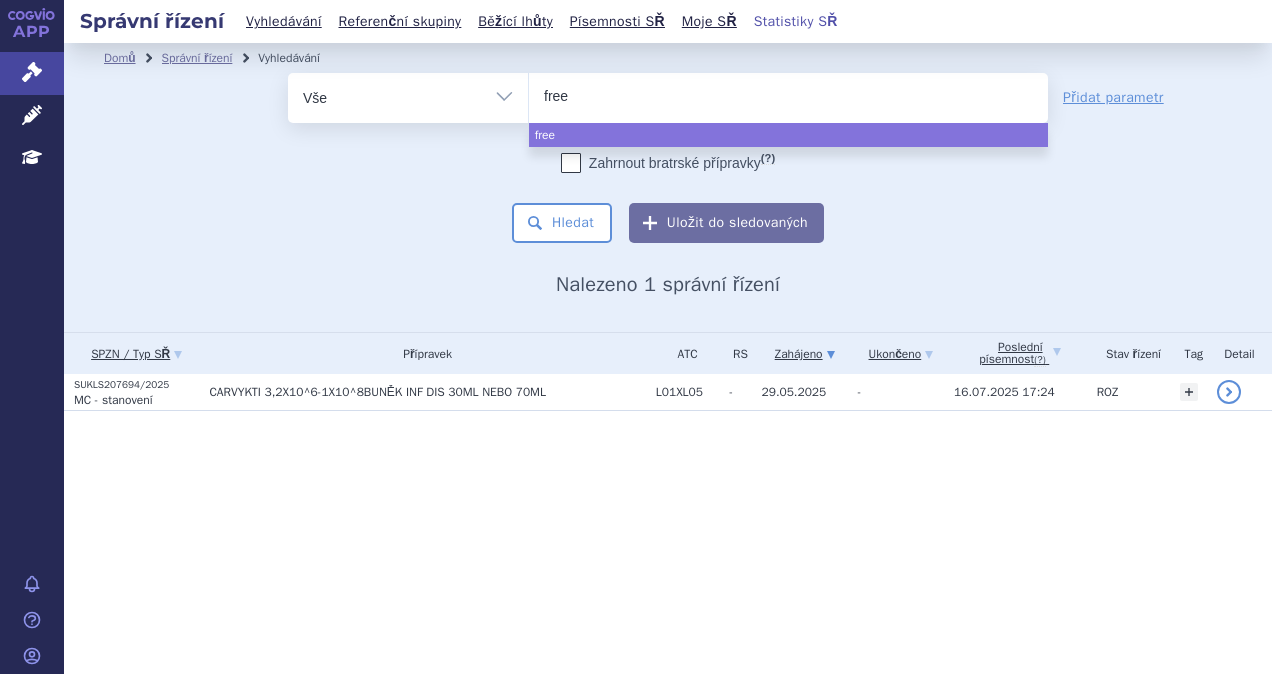 type on "fre" 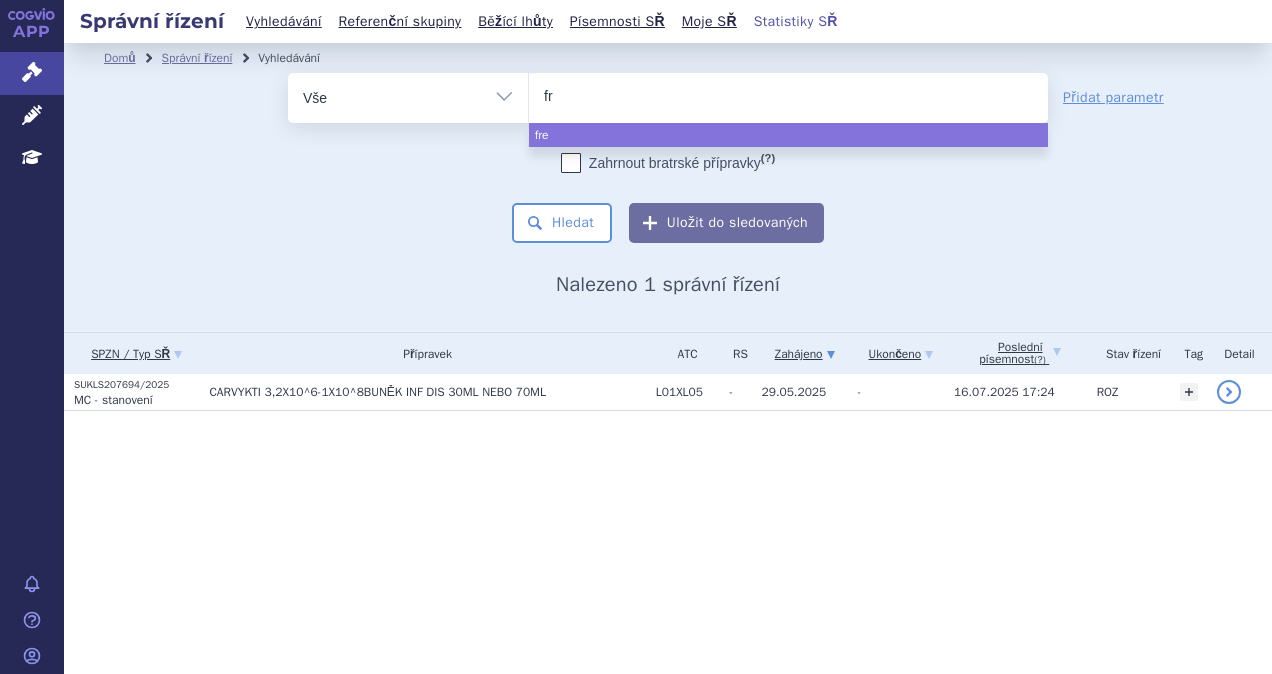 type on "f" 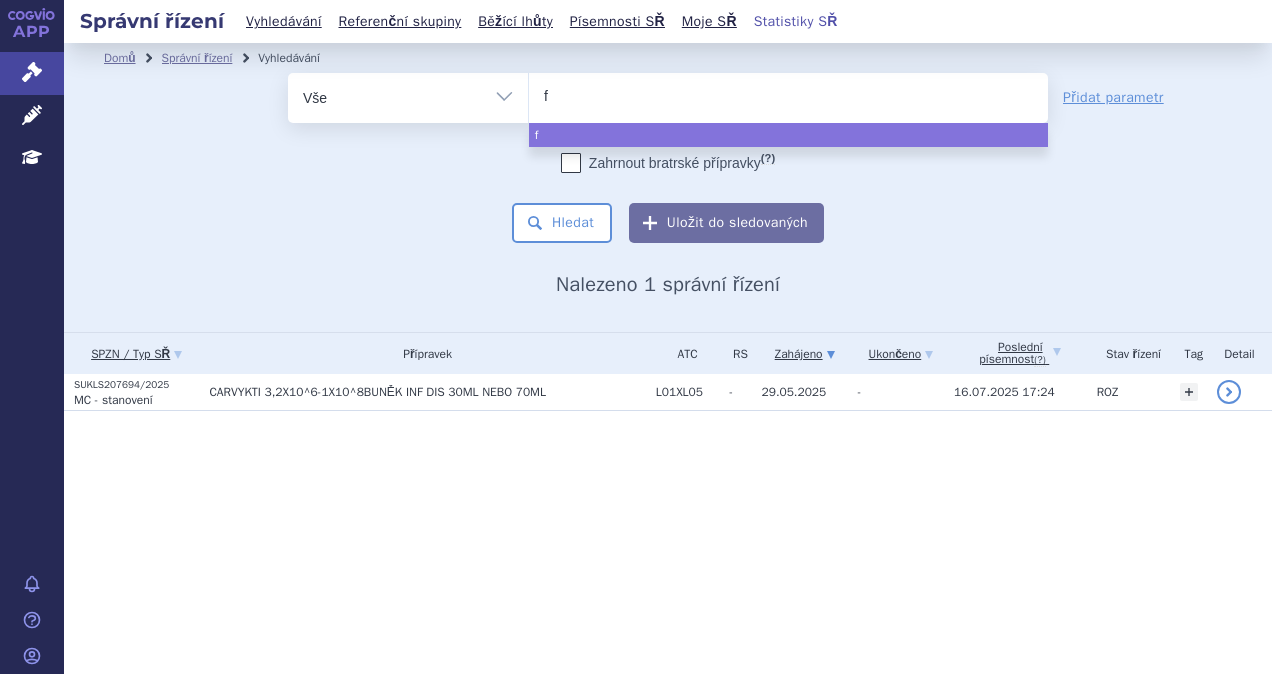 type 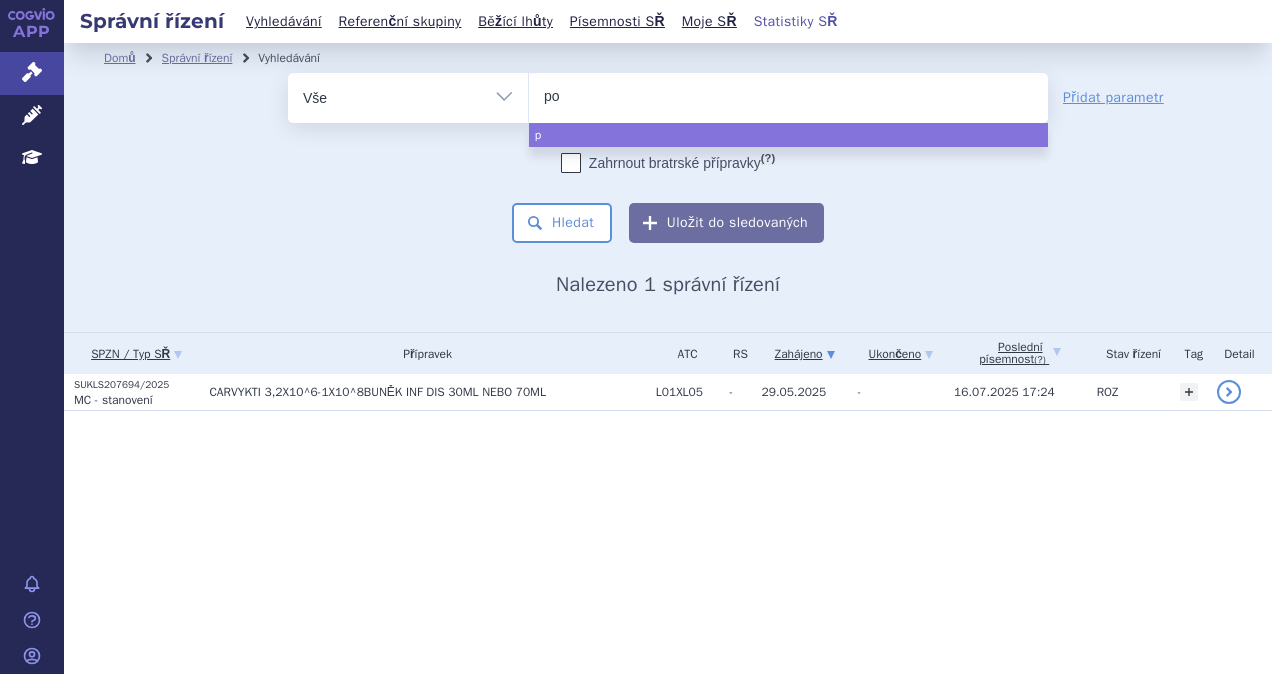 type on "pom" 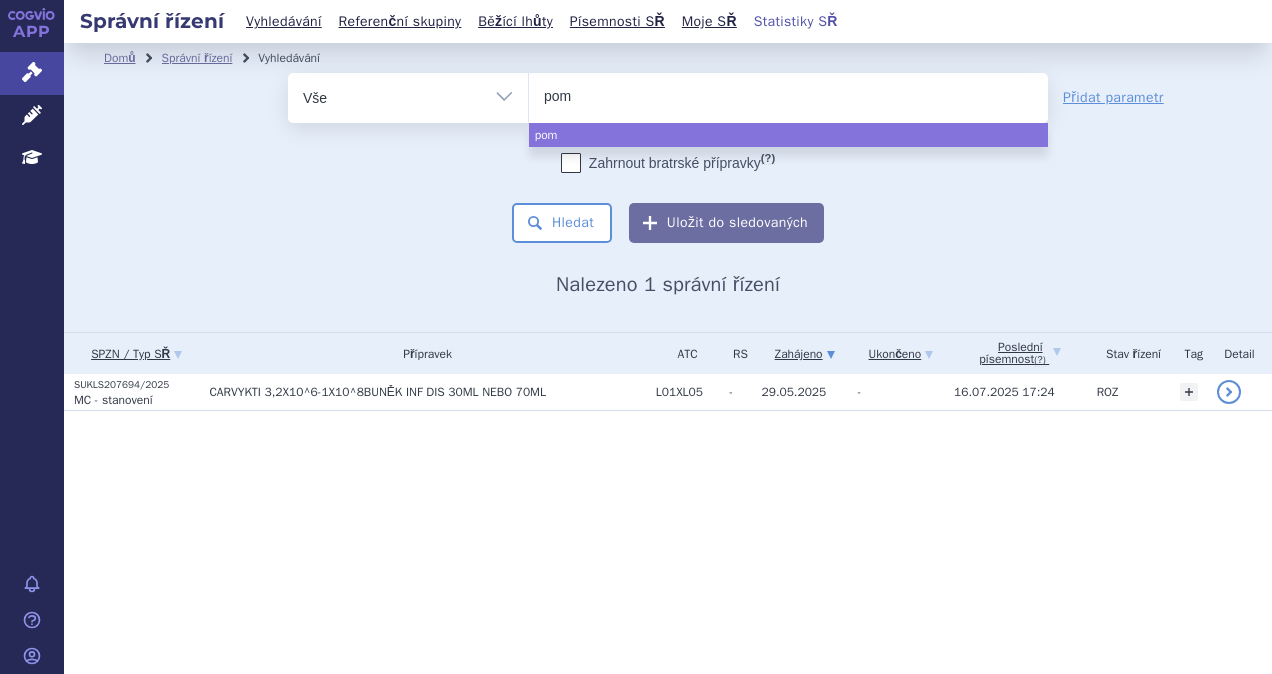 type on "poma" 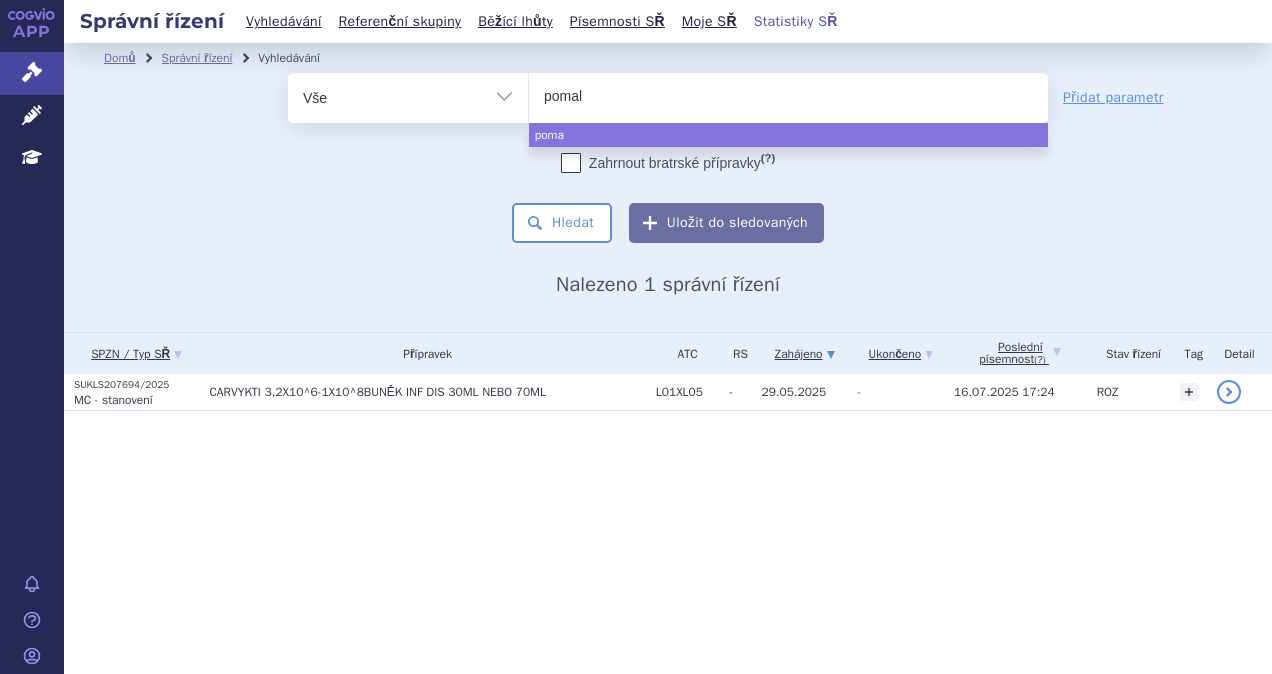 type on "pomali" 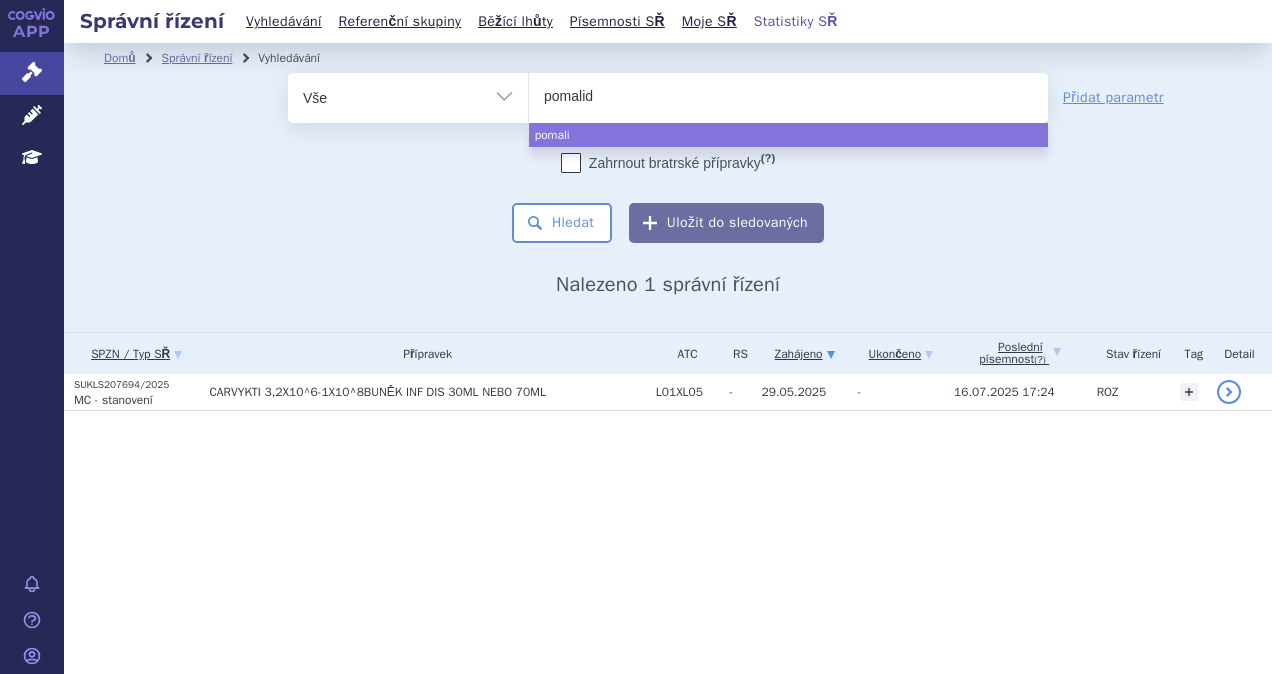 type on "pomalido" 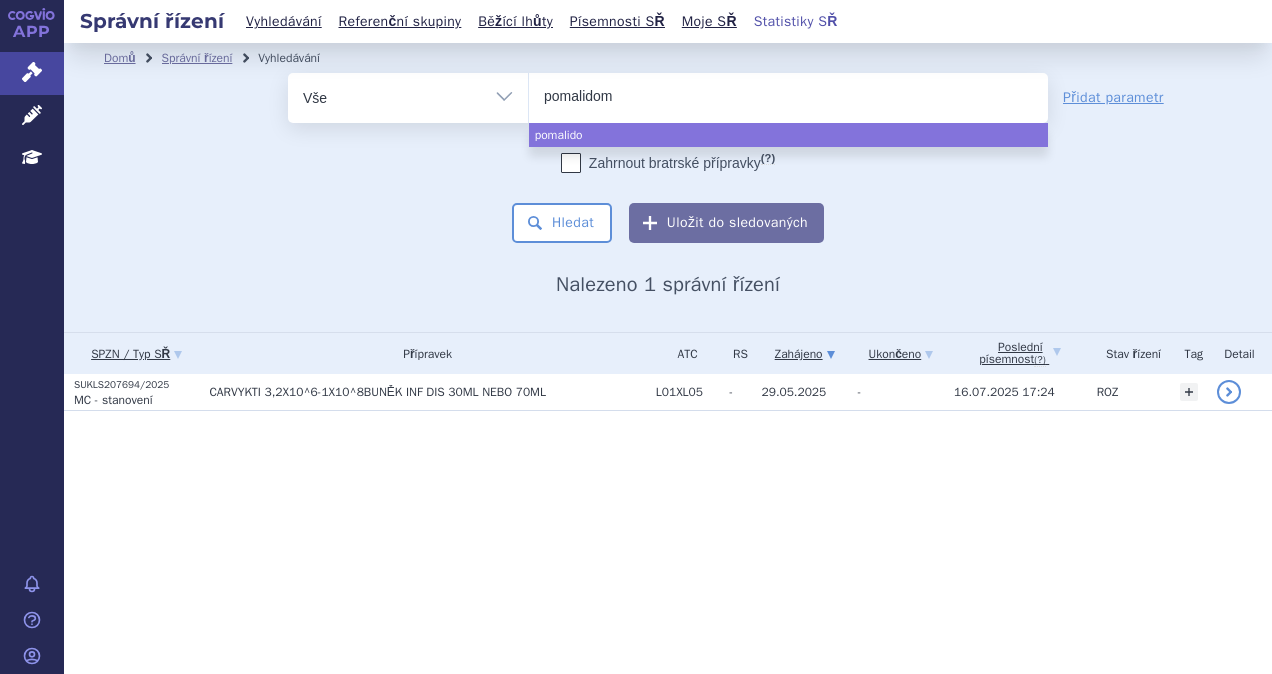 type on "pomalidomi" 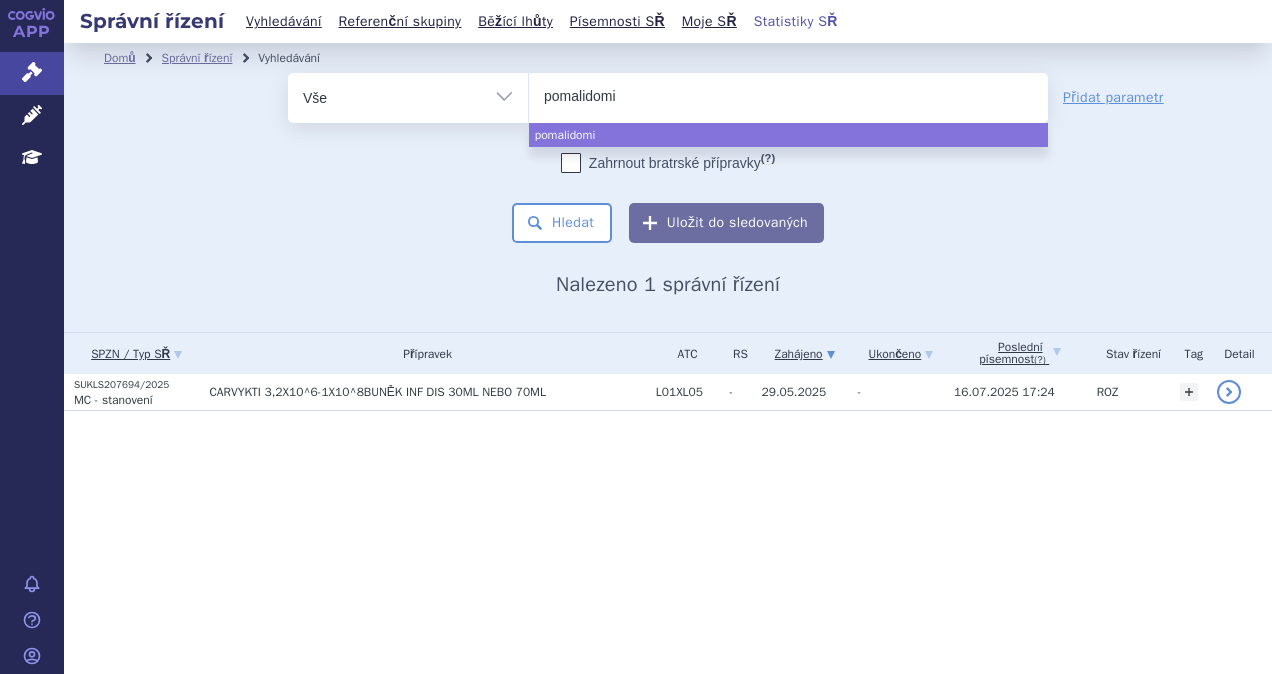 type on "pomalidomid" 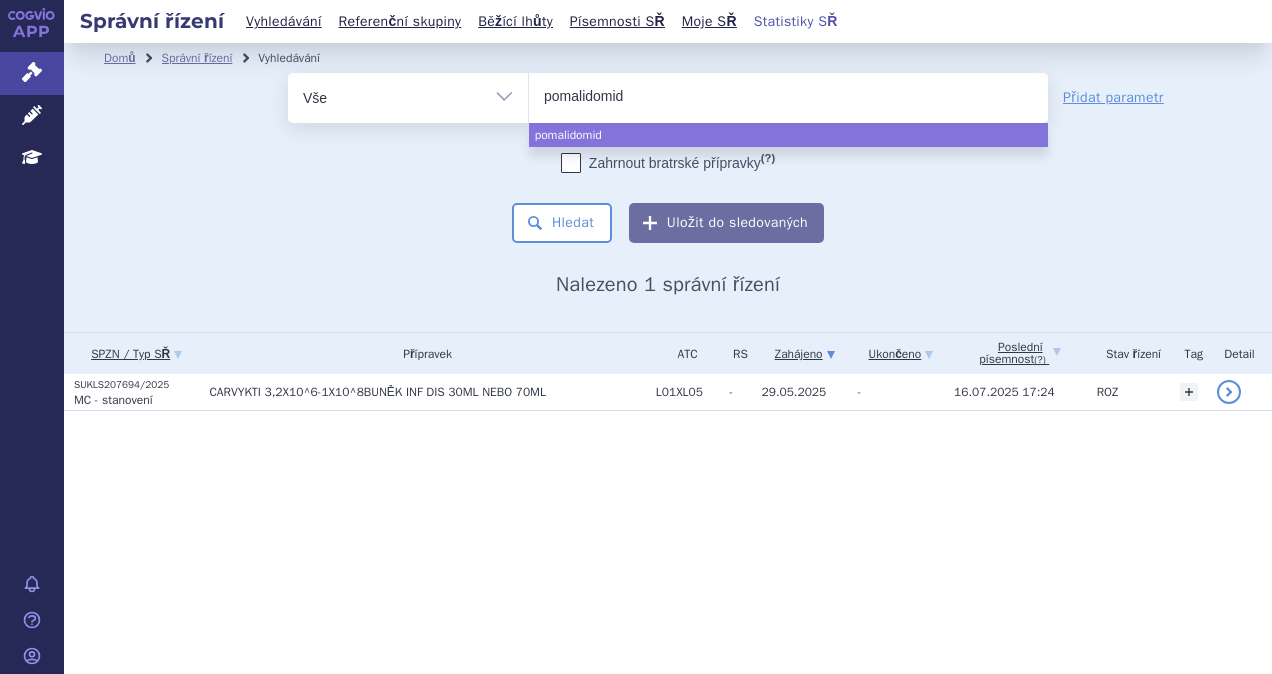 select on "pomalidomid" 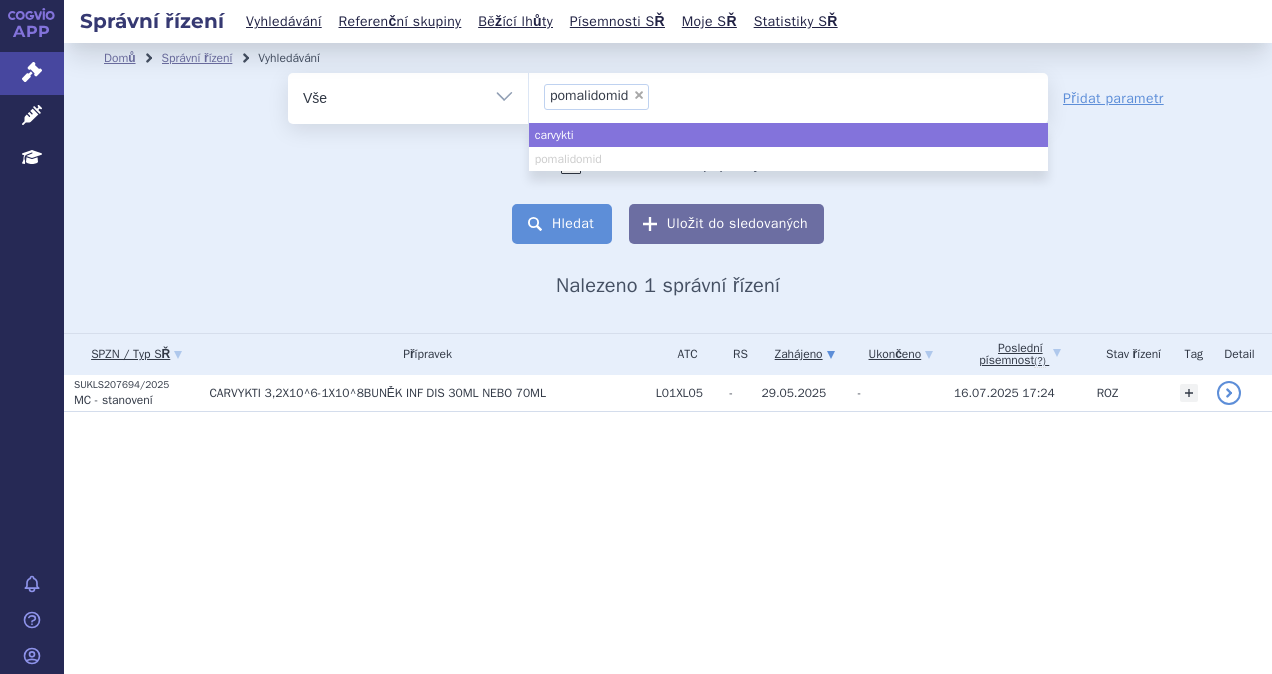 select on "carvykti" 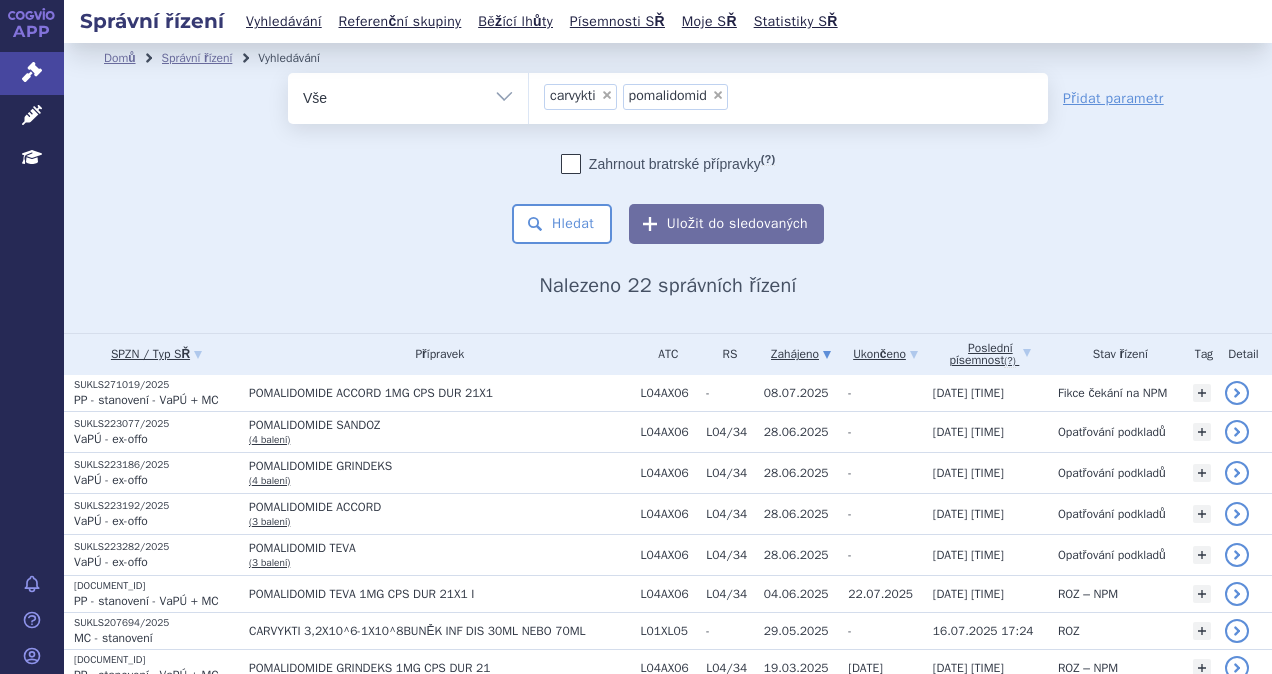 scroll, scrollTop: 0, scrollLeft: 0, axis: both 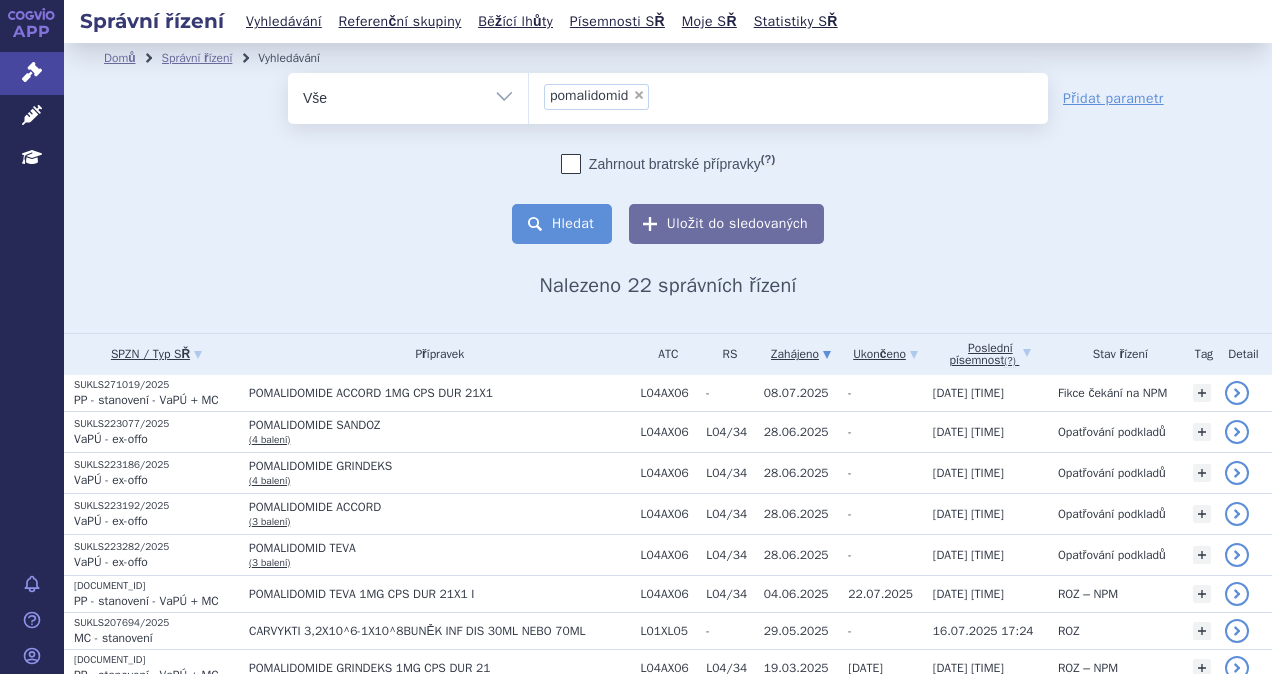 click on "Hledat" at bounding box center [562, 224] 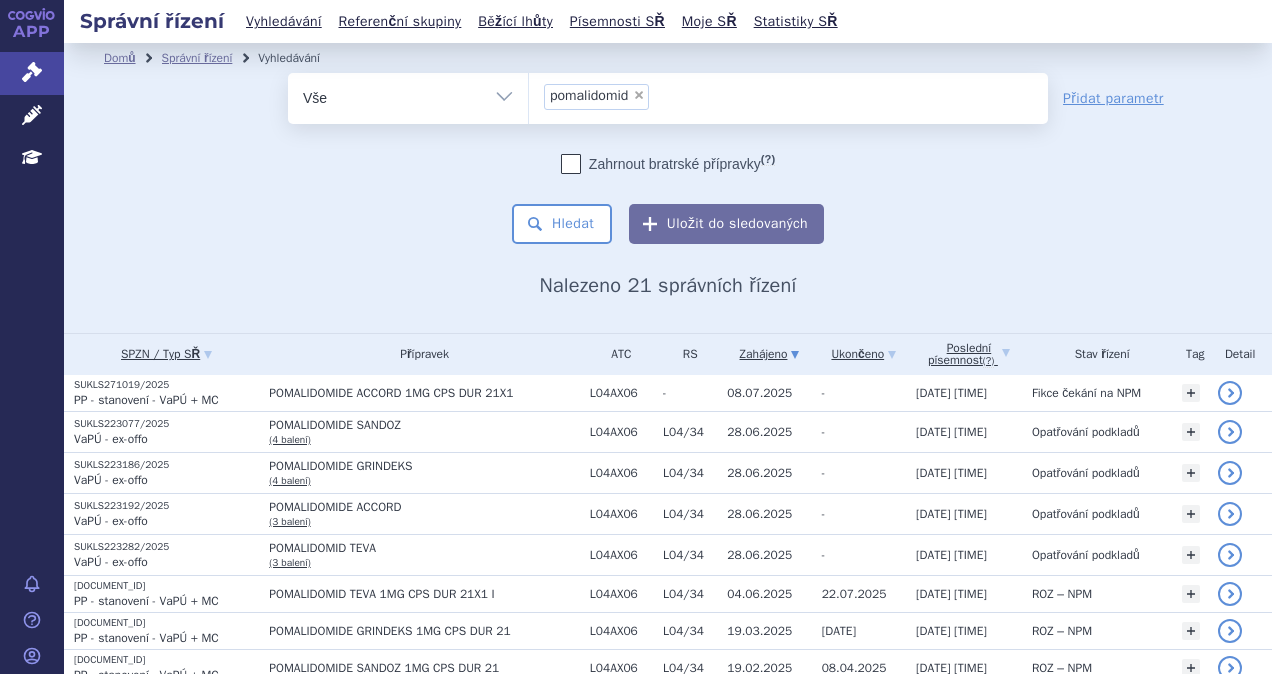 scroll, scrollTop: 0, scrollLeft: 0, axis: both 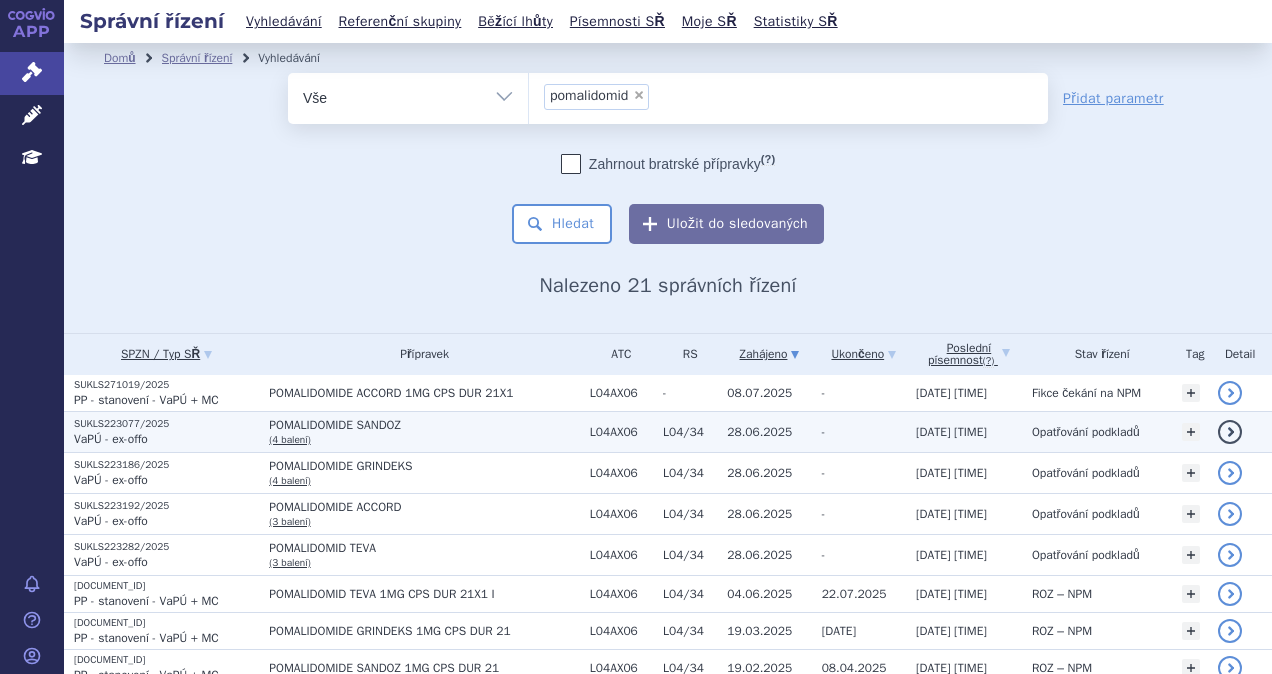click on "28.06.2025" at bounding box center [759, 432] 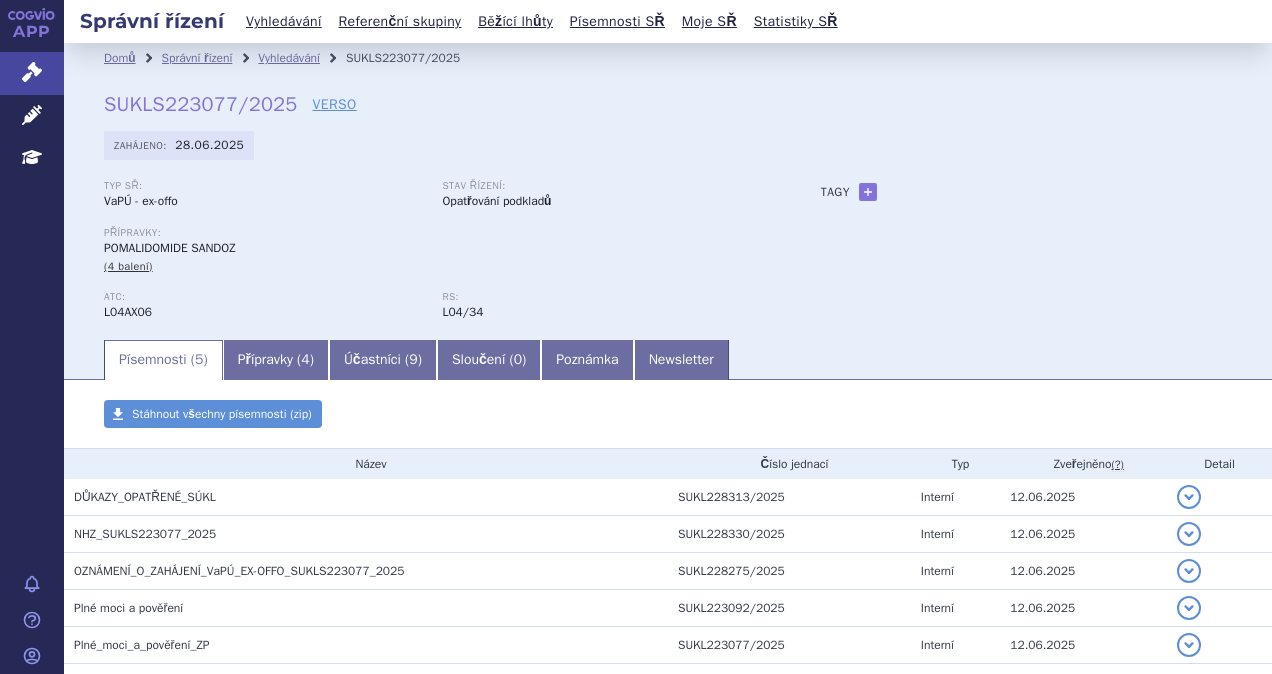 scroll, scrollTop: 0, scrollLeft: 0, axis: both 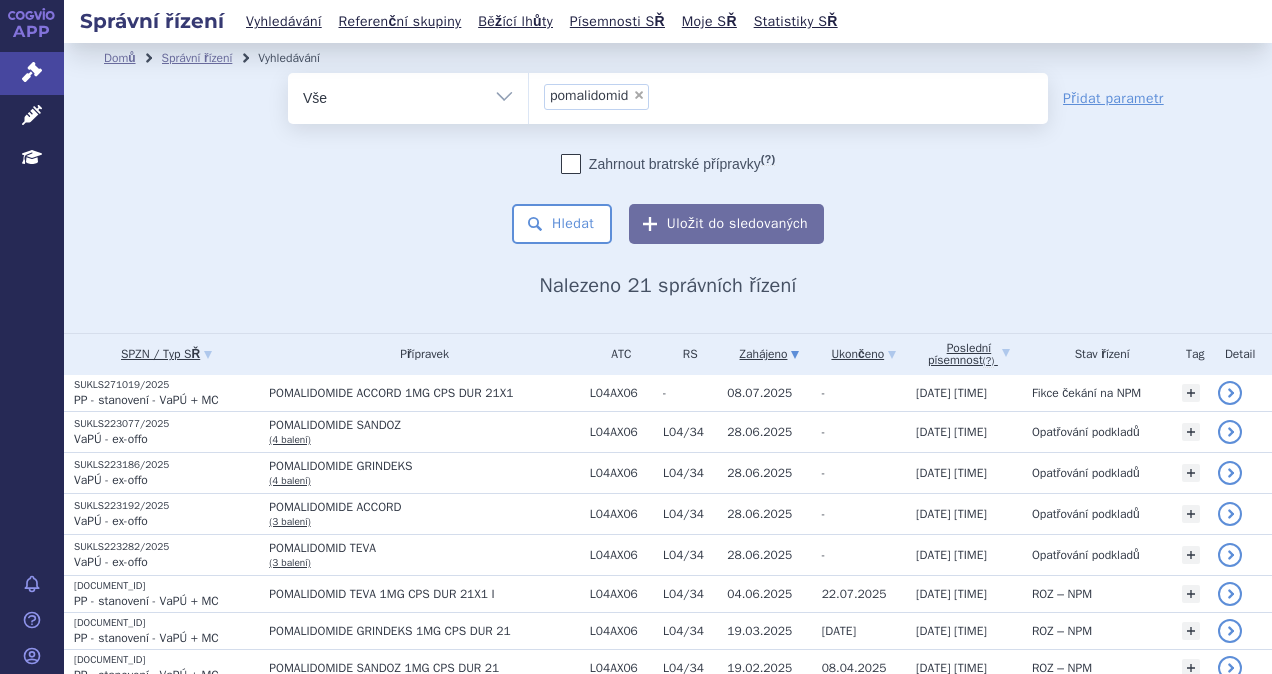 click on "×" at bounding box center (639, 95) 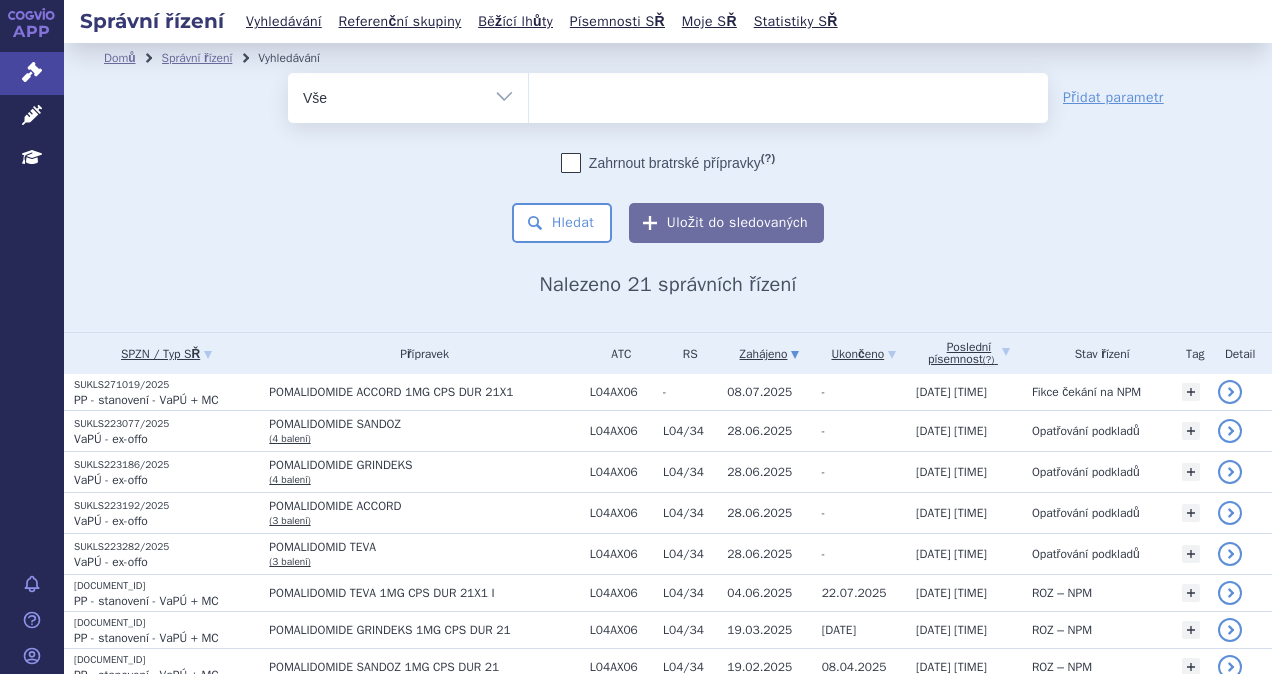 type on "d" 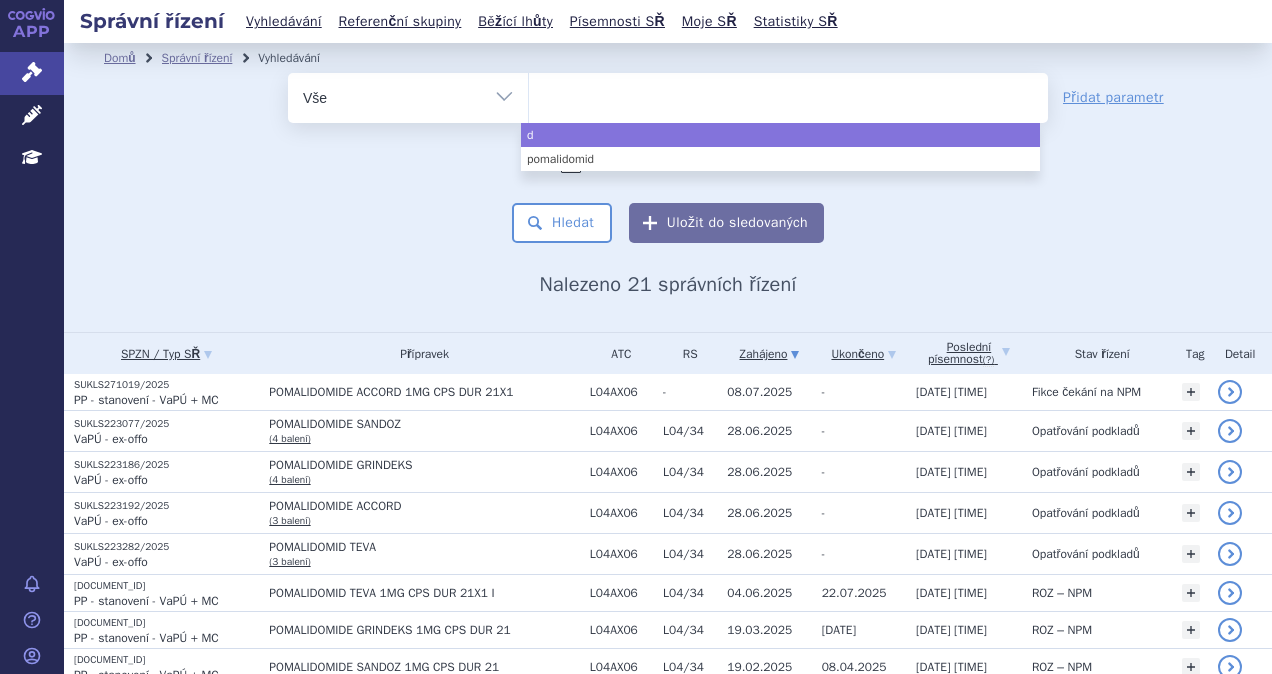 type on "c" 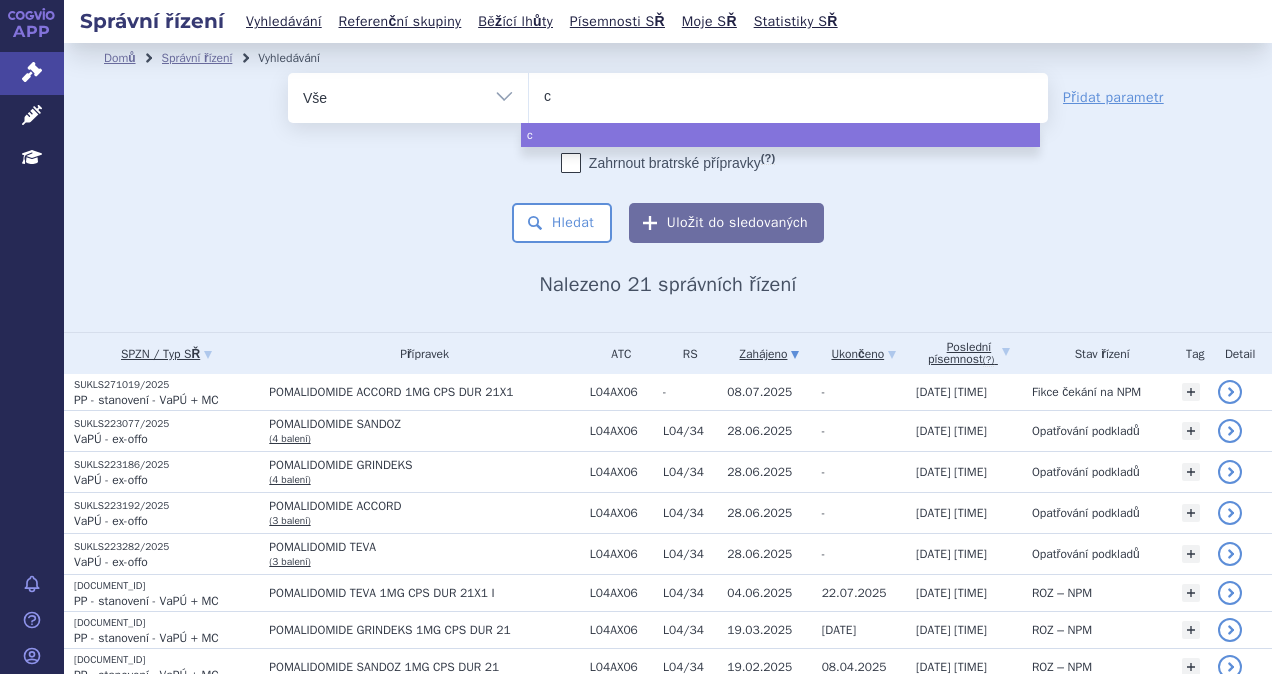 type on "ca" 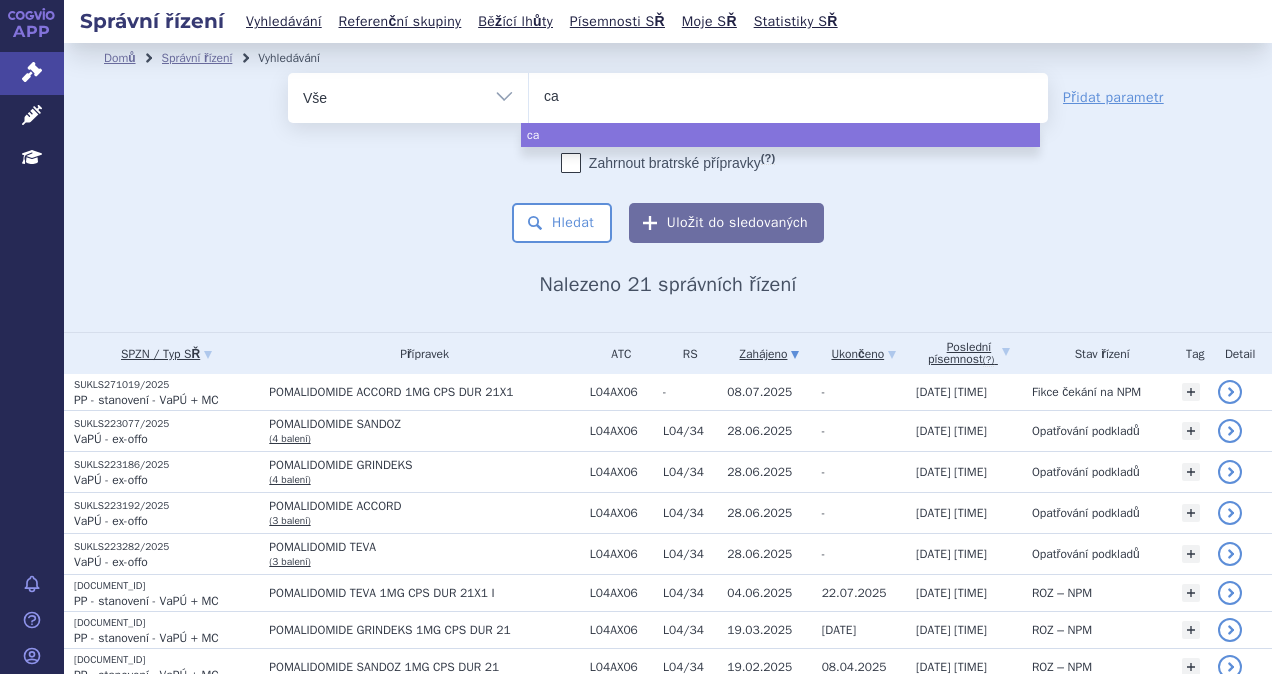 type on "car" 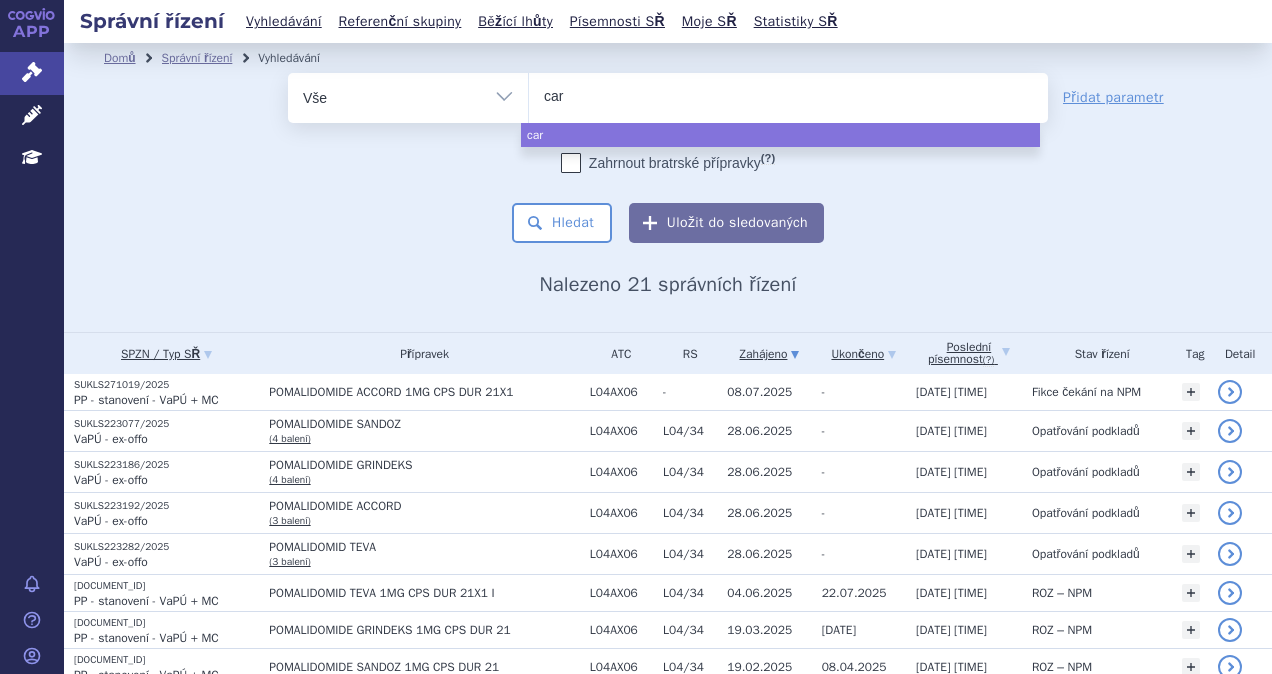 type on "carv" 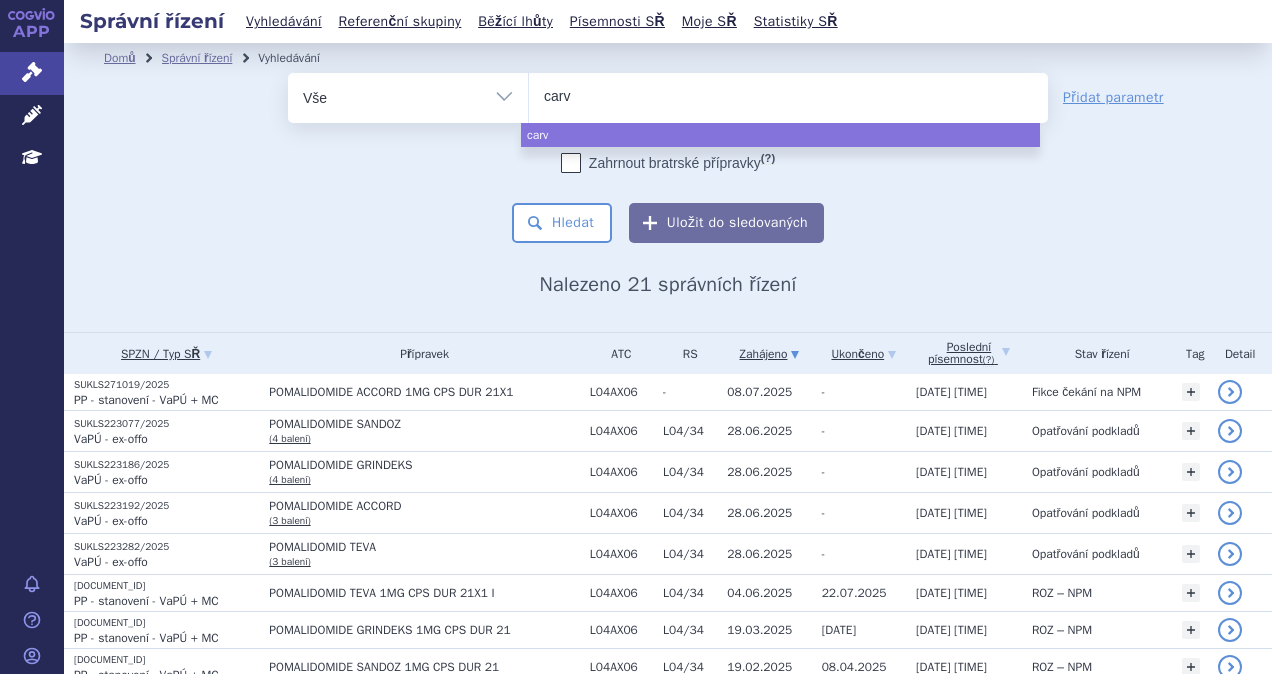 type on "carvy" 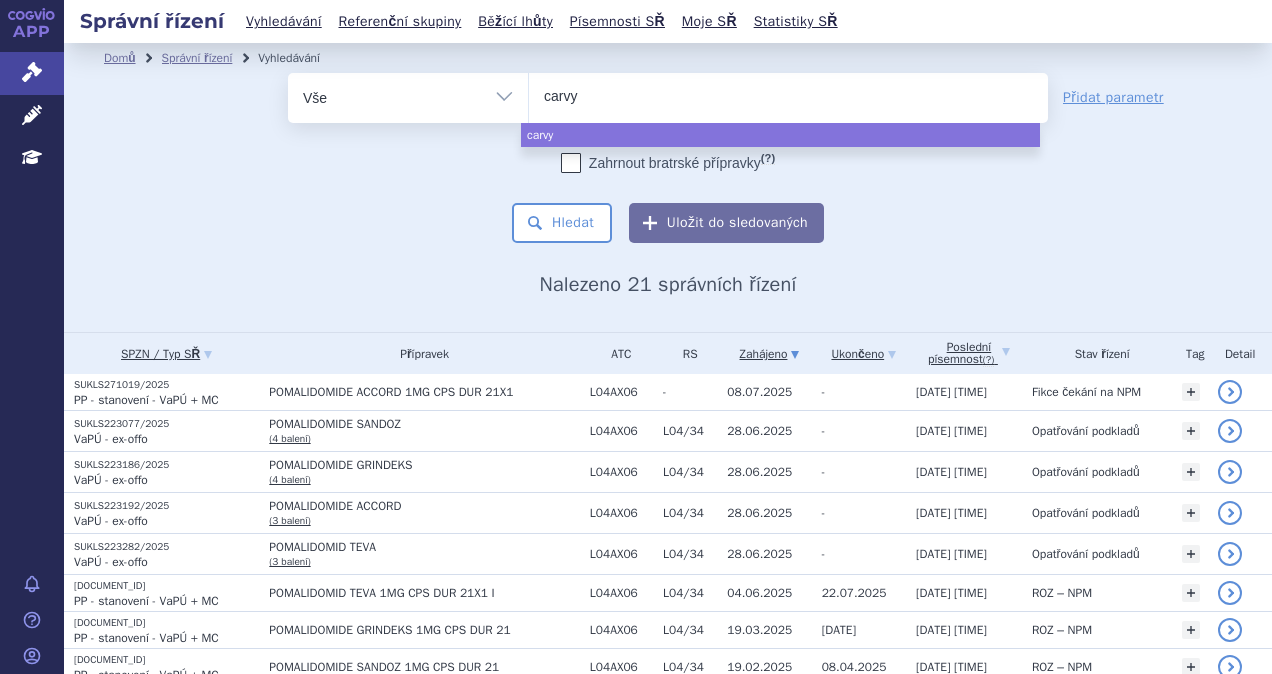 type on "carvyk" 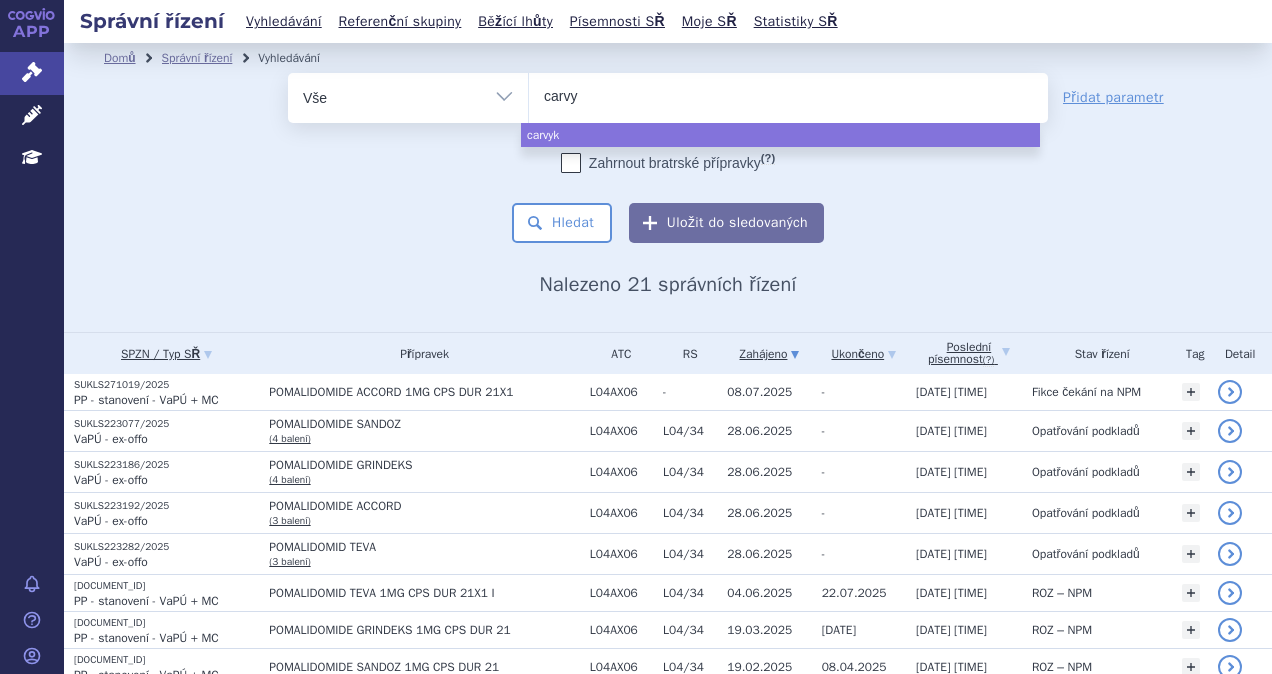 type on "carv" 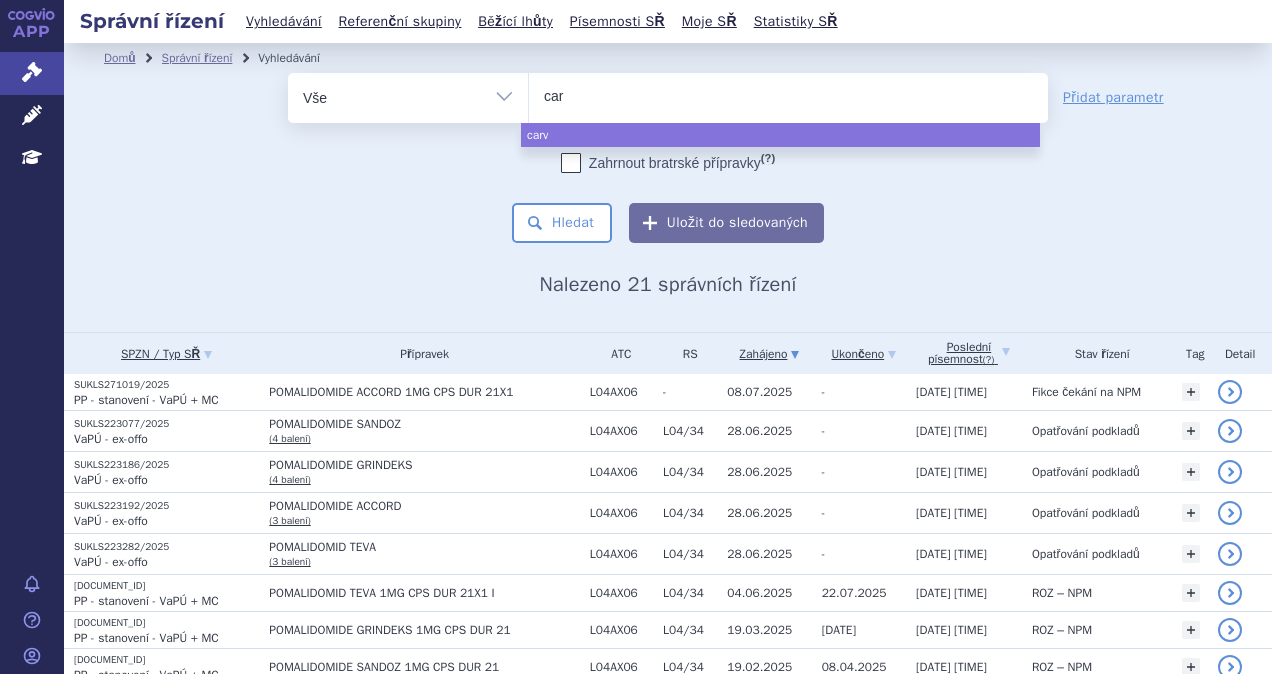 type on "ca" 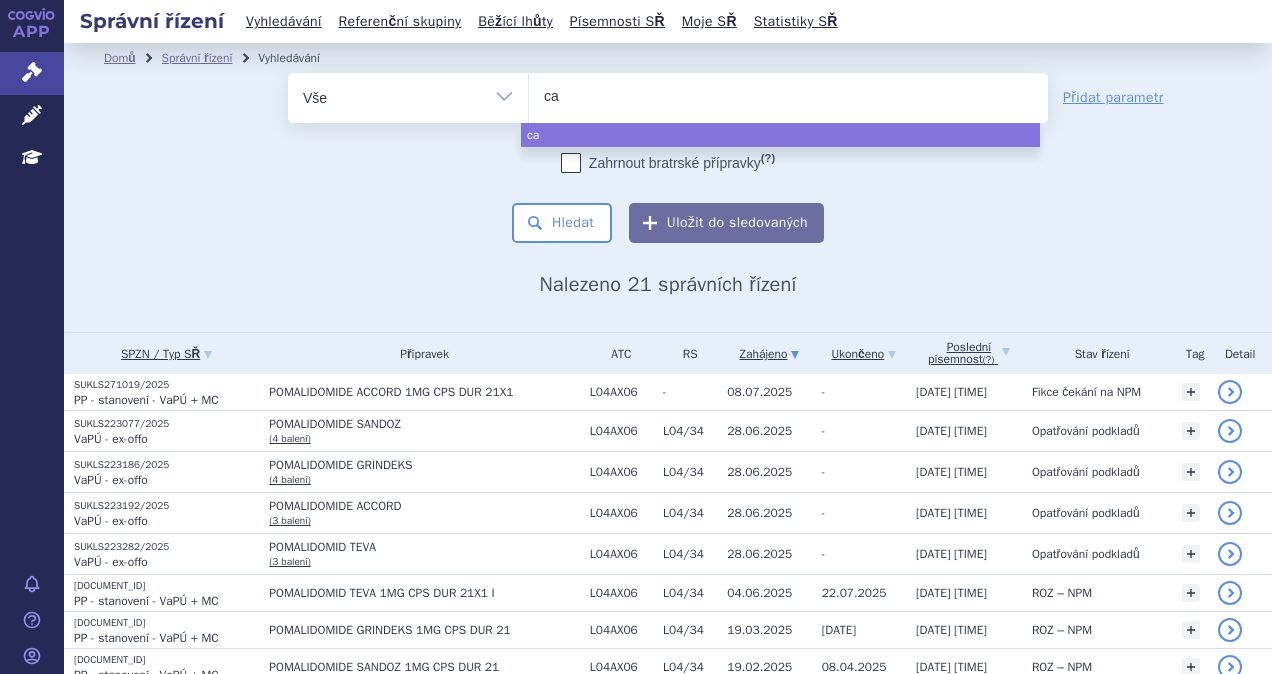 type on "c" 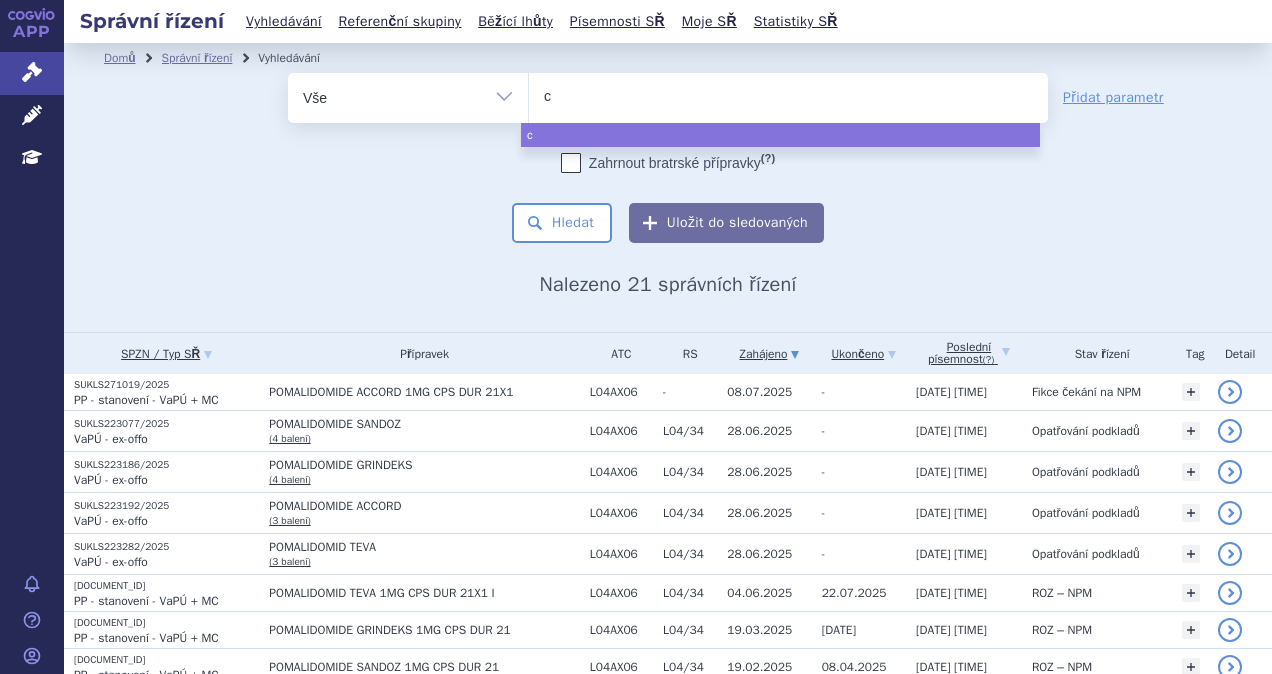 type 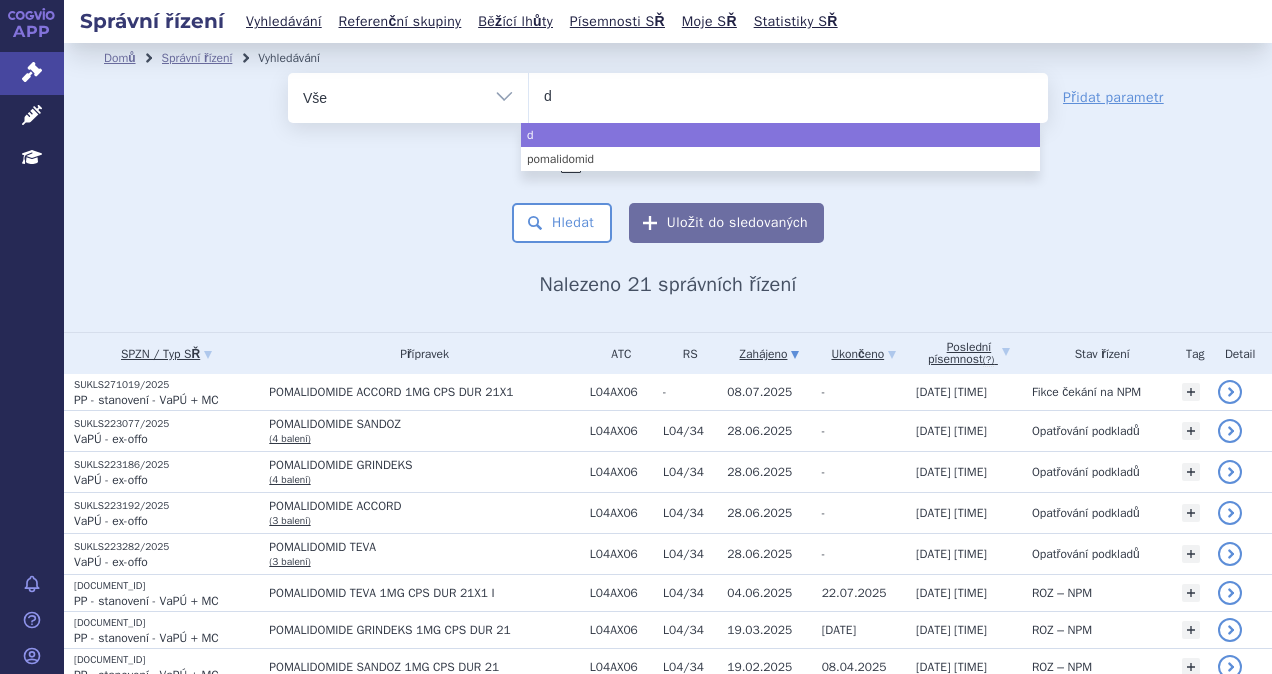 type on "da" 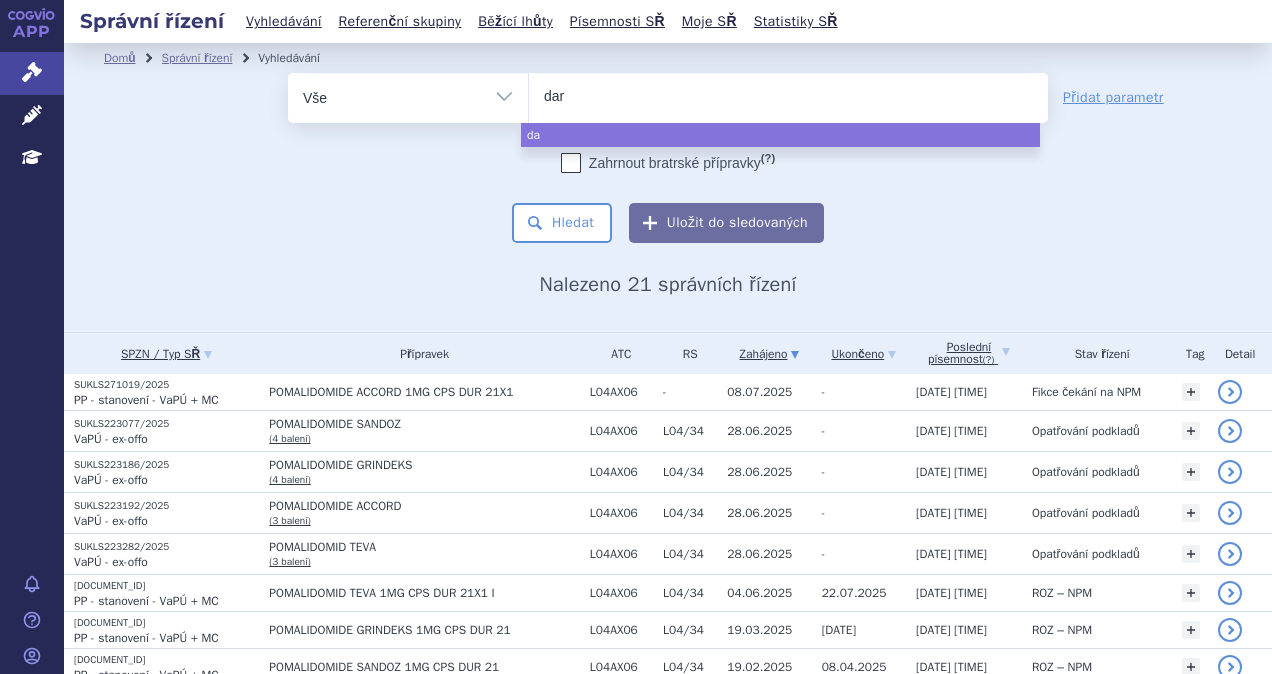 type on "darz" 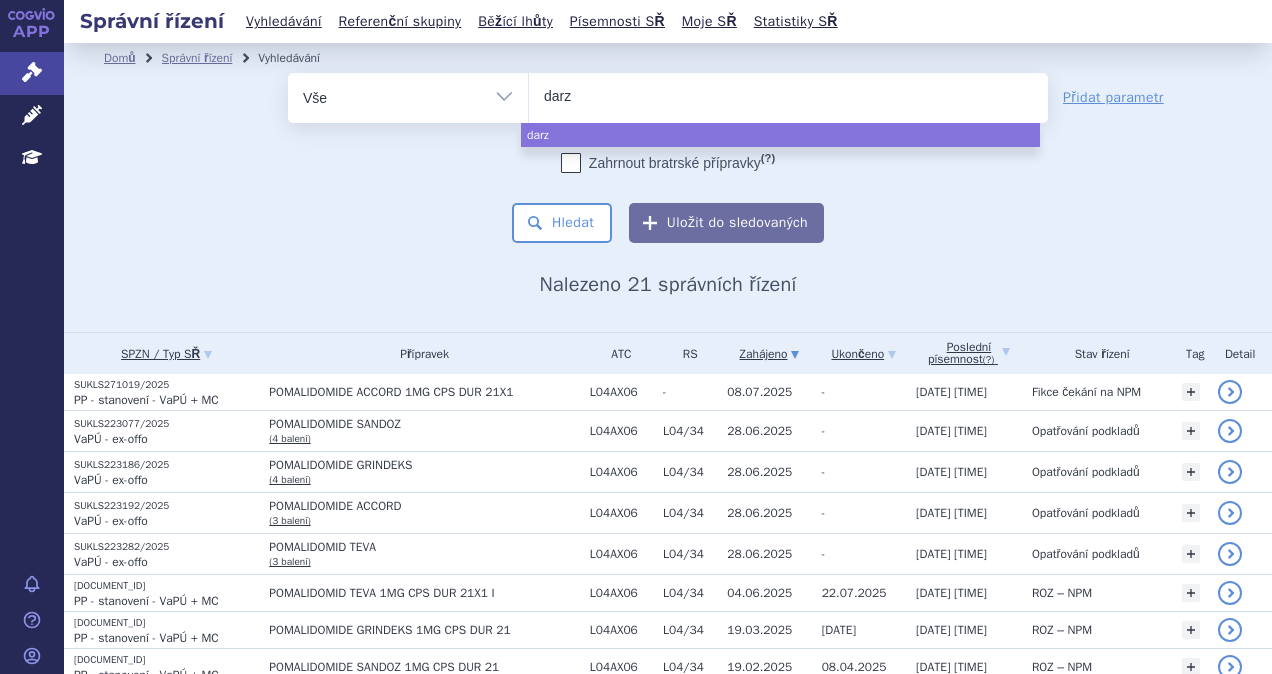 type on "darza" 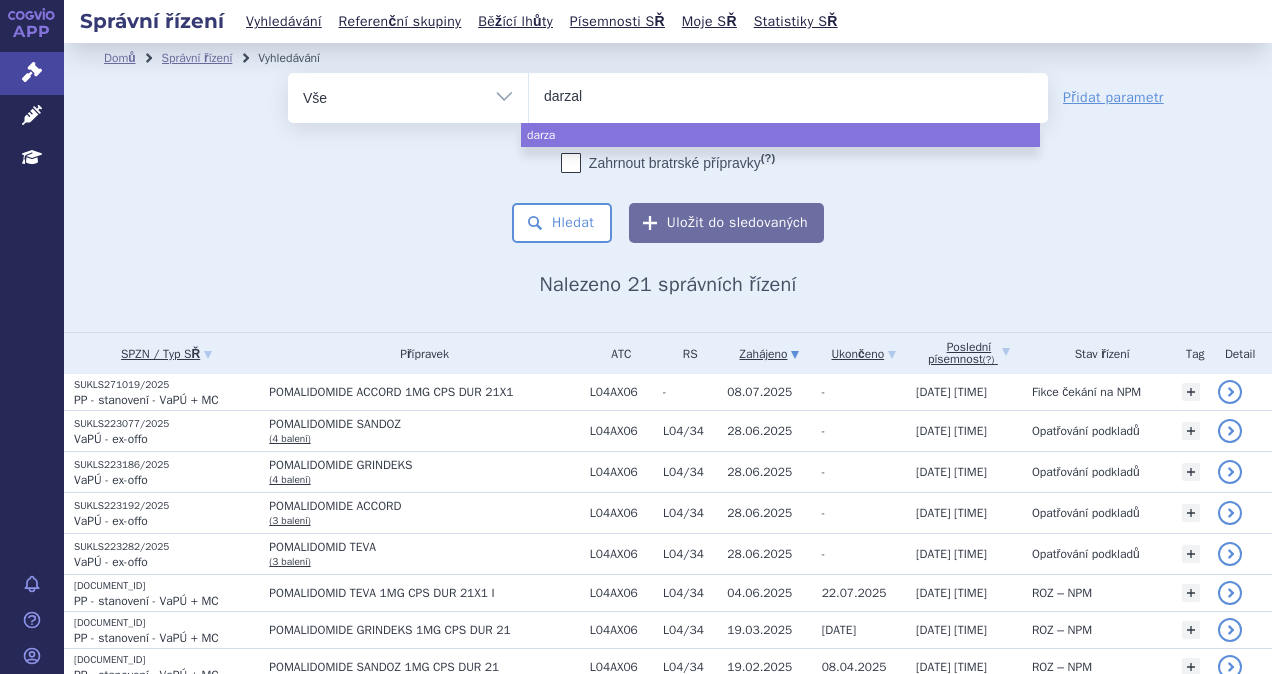 type on "darzale" 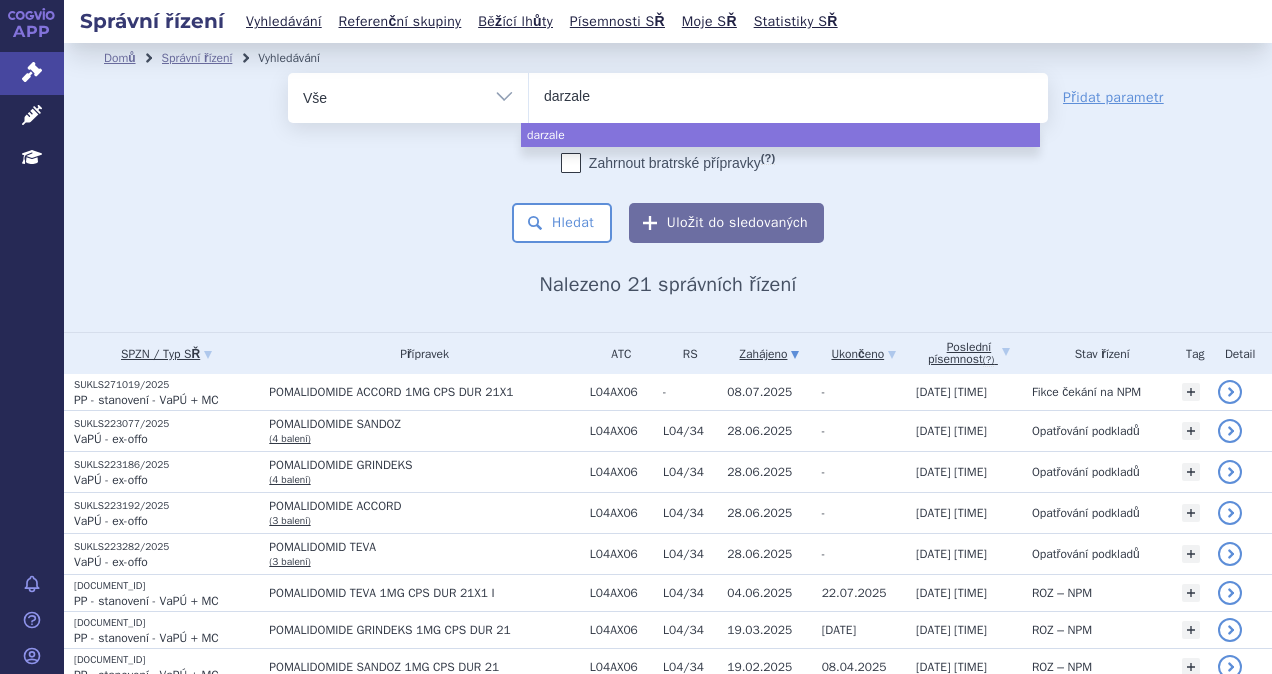 type on "darzalex" 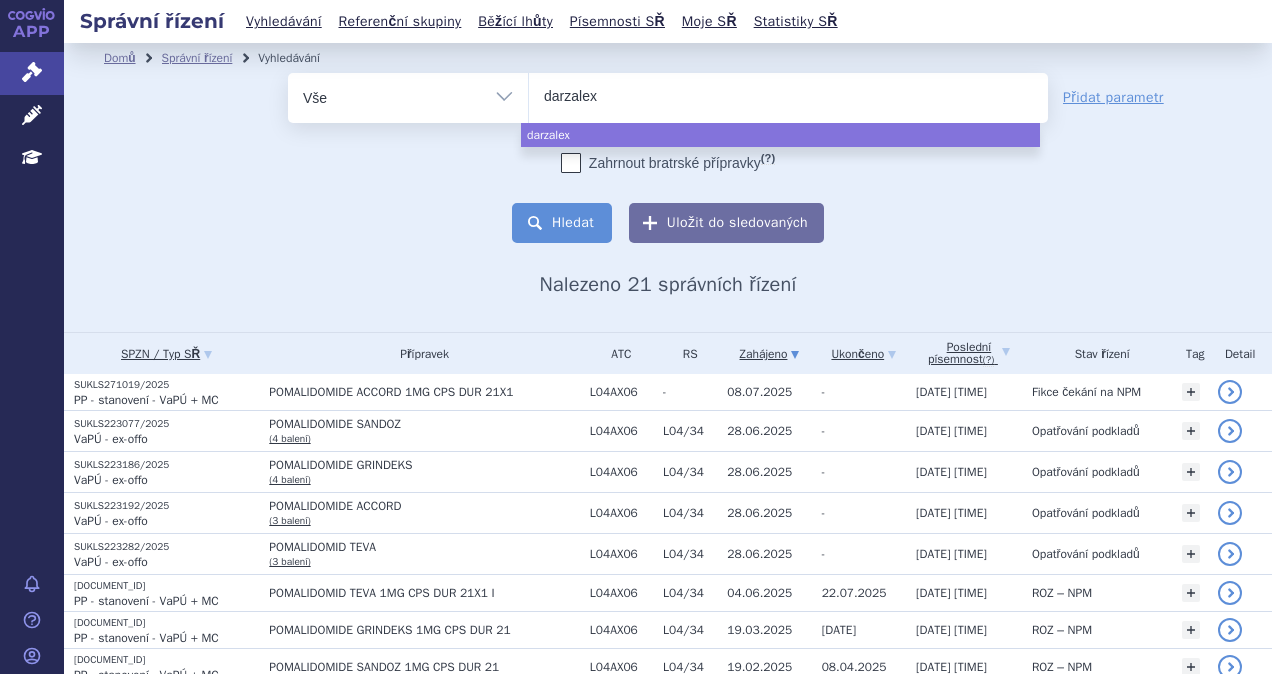select on "darzalex" 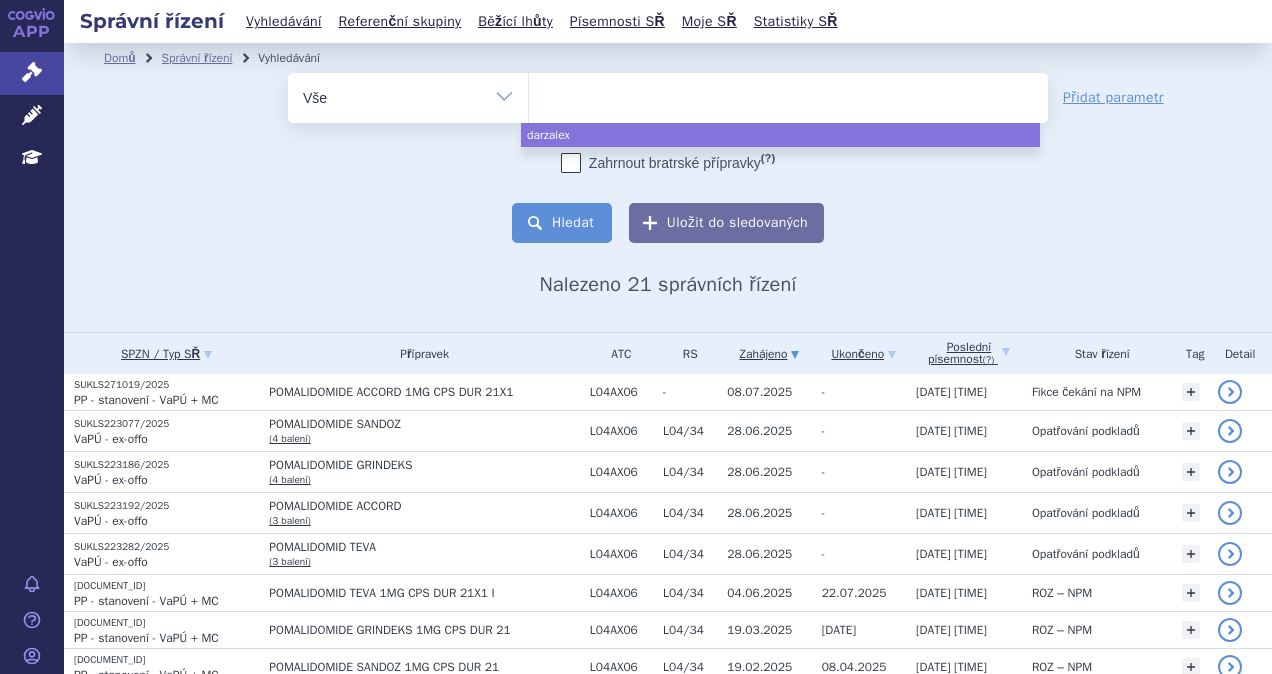 click on "Hledat" at bounding box center (562, 223) 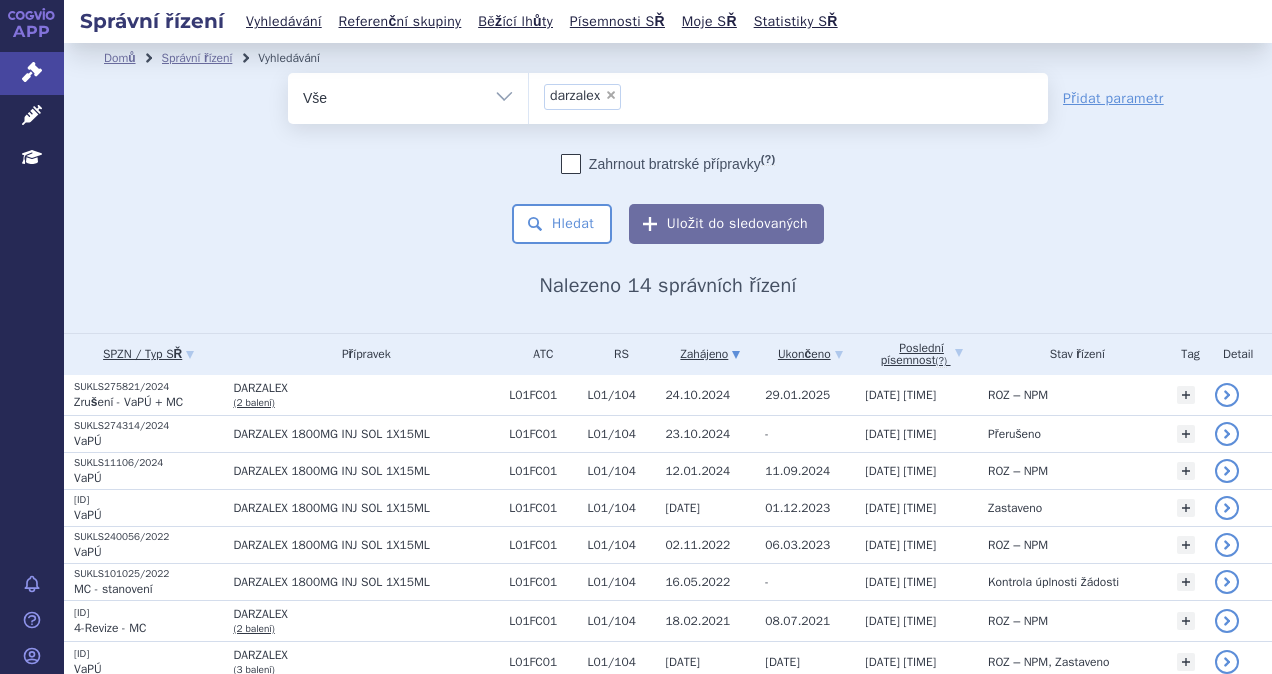 scroll, scrollTop: 0, scrollLeft: 0, axis: both 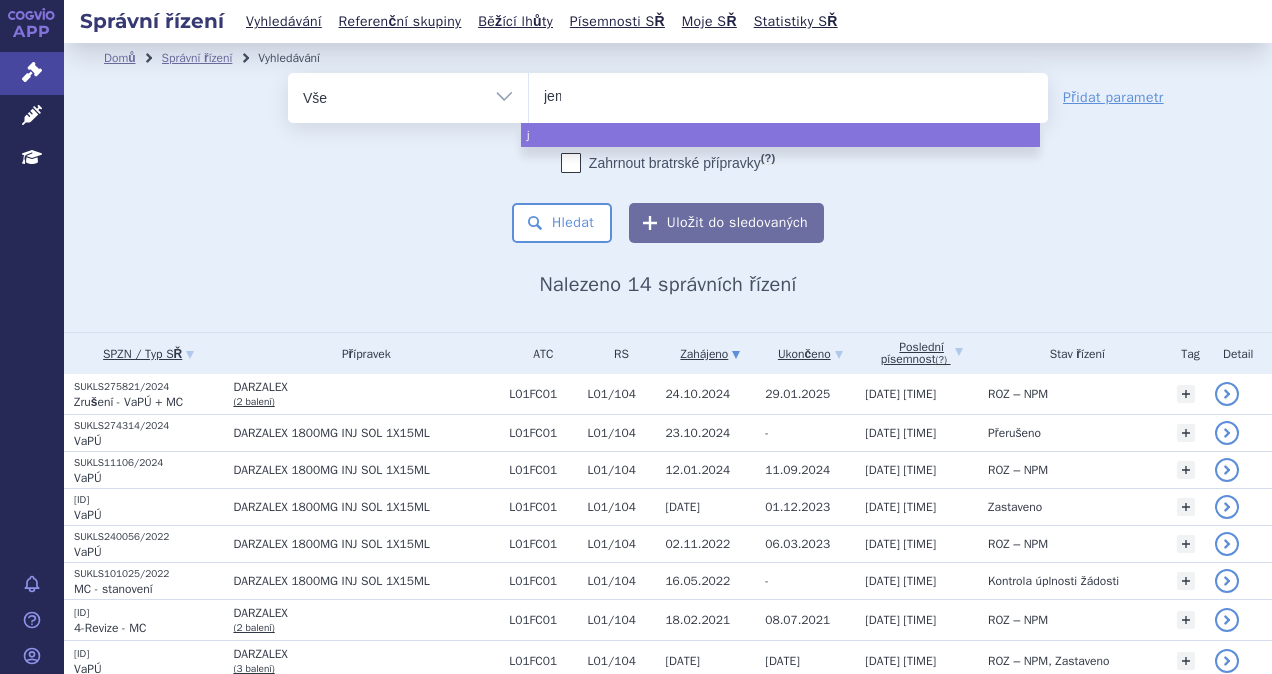 type on "jemp" 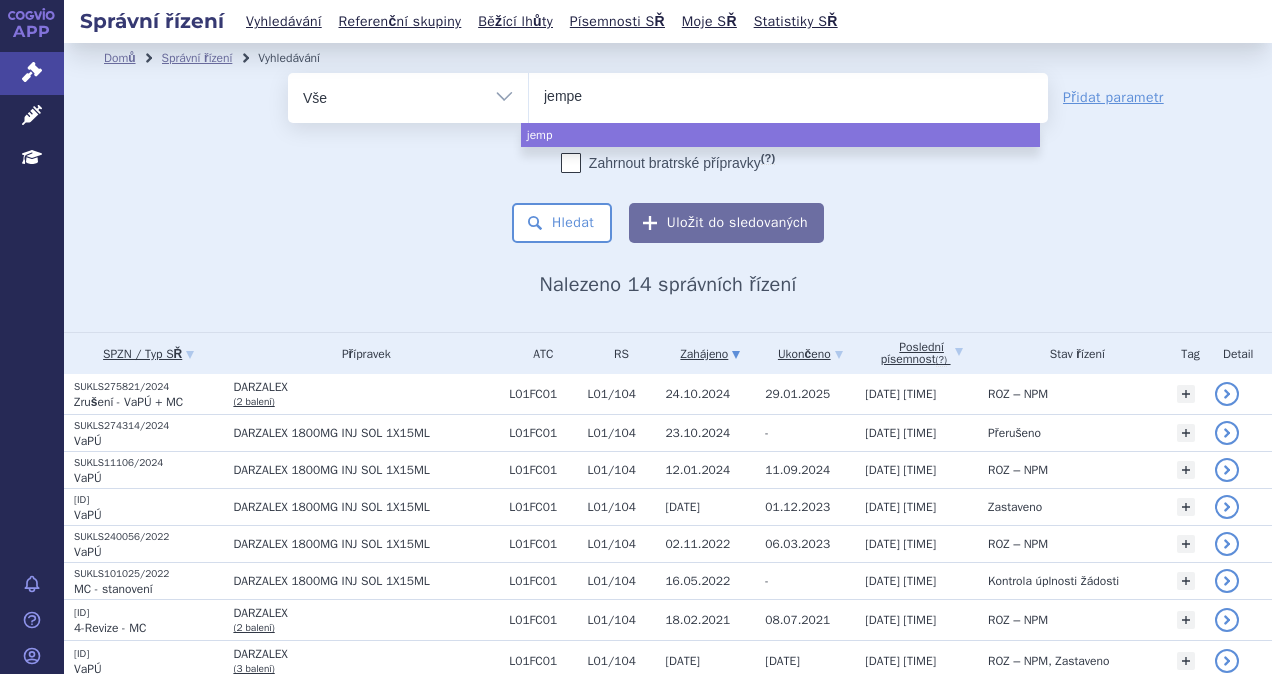type on "jemper" 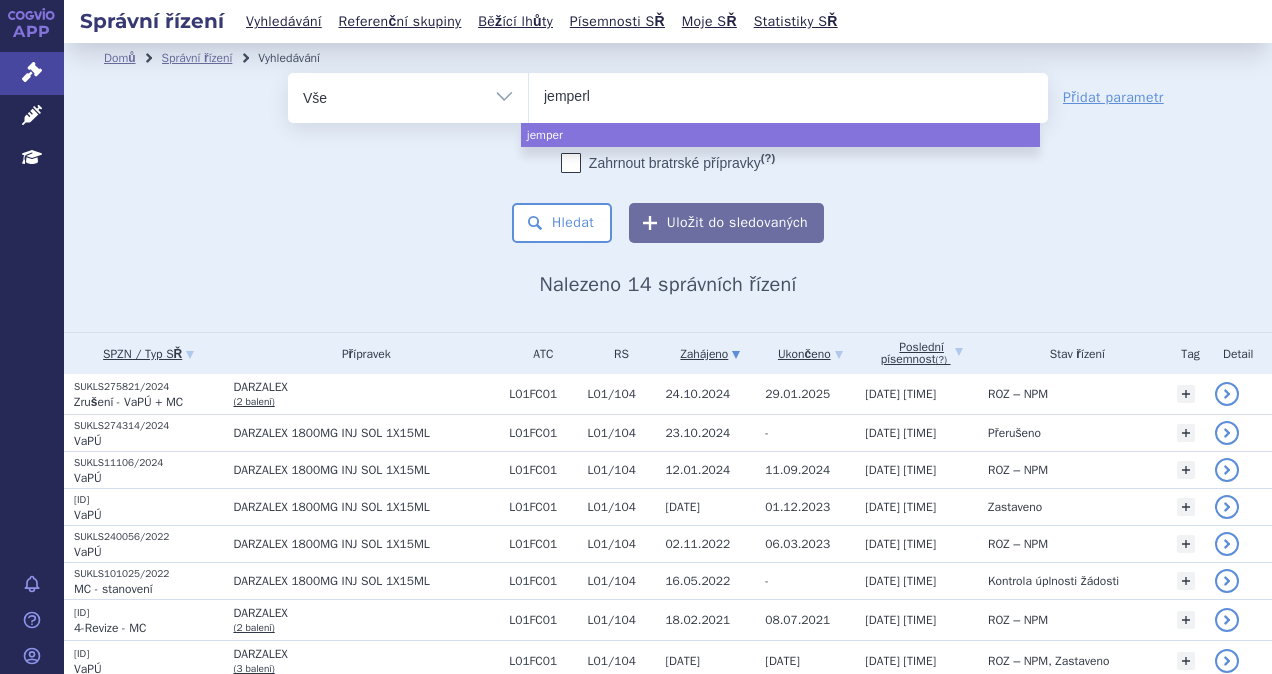 type on "jemperli" 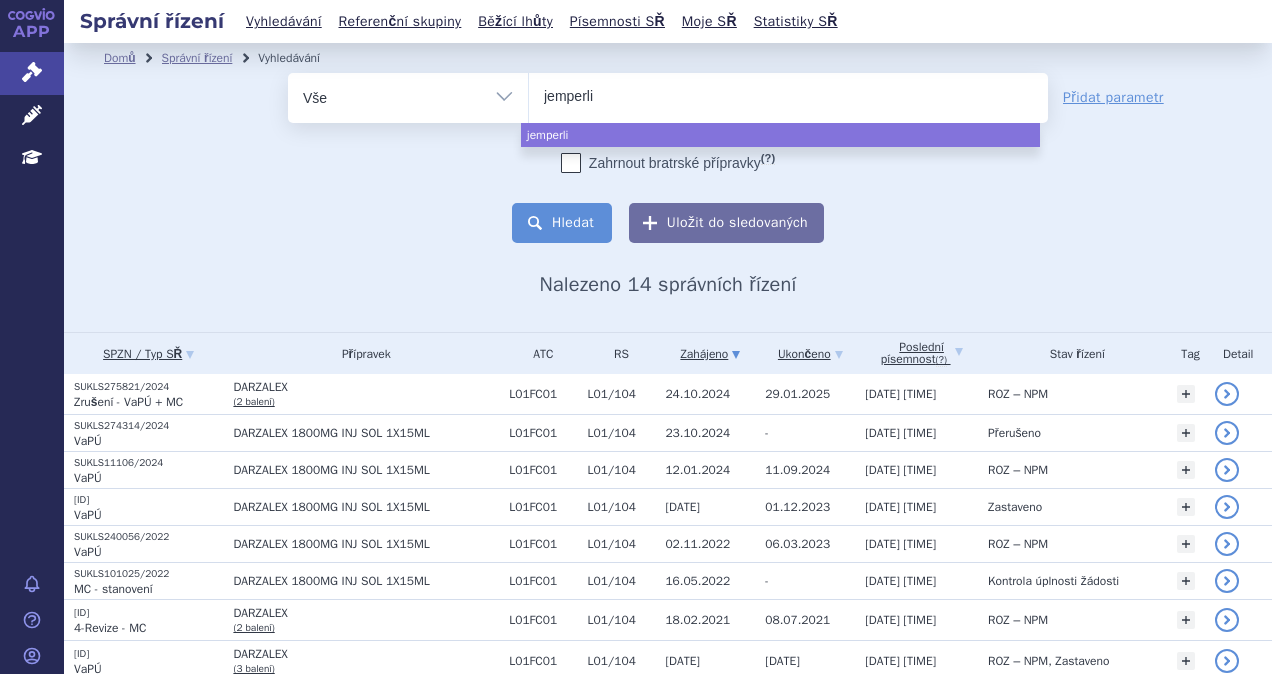 select on "jemperli" 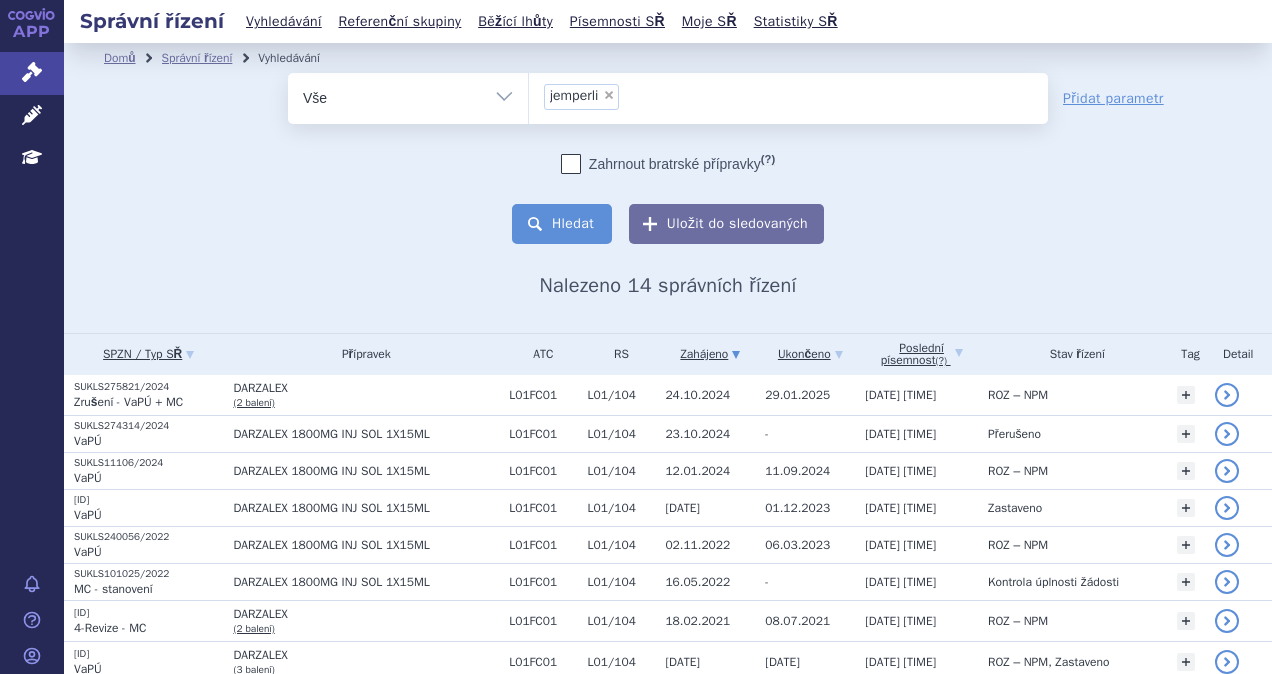 click on "Hledat" at bounding box center (562, 224) 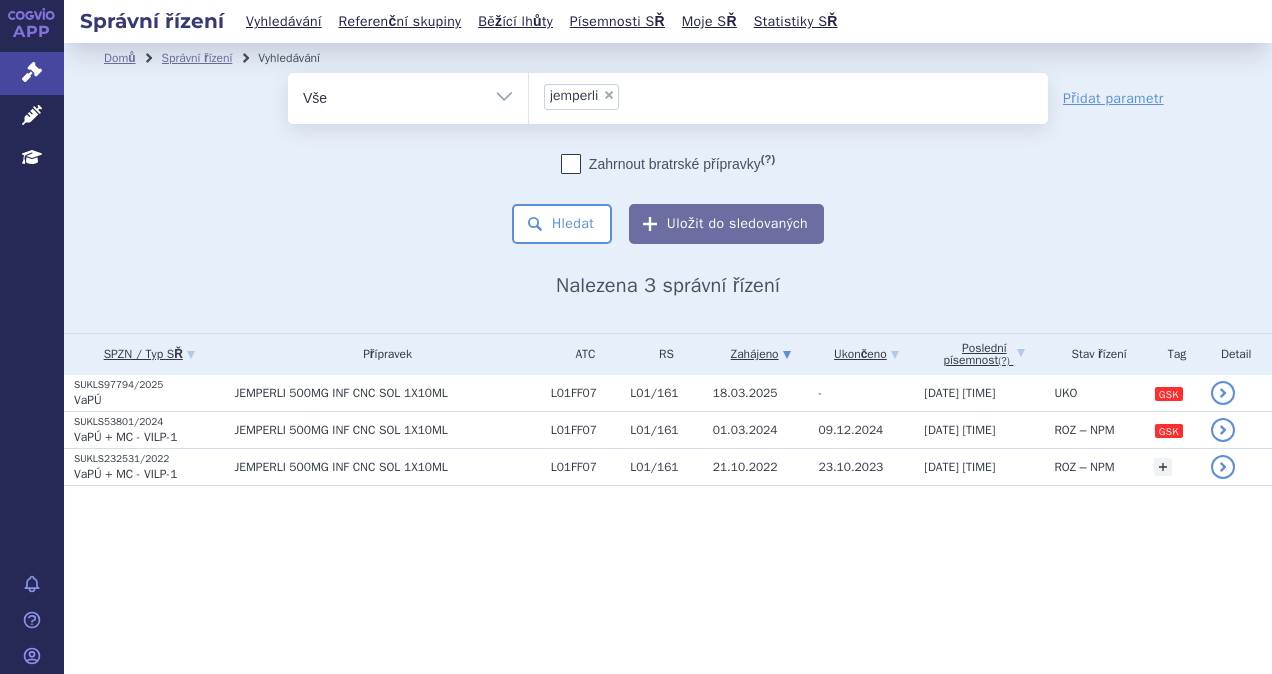 scroll, scrollTop: 0, scrollLeft: 0, axis: both 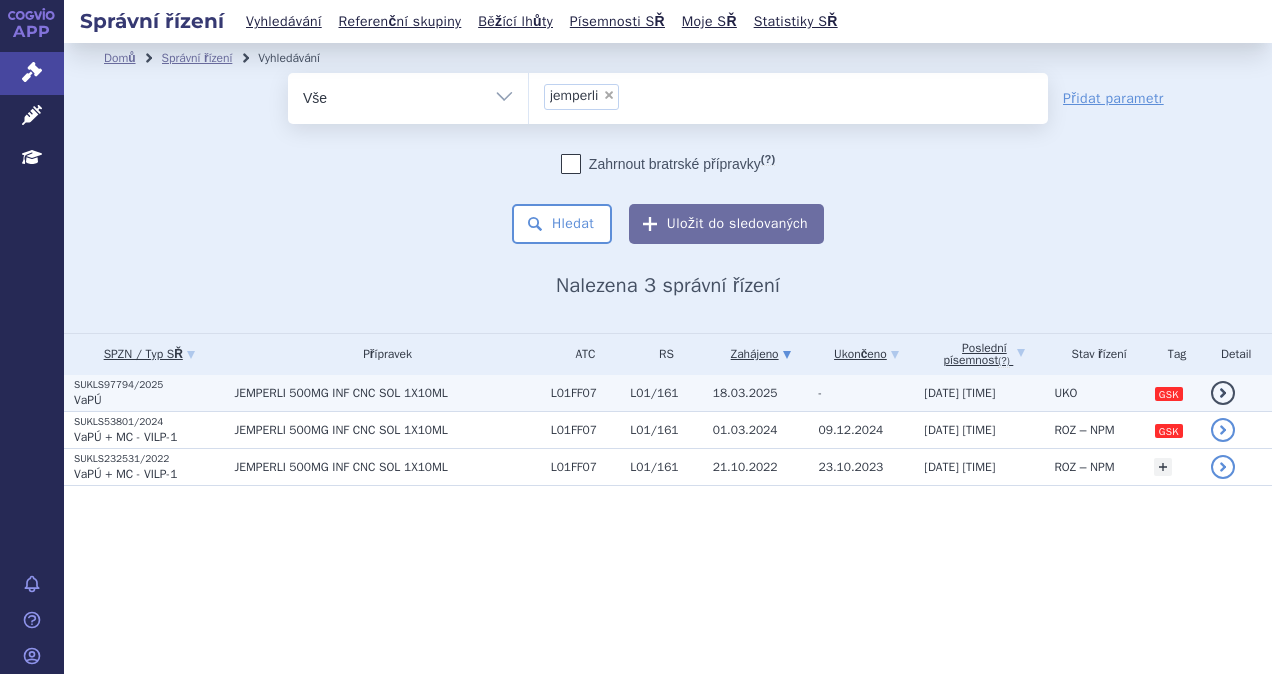 click on "JEMPERLI 500MG INF CNC SOL 1X10ML" at bounding box center (387, 393) 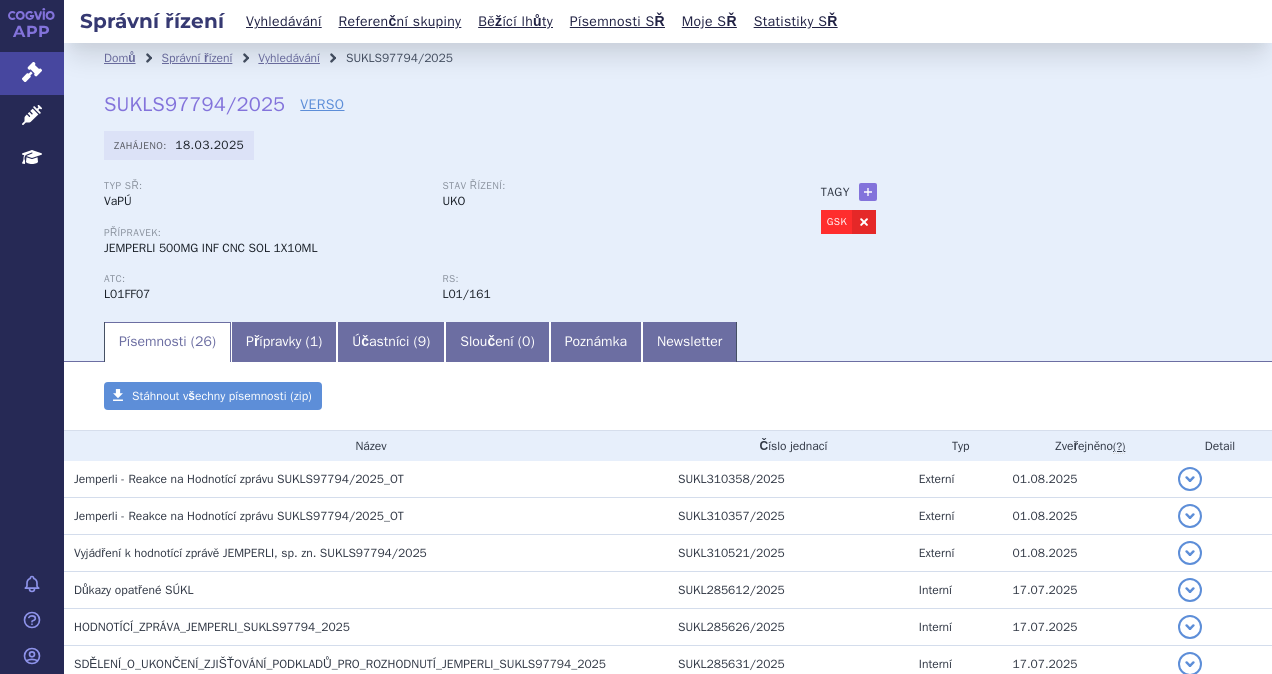 scroll, scrollTop: 0, scrollLeft: 0, axis: both 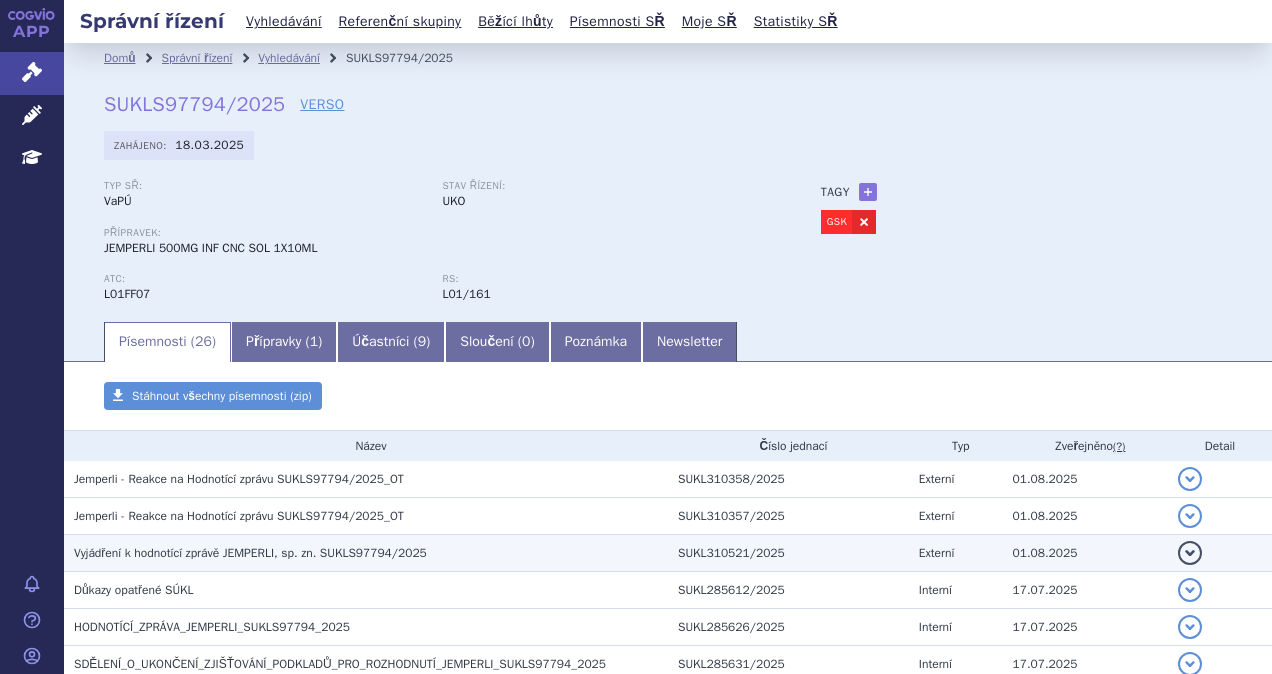 click on "Vyjádření k hodnotící zprávě JEMPERLI, sp. zn. SUKLS97794/2025" at bounding box center [250, 553] 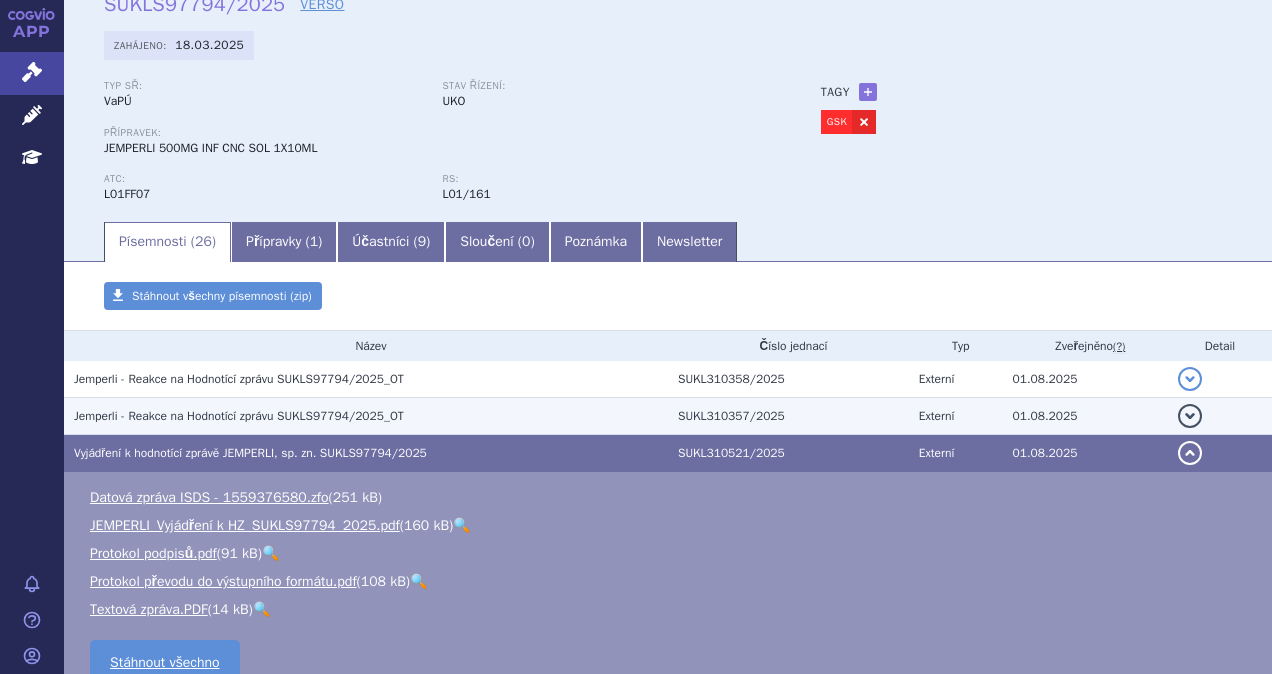 scroll, scrollTop: 0, scrollLeft: 0, axis: both 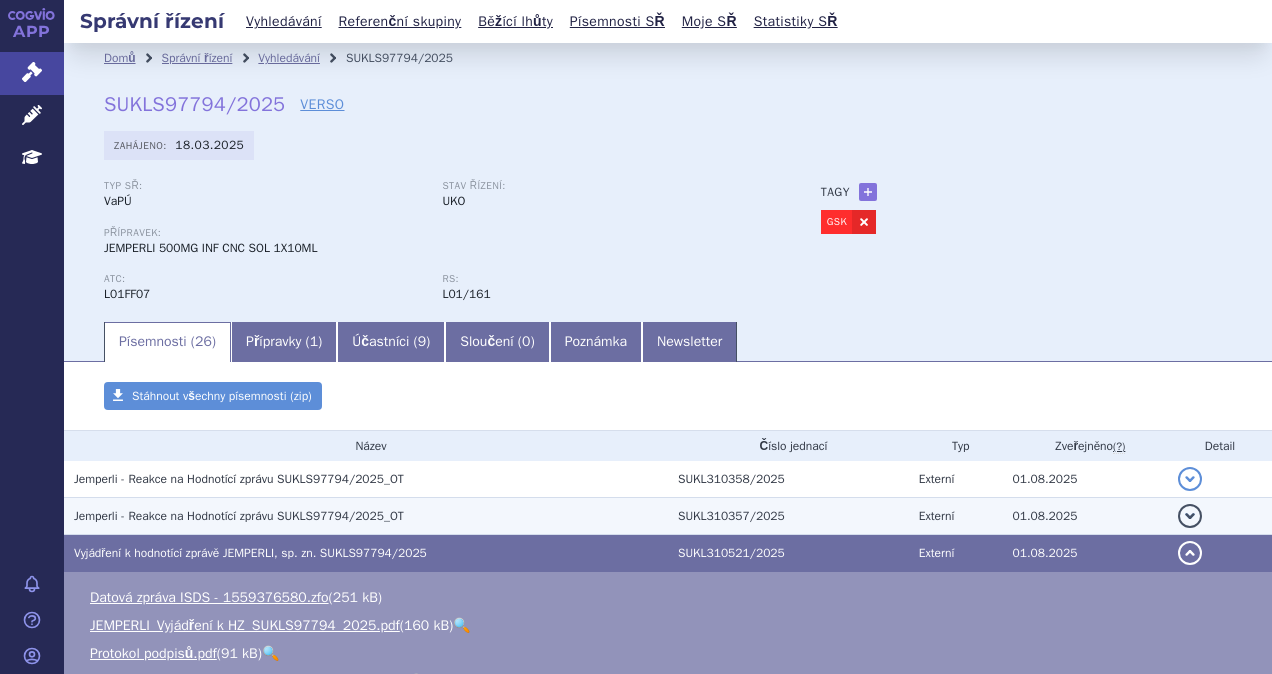 click on "Jemperli - Reakce na Hodnotící zprávu SUKLS97794/2025_OT" at bounding box center (366, 516) 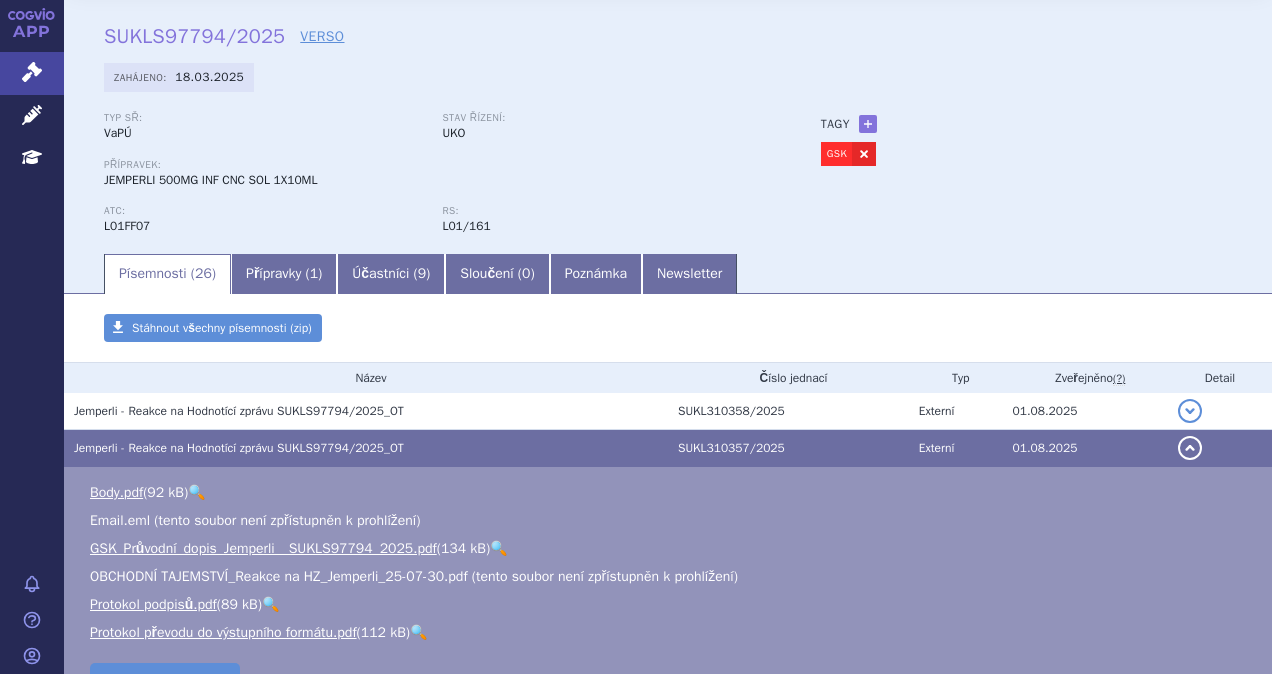 scroll, scrollTop: 100, scrollLeft: 0, axis: vertical 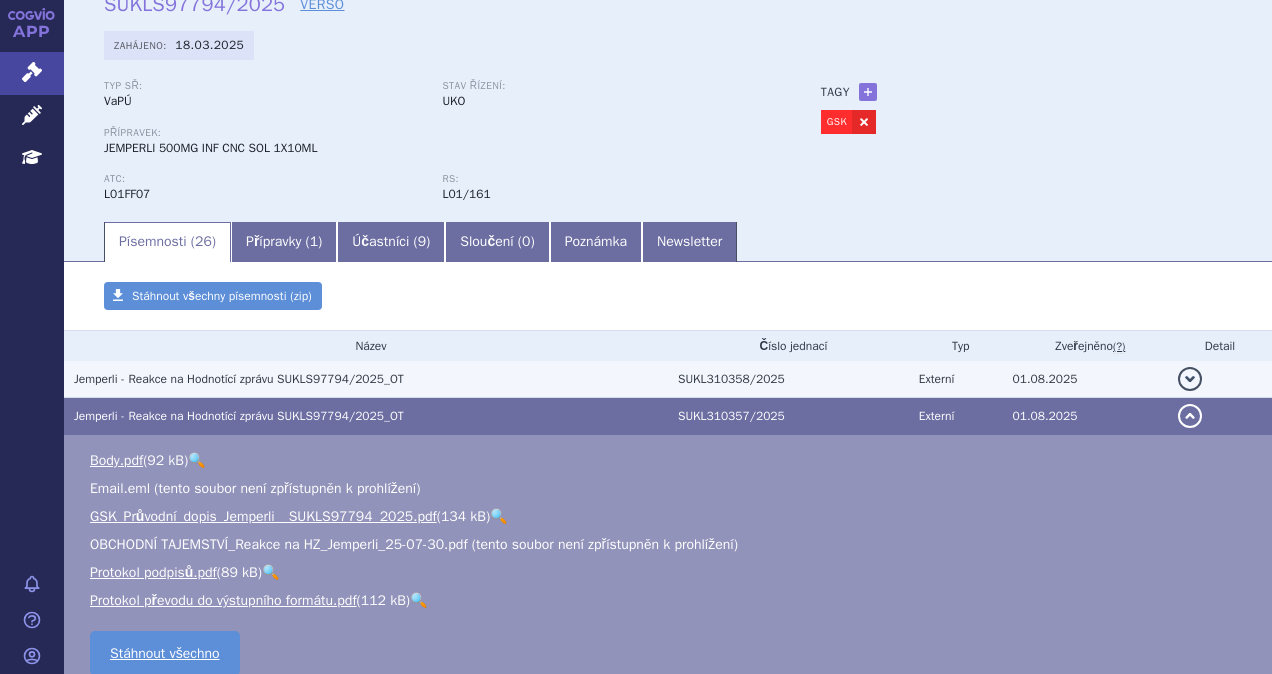 click on "Jemperli - Reakce na Hodnotící zprávu SUKLS97794/2025_OT" at bounding box center [239, 379] 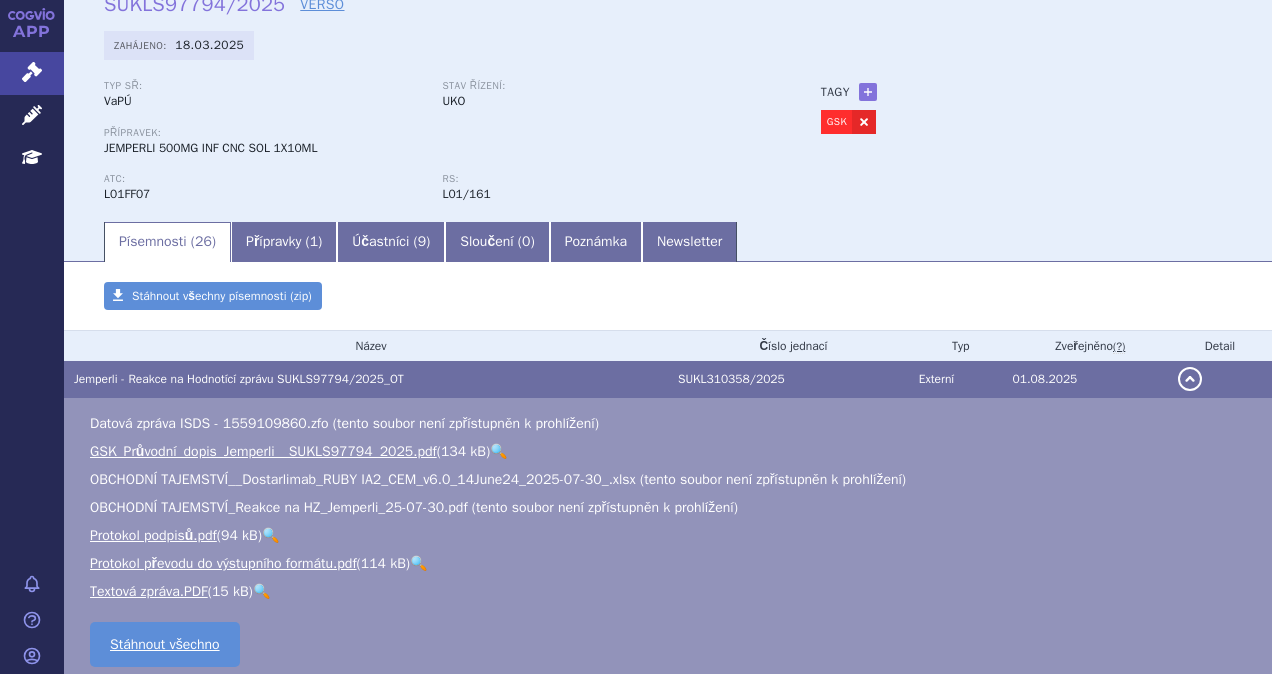click on "Jemperli - Reakce na Hodnotící zprávu SUKLS97794/2025_OT" at bounding box center [239, 379] 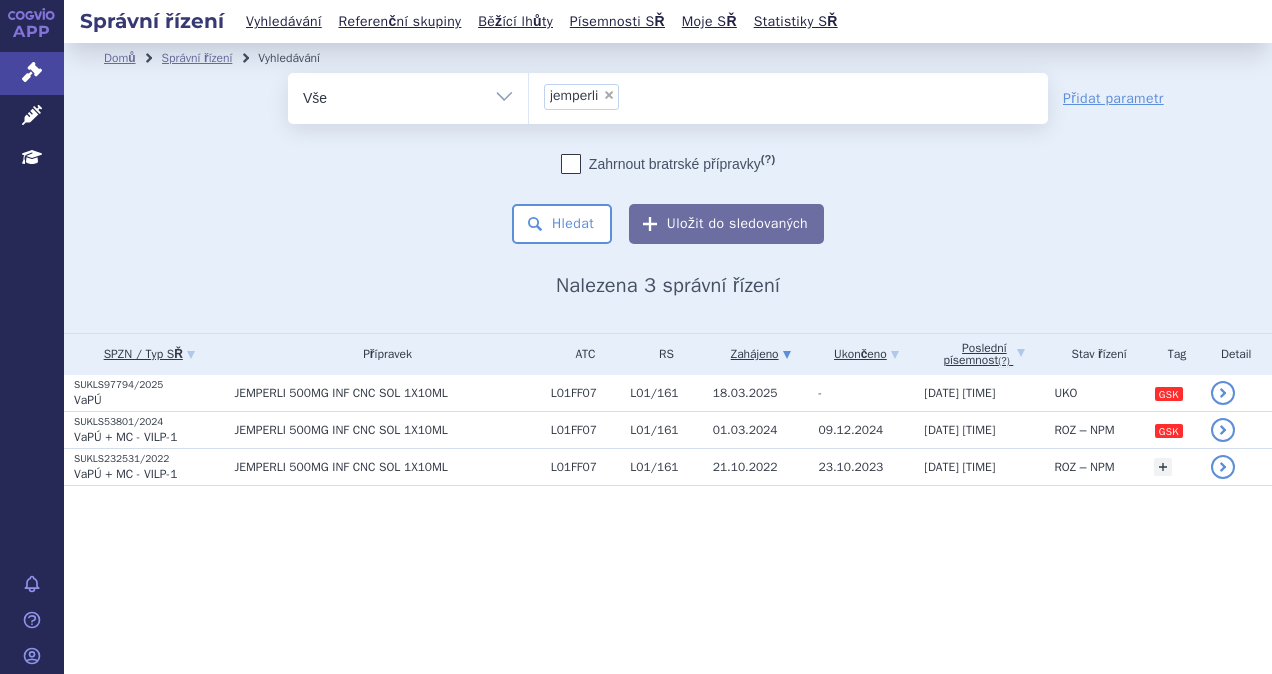 scroll, scrollTop: 0, scrollLeft: 0, axis: both 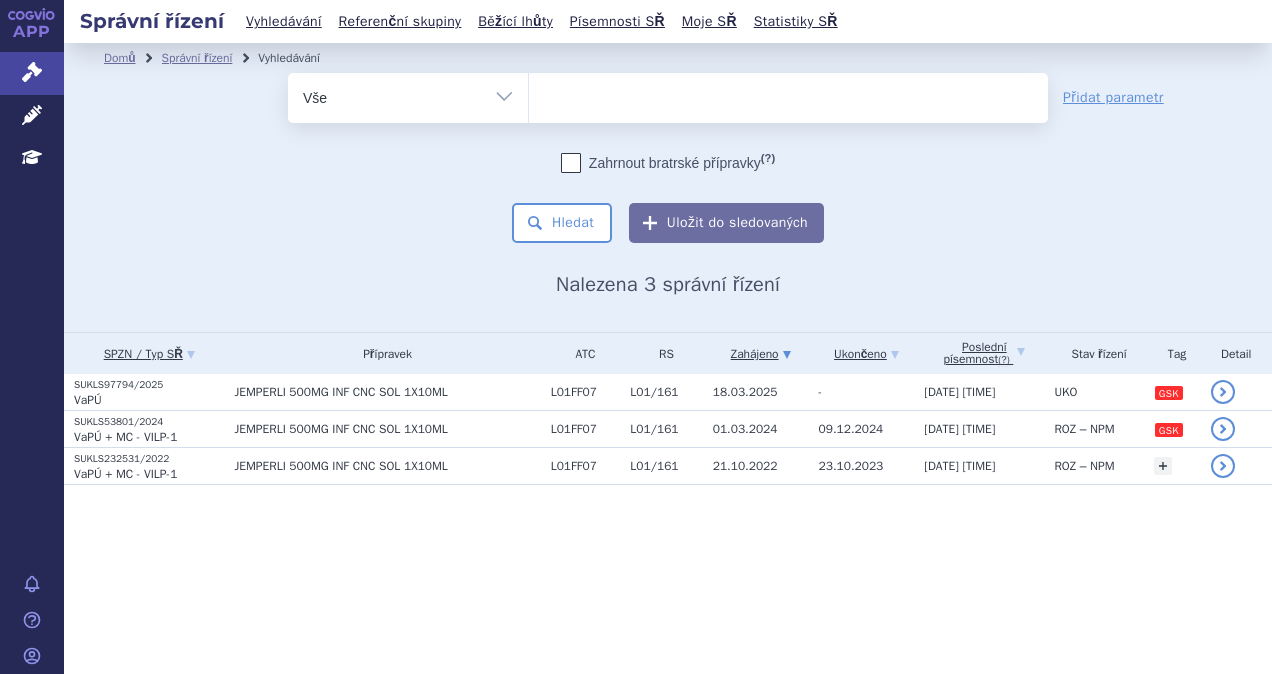 click at bounding box center [788, 94] 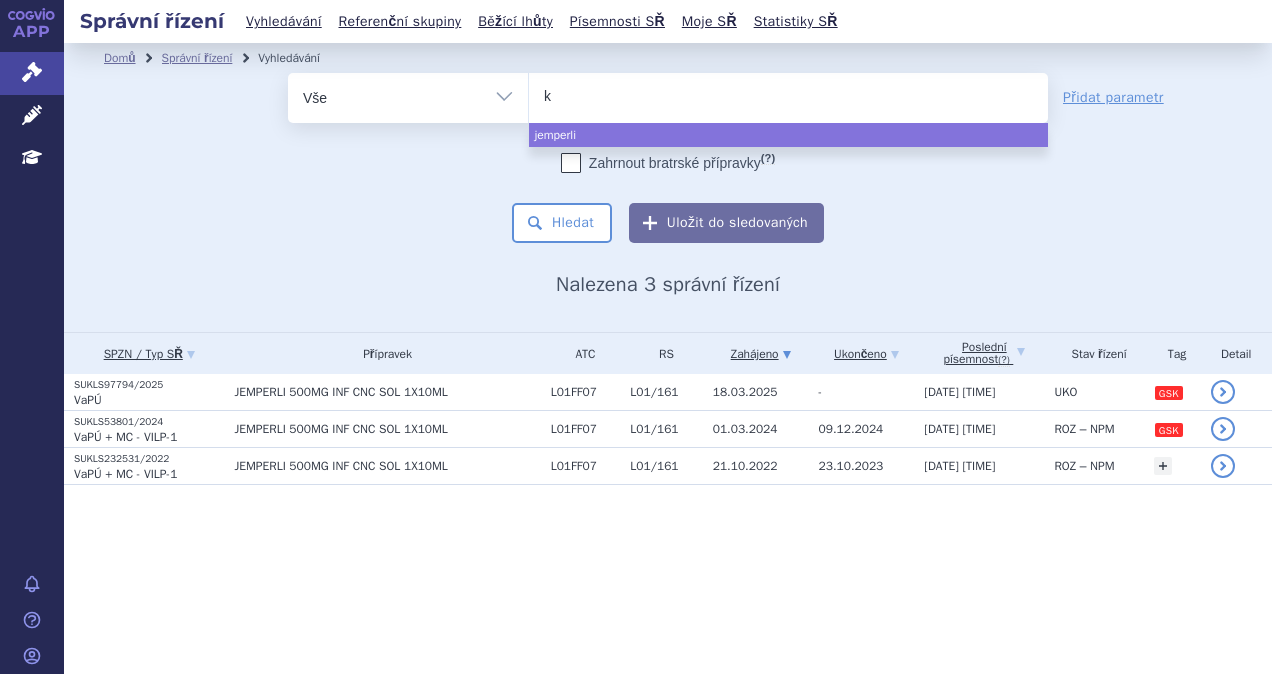type on "ke" 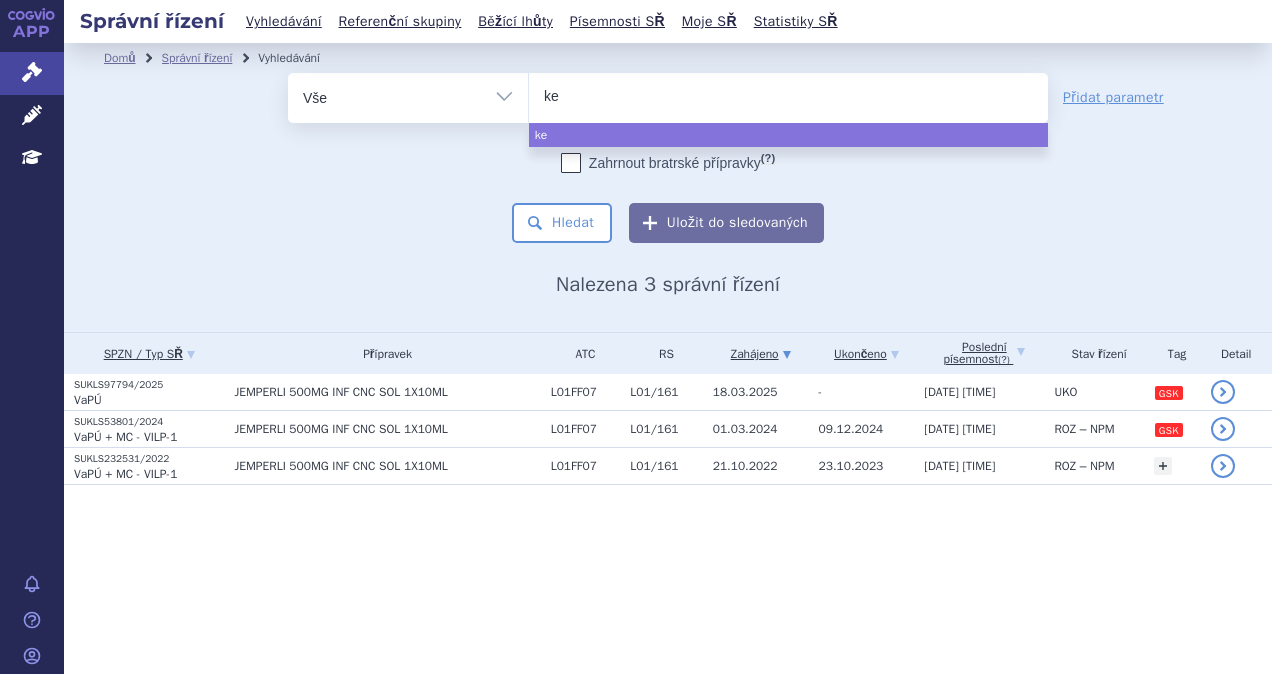 type on "key" 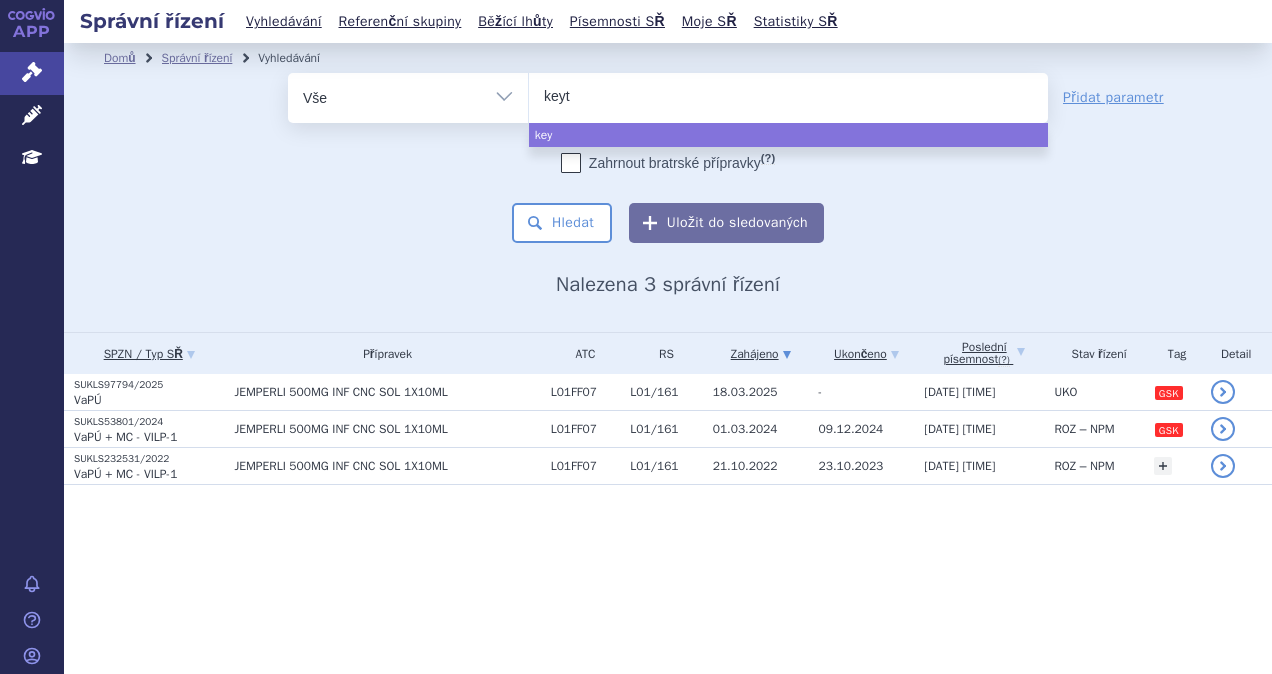 type on "keytr" 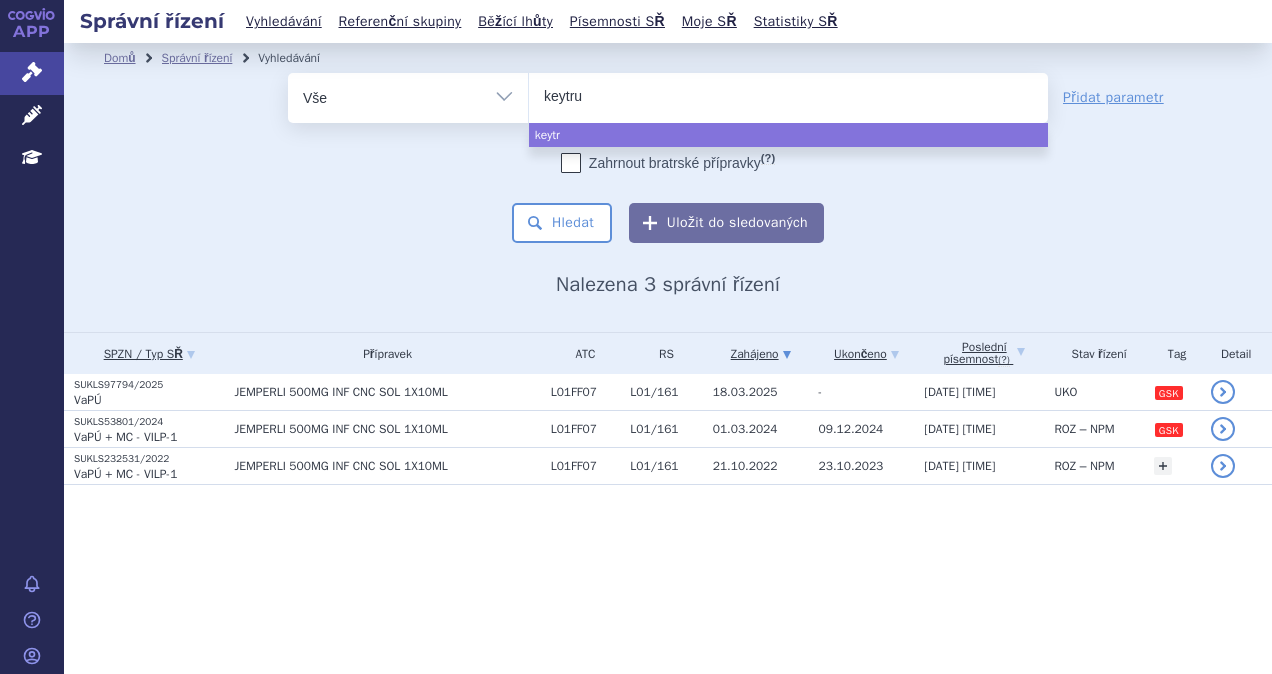 type on "keytrud" 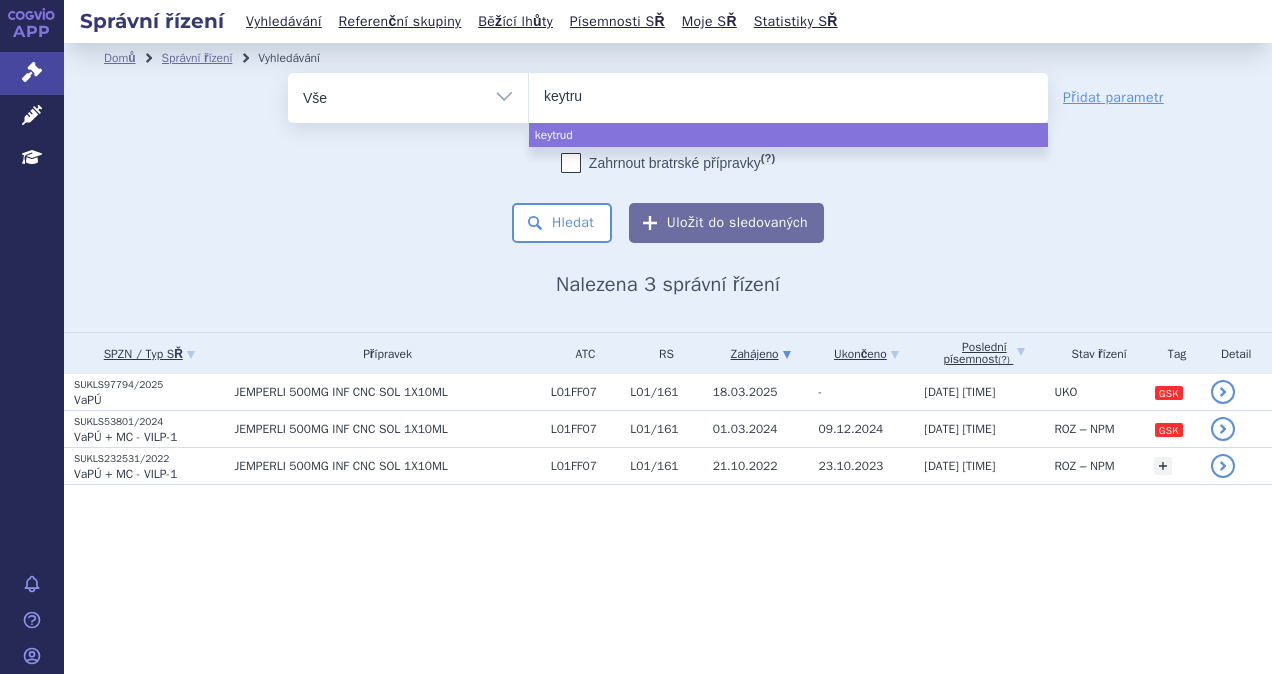 type on "keytr" 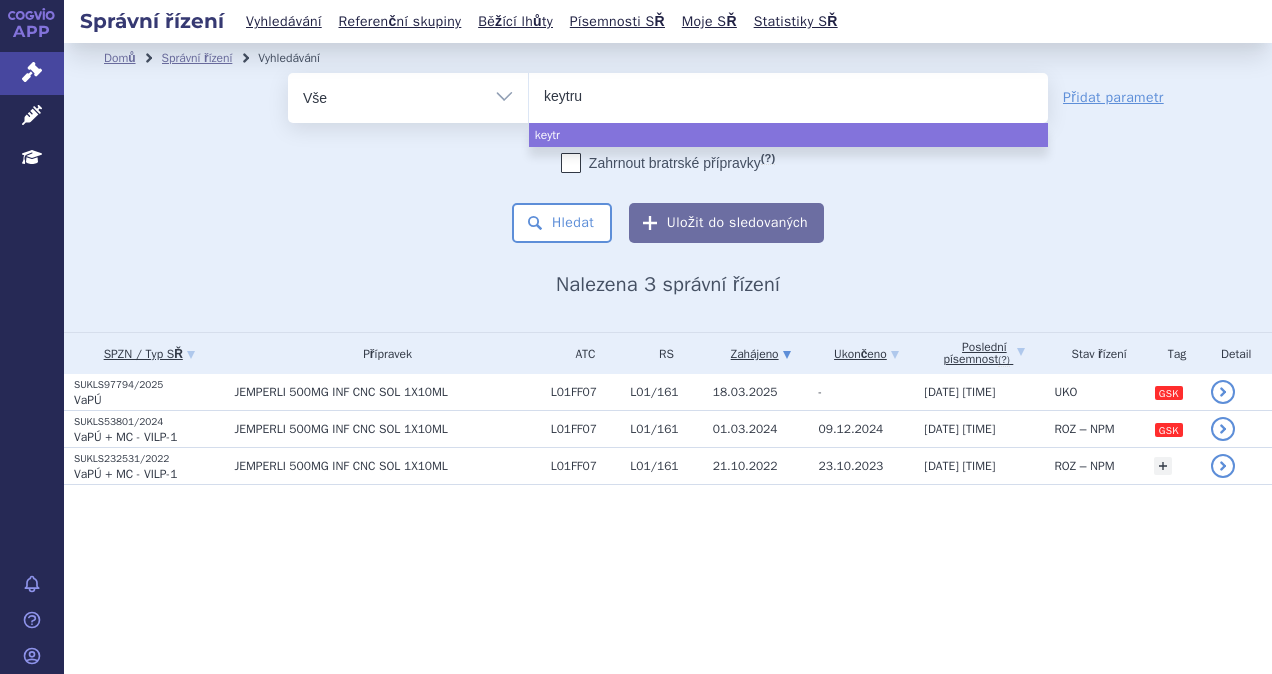type on "keytrud" 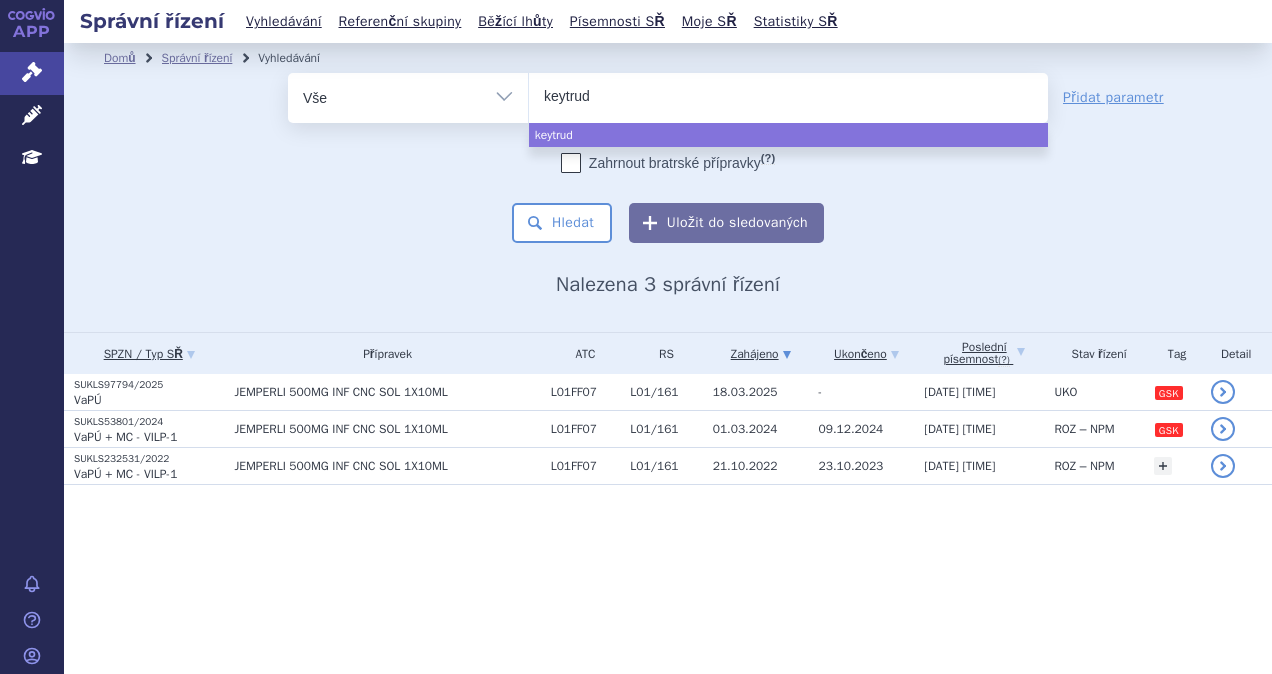 type on "keytruda" 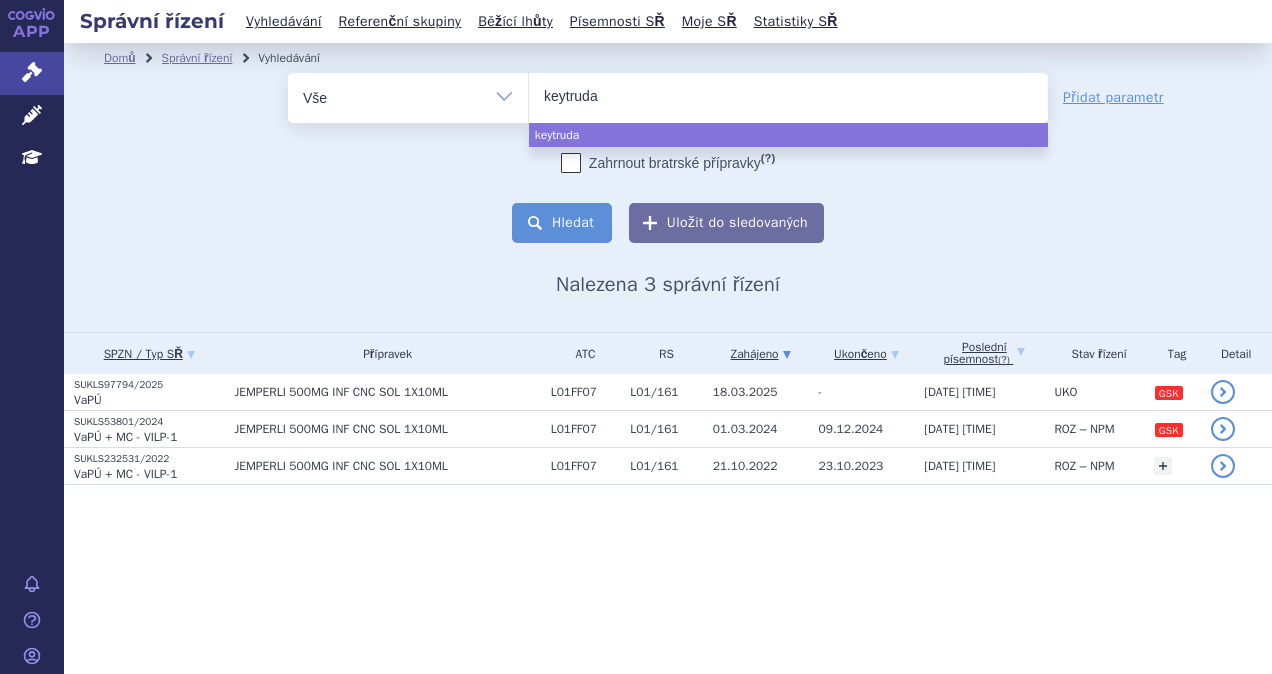 select on "keytruda" 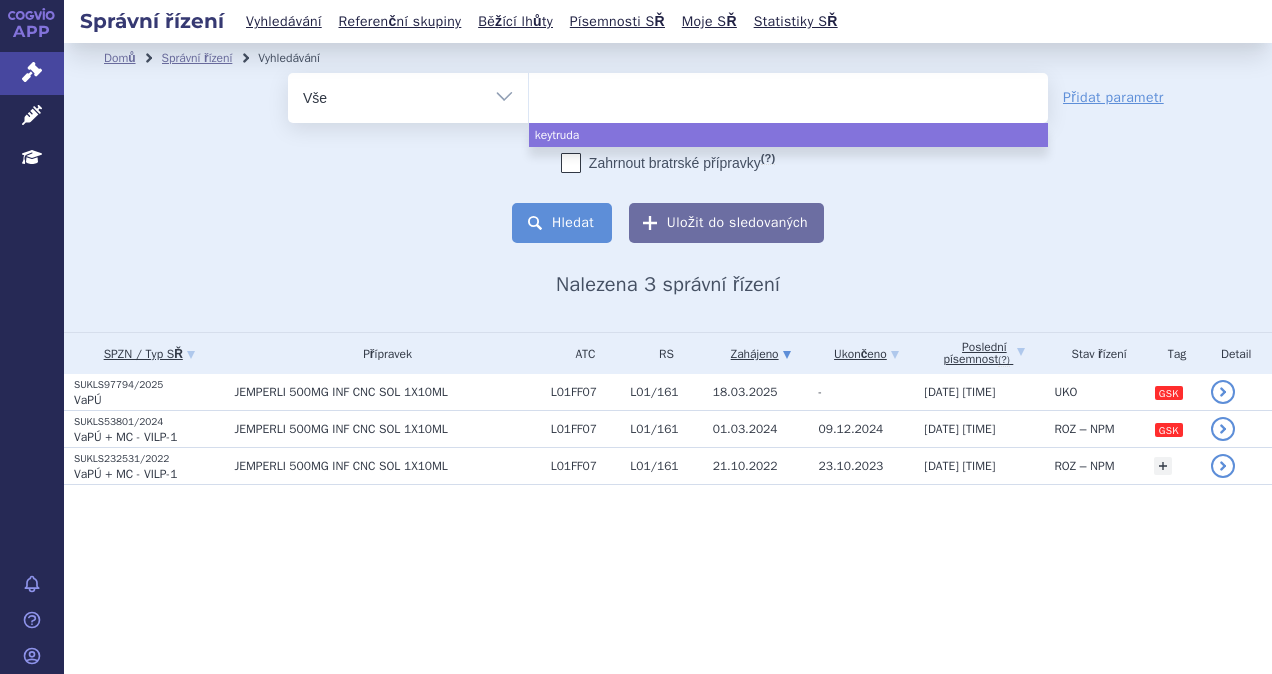 click on "Hledat" at bounding box center [562, 223] 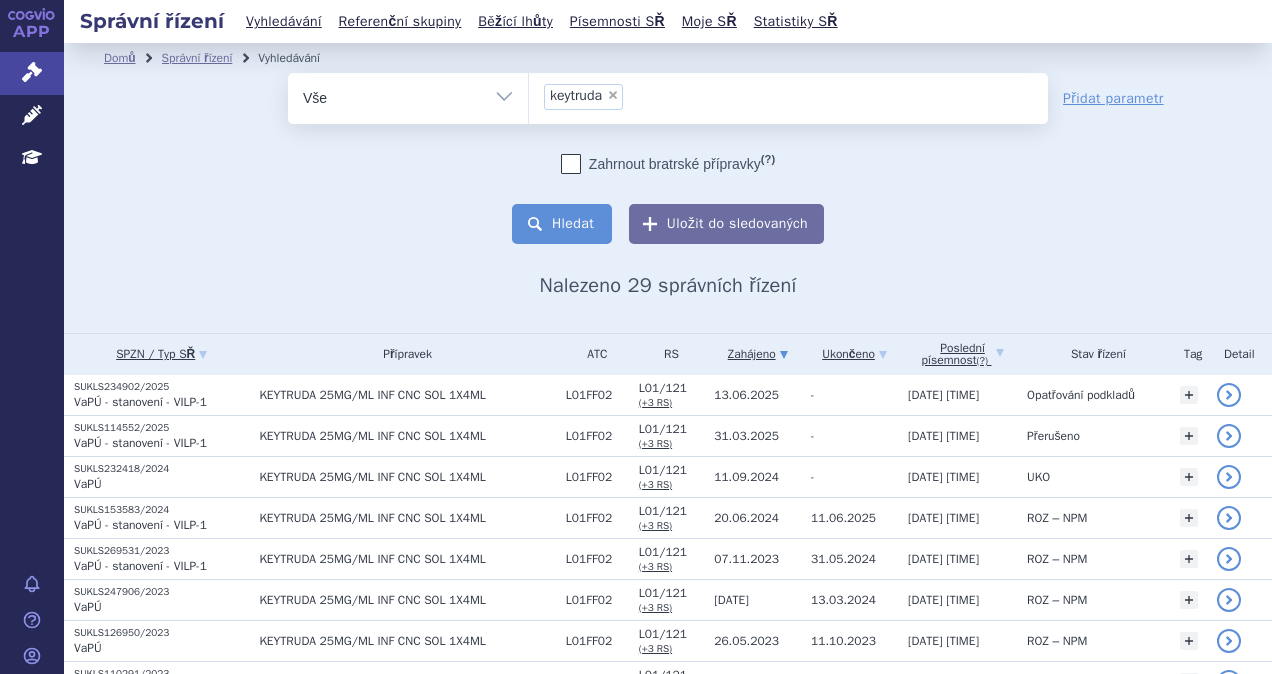 scroll, scrollTop: 0, scrollLeft: 0, axis: both 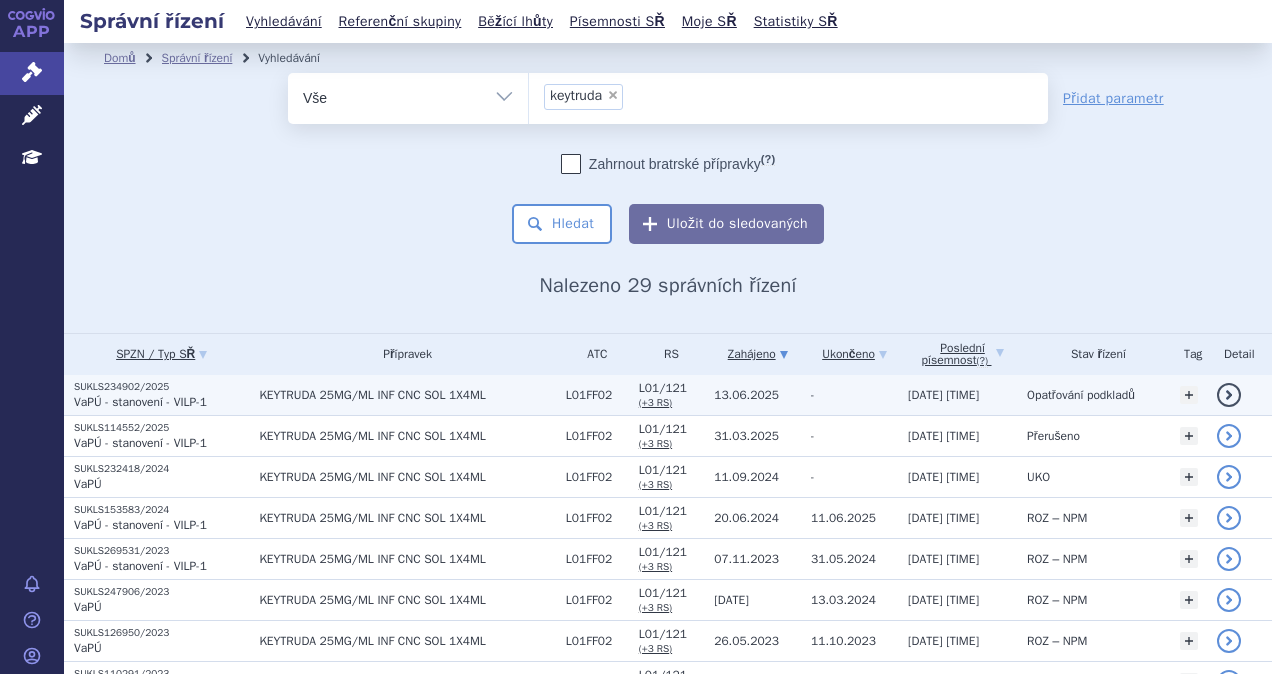 click on "KEYTRUDA 25MG/ML INF CNC SOL 1X4ML" at bounding box center (402, 395) 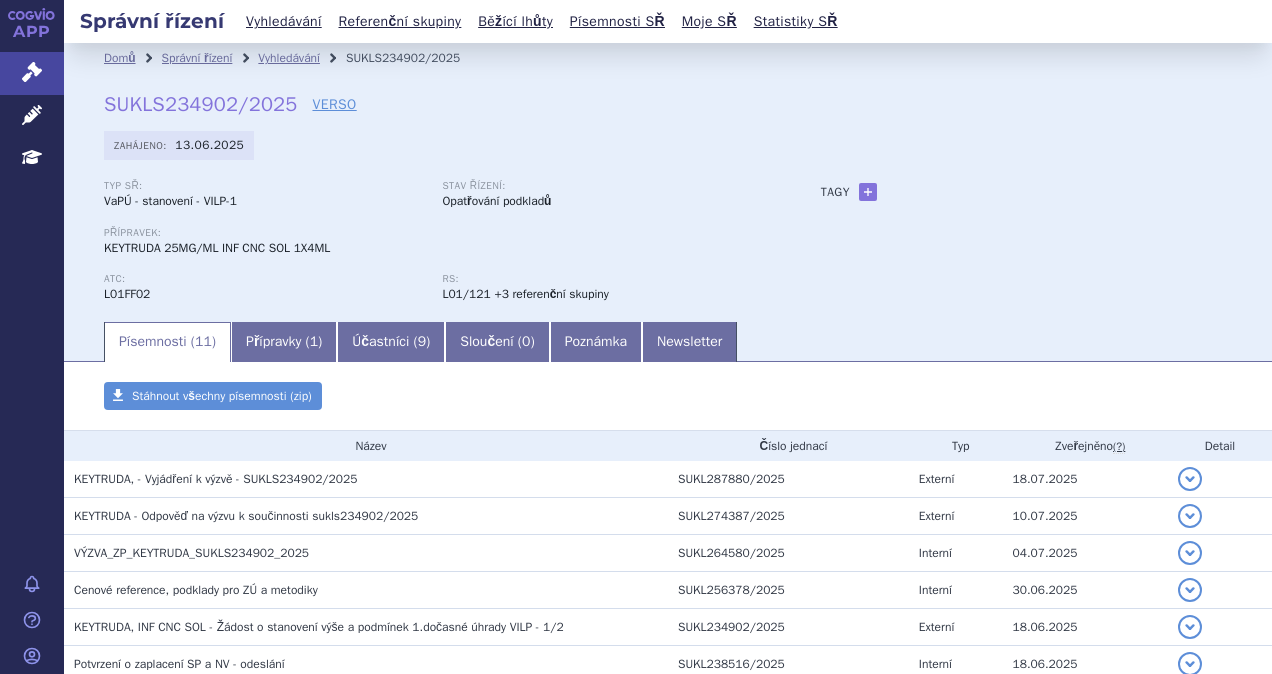 scroll, scrollTop: 0, scrollLeft: 0, axis: both 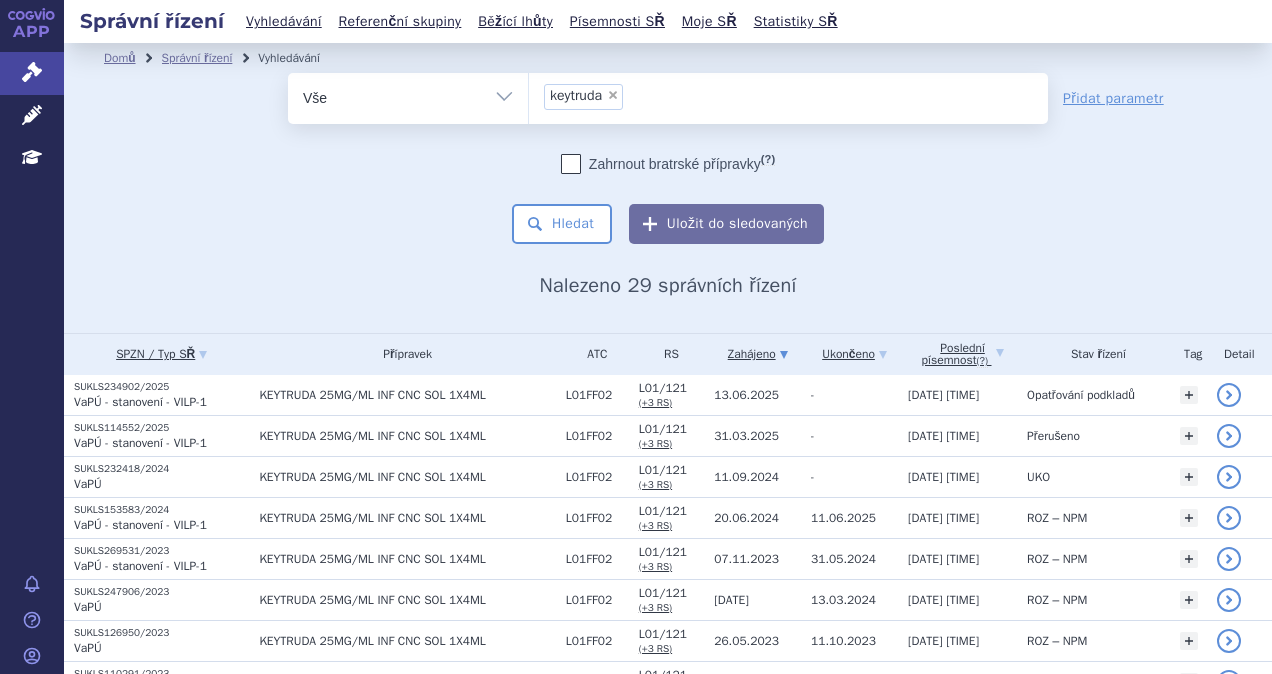 click on "×" at bounding box center (613, 95) 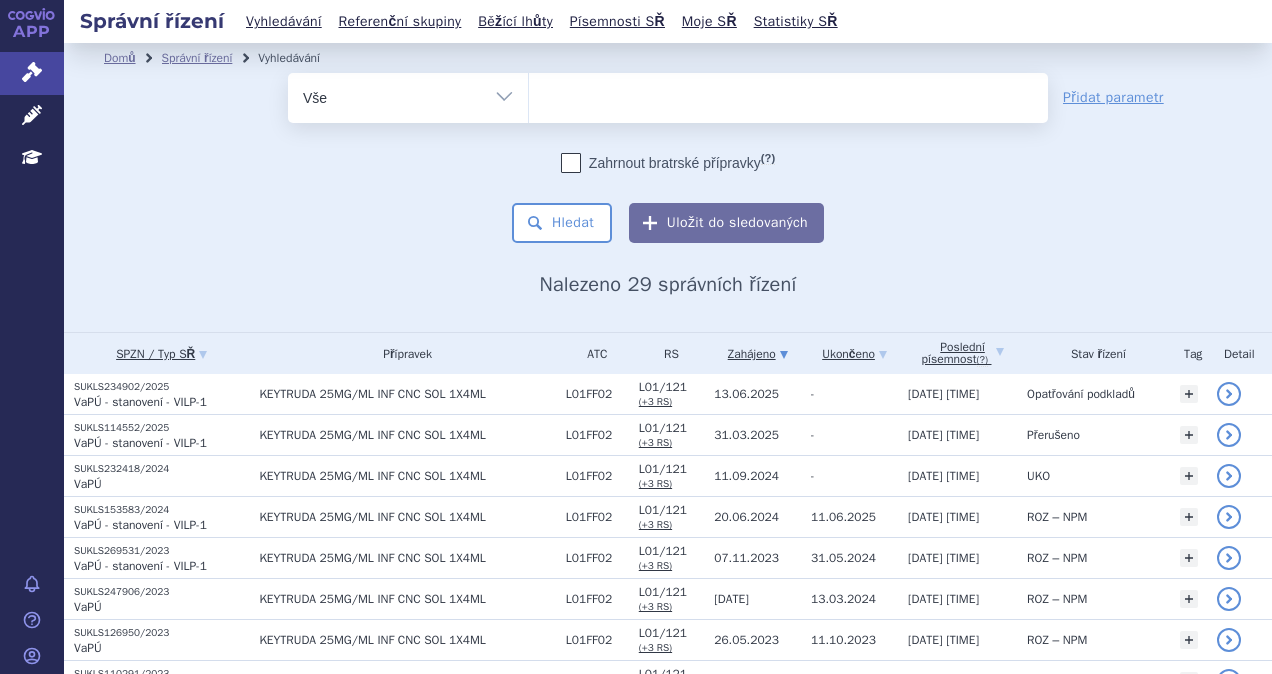 click at bounding box center [788, 94] 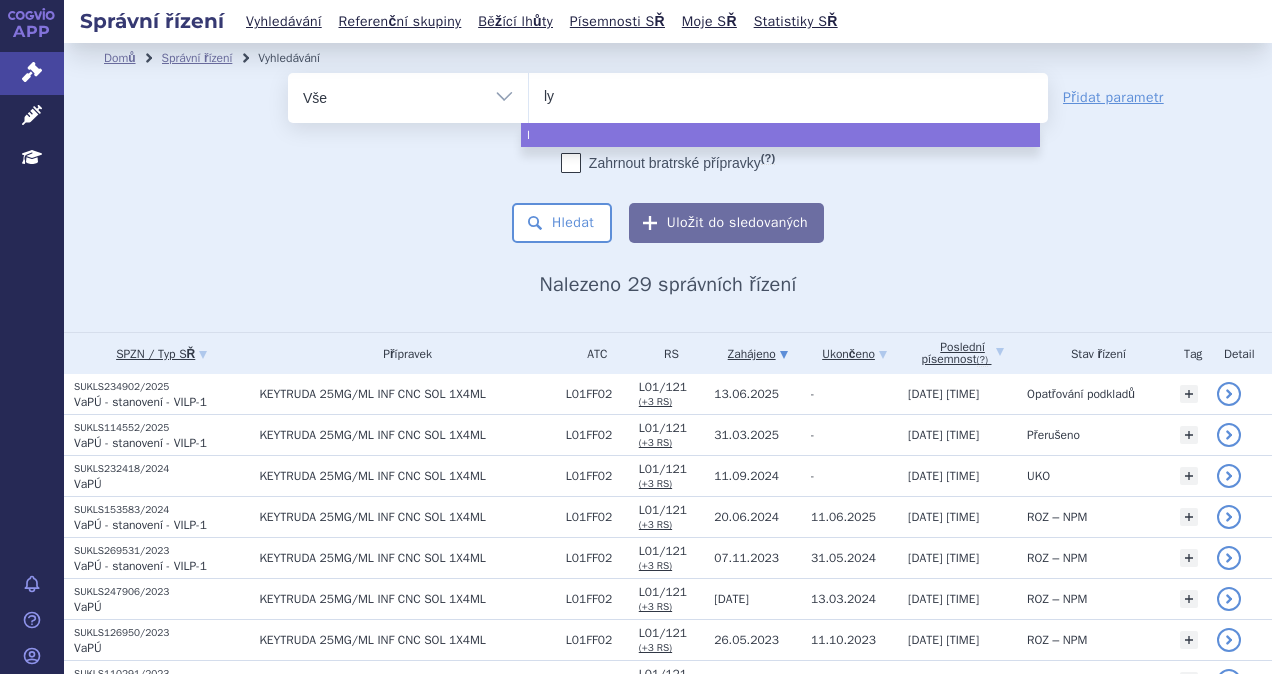 type on "lyn" 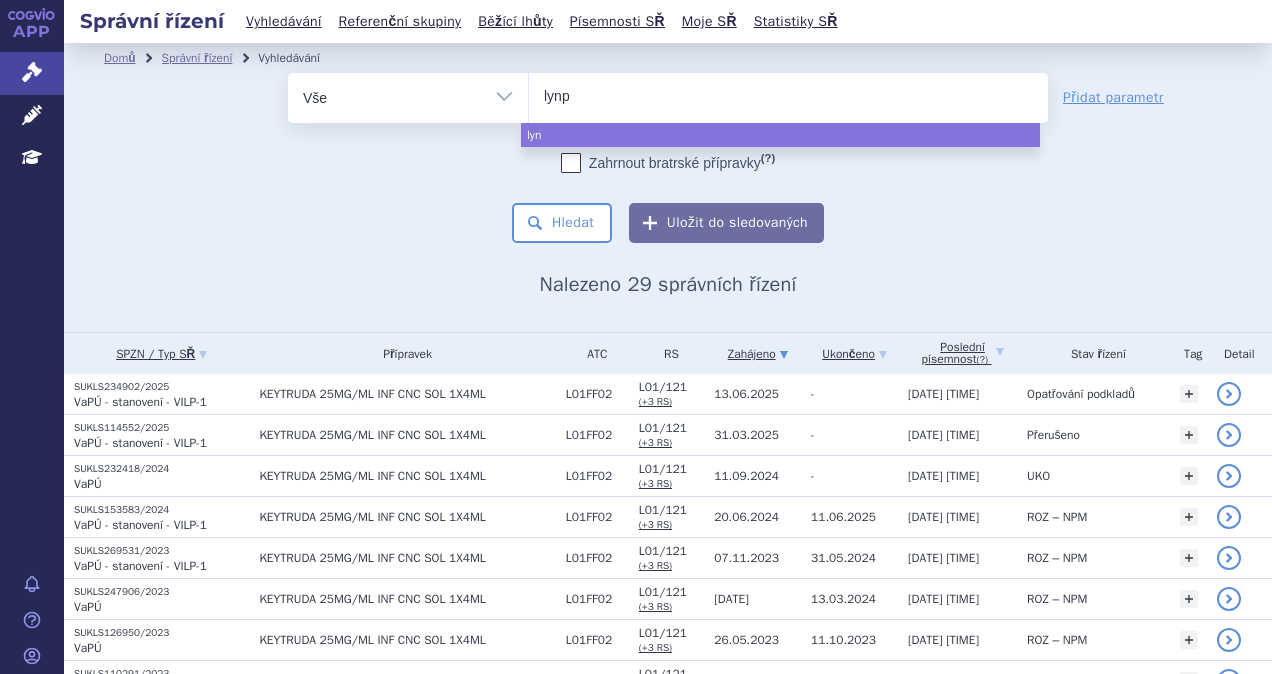 type on "lynpa" 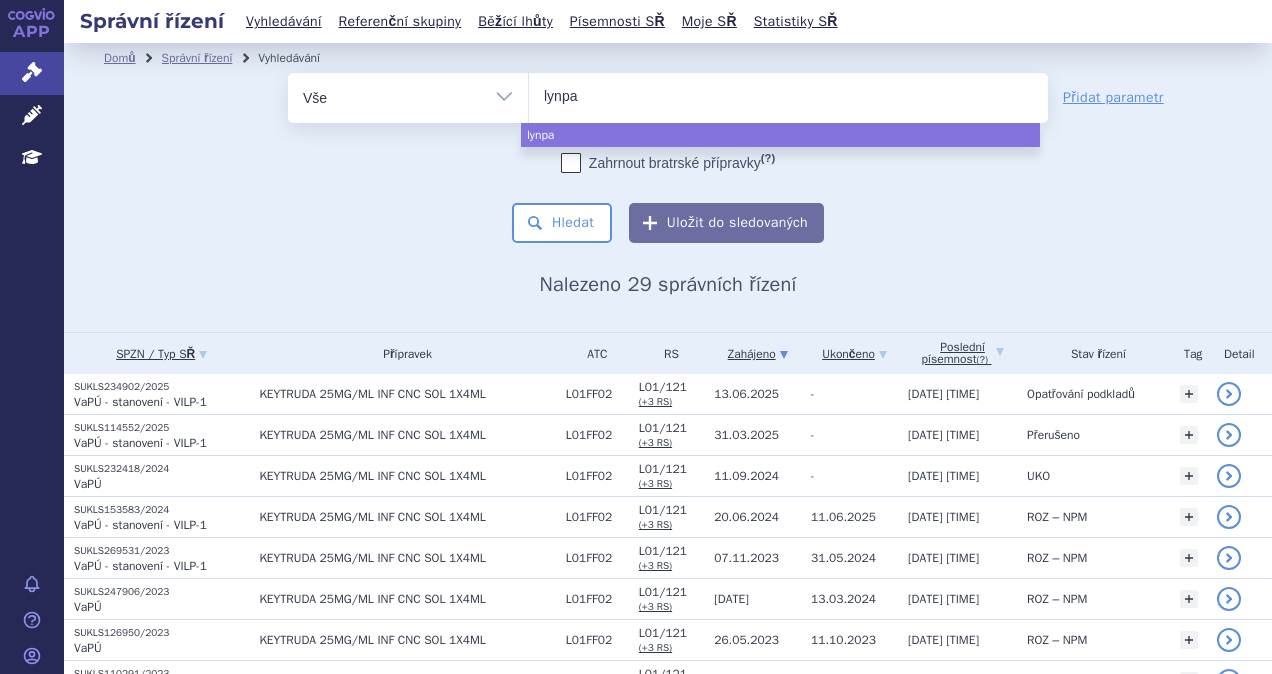 type on "lynpar" 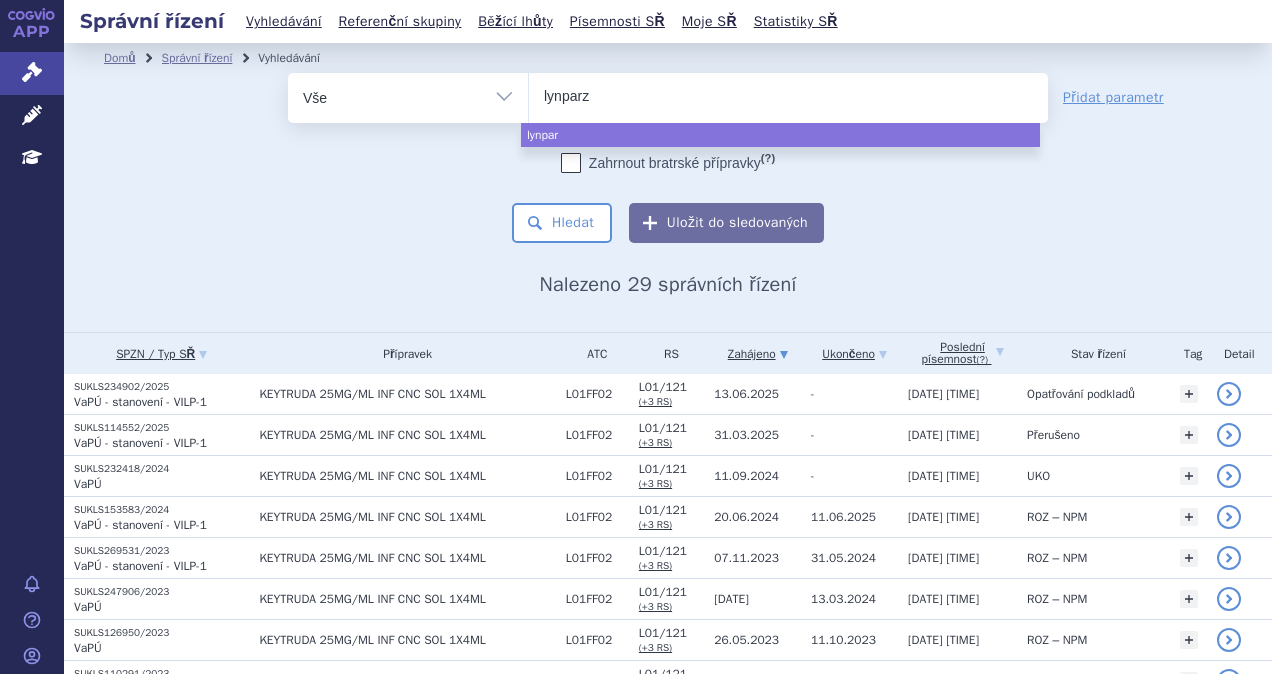 type on "lynparza" 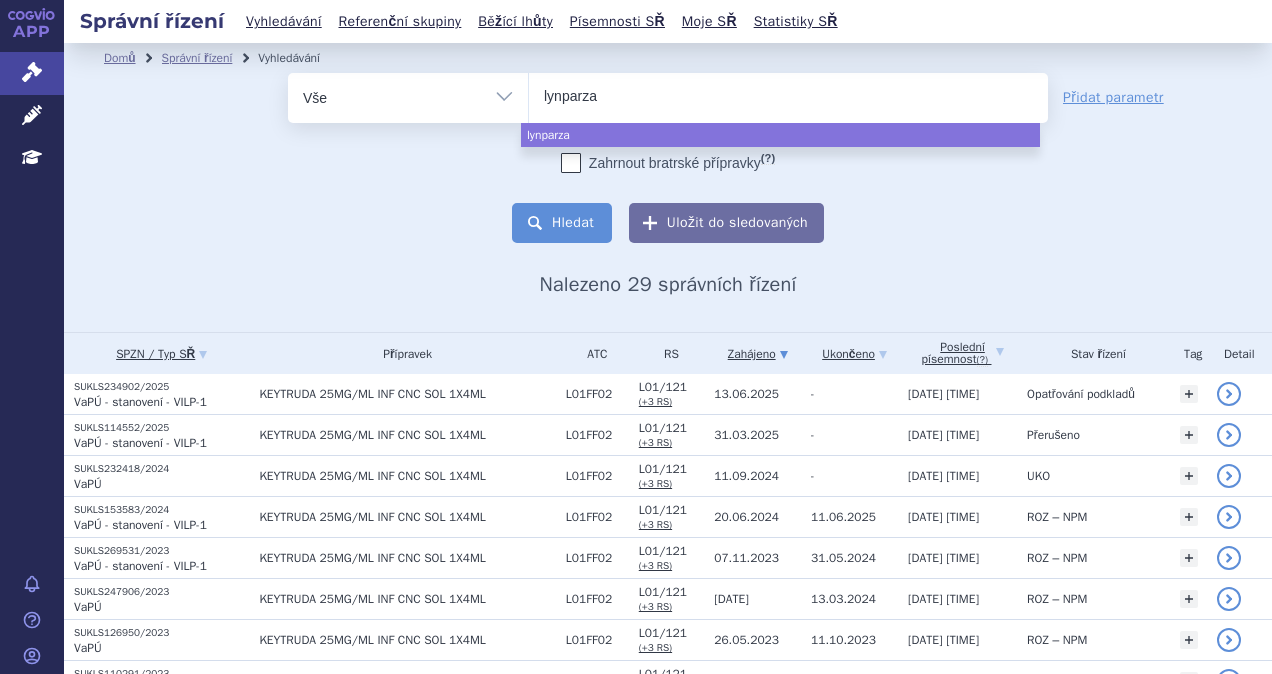 select on "lynparza" 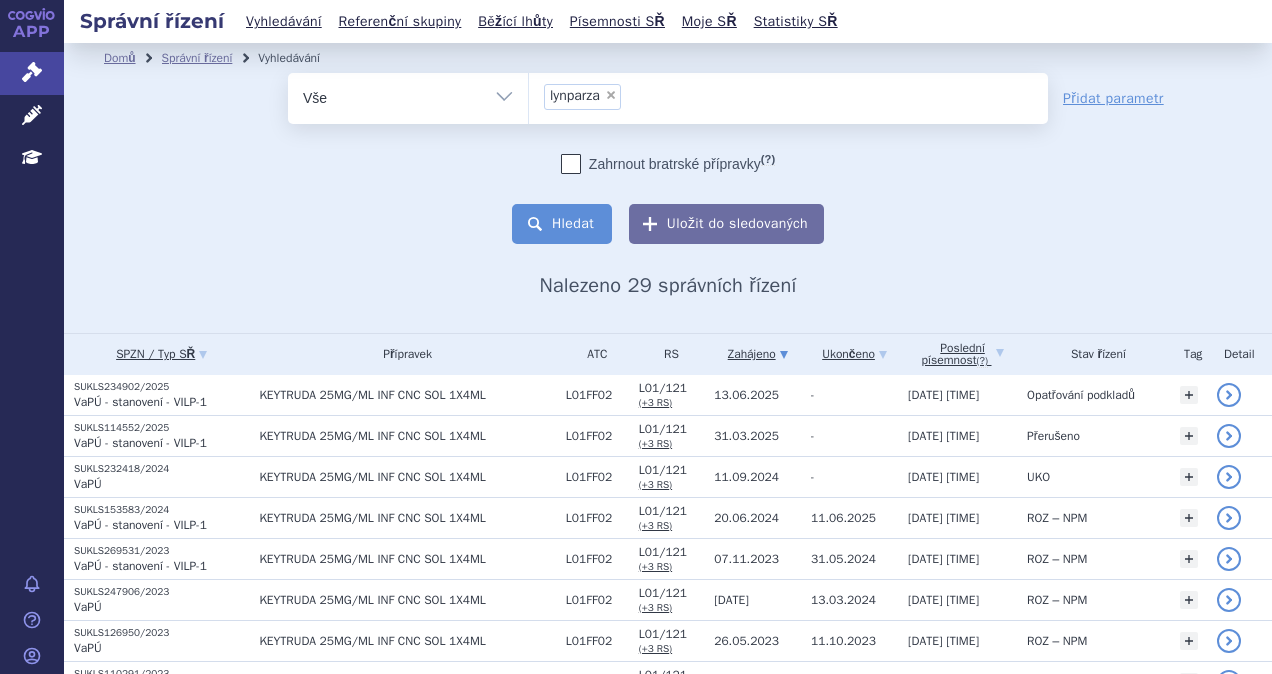 click on "Hledat" at bounding box center [562, 224] 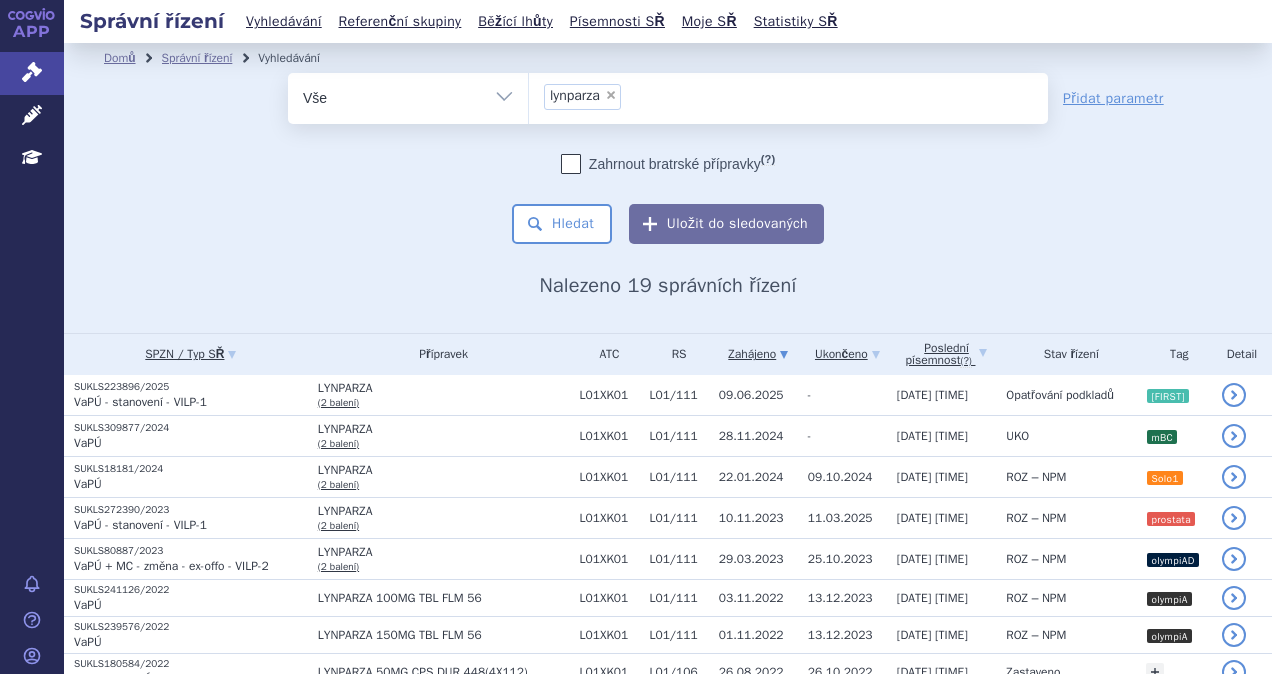 scroll, scrollTop: 0, scrollLeft: 0, axis: both 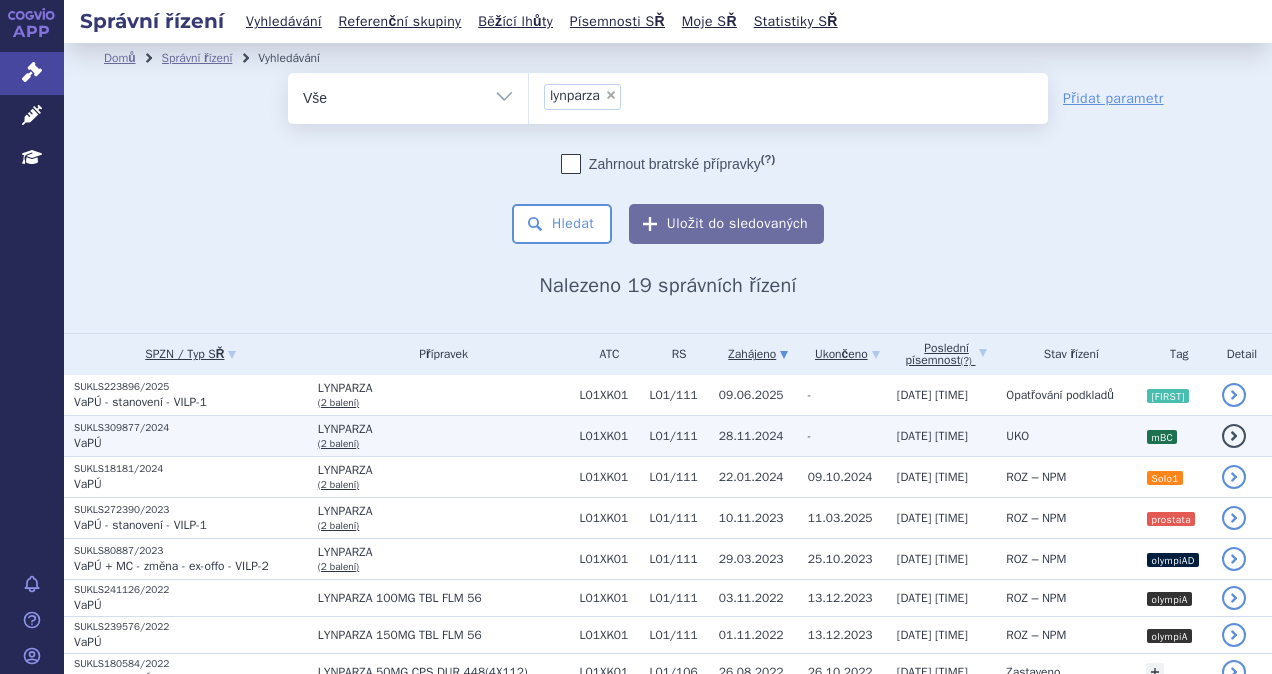 click on "VaPÚ" at bounding box center [191, 443] 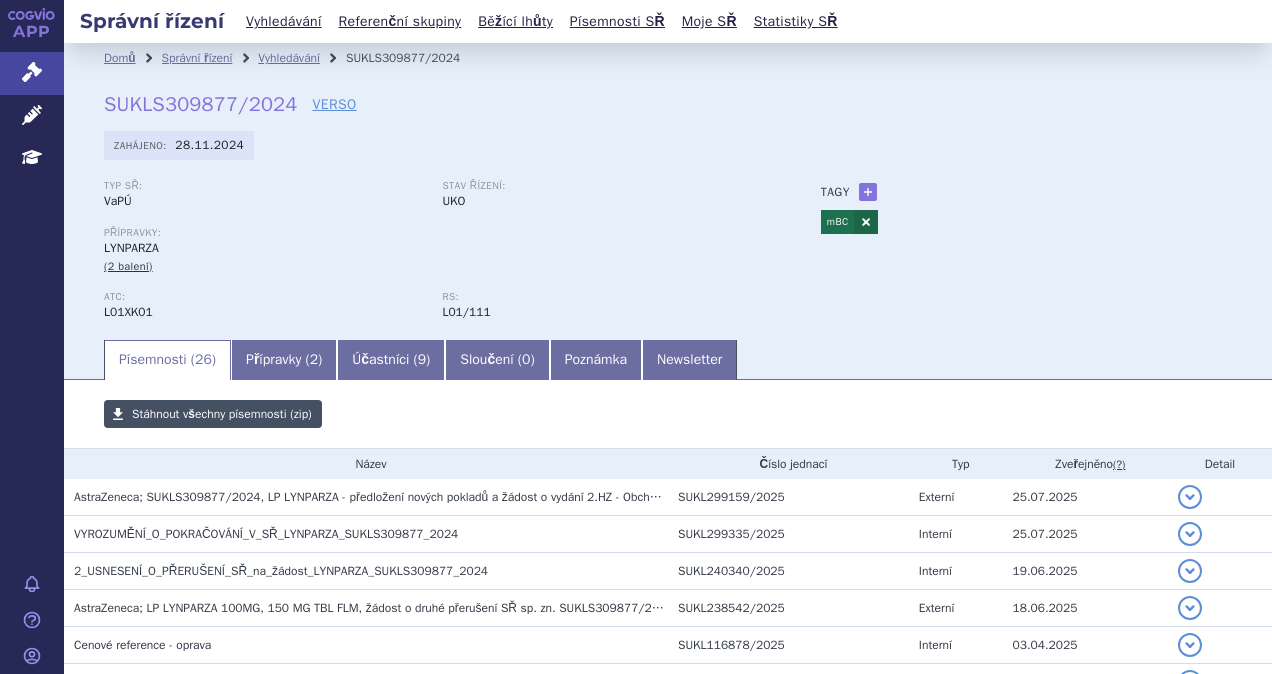 scroll, scrollTop: 0, scrollLeft: 0, axis: both 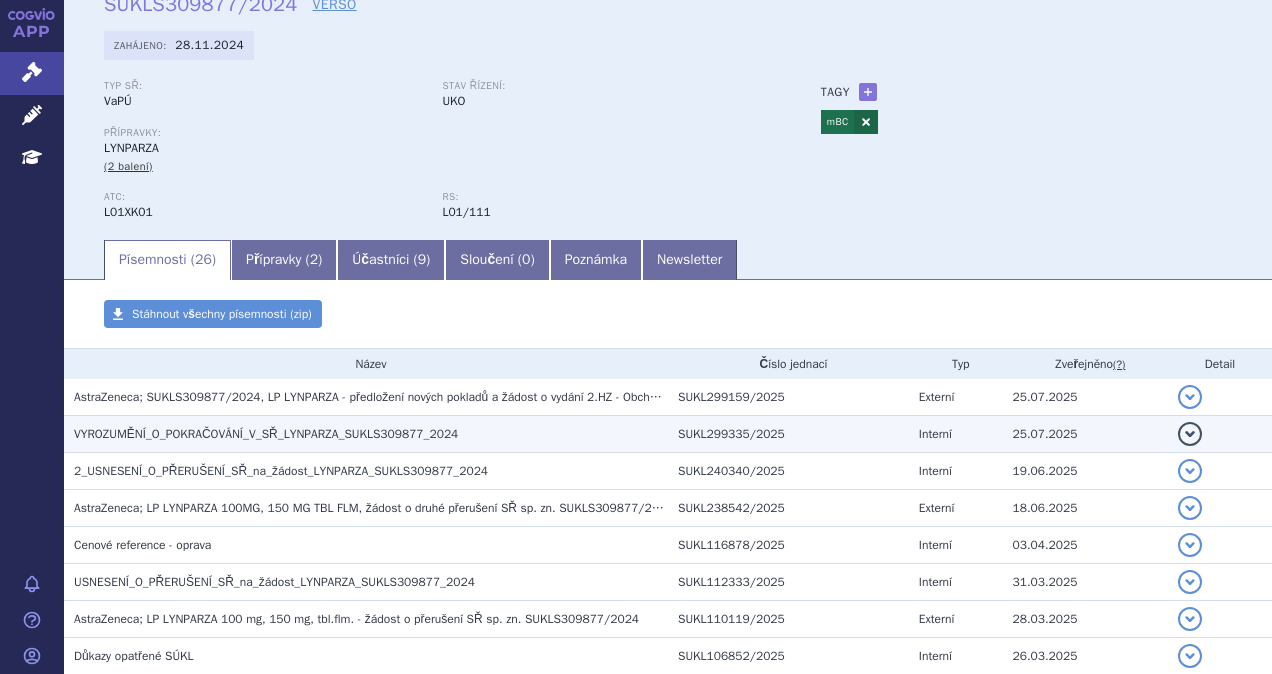click on "VYROZUMĚNÍ_O_POKRAČOVÁNÍ_V_SŘ_LYNPARZA_SUKLS309877_2024" at bounding box center (366, 434) 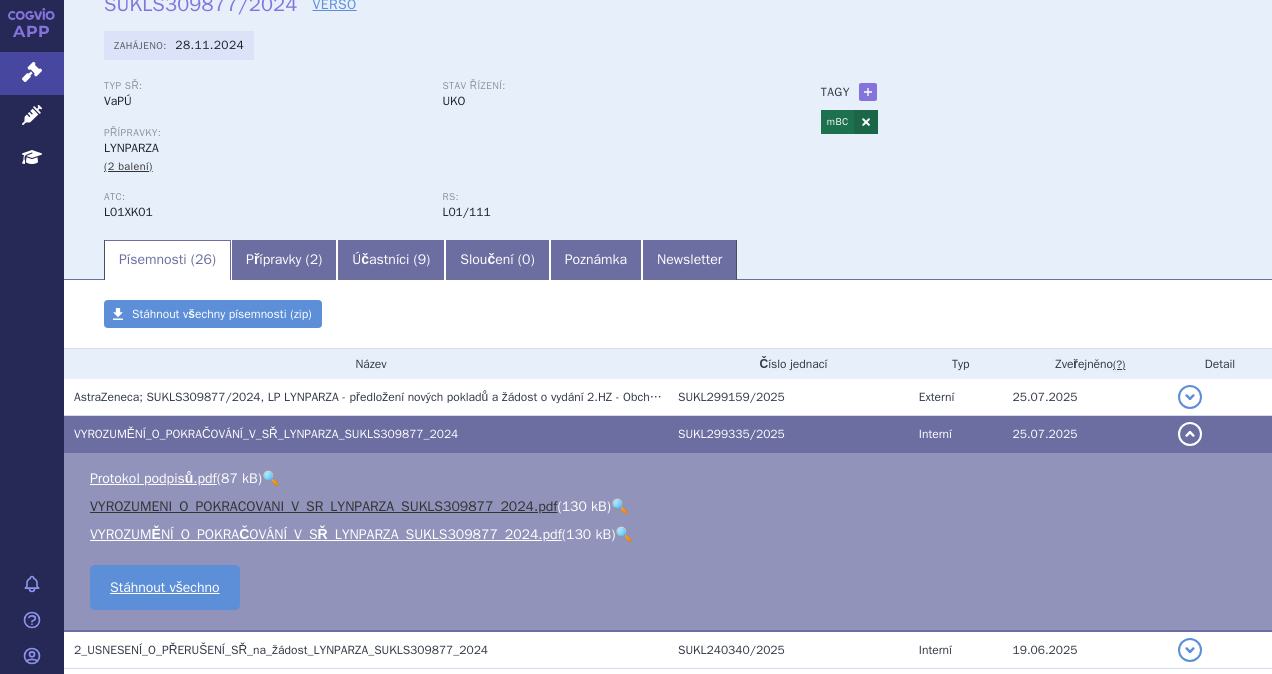 click on "VYROZUMENI_O_POKRACOVANI_V_SR_LYNPARZA_SUKLS309877_2024.pdf" at bounding box center (323, 506) 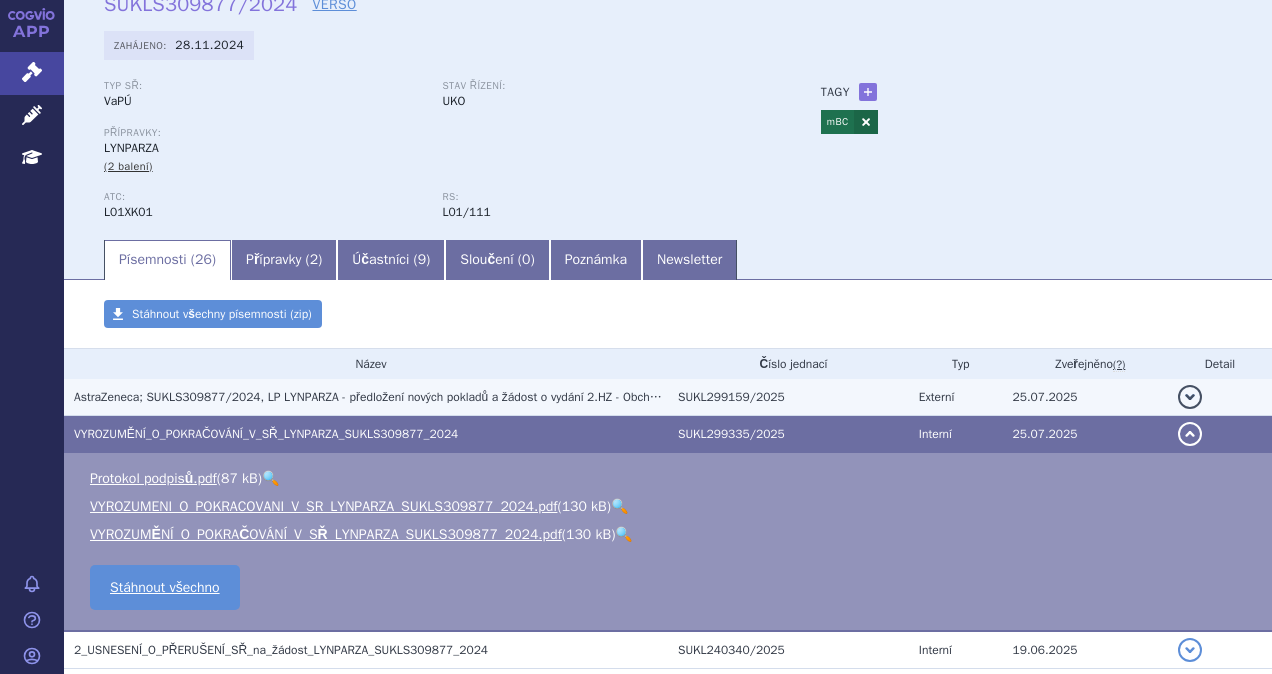 click on "AstraZeneca; SUKLS309877/2024, LP LYNPARZA - předložení nových pokladů a žádost o vydání 2.HZ - Obchodní tajemství" at bounding box center [398, 397] 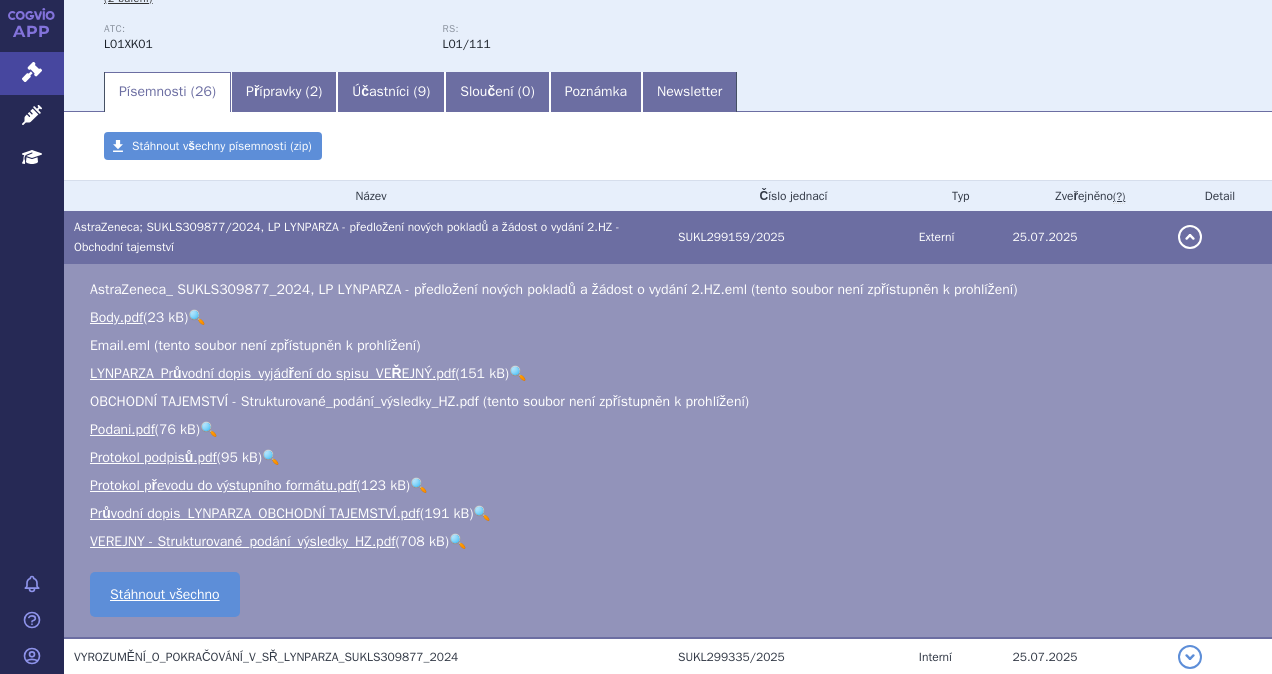 scroll, scrollTop: 300, scrollLeft: 0, axis: vertical 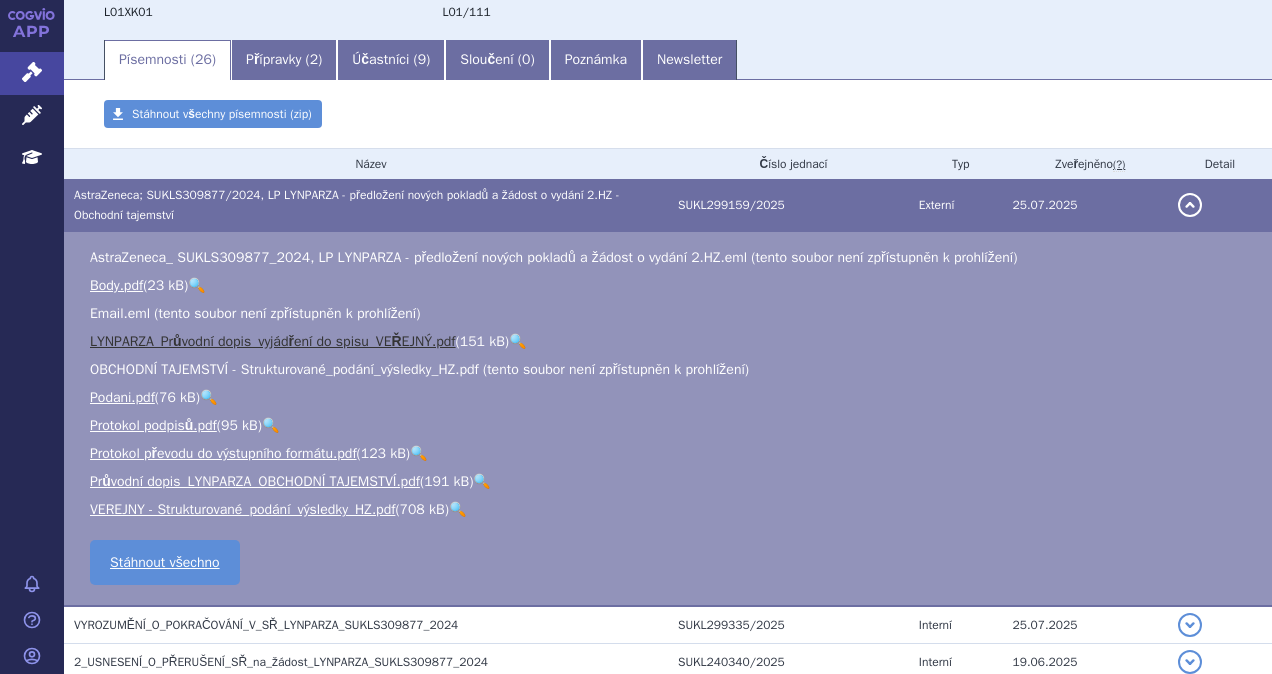 click on "LYNPARZA_Průvodní dopis_vyjádření do spisu_VEŘEJNÝ.pdf" at bounding box center [273, 341] 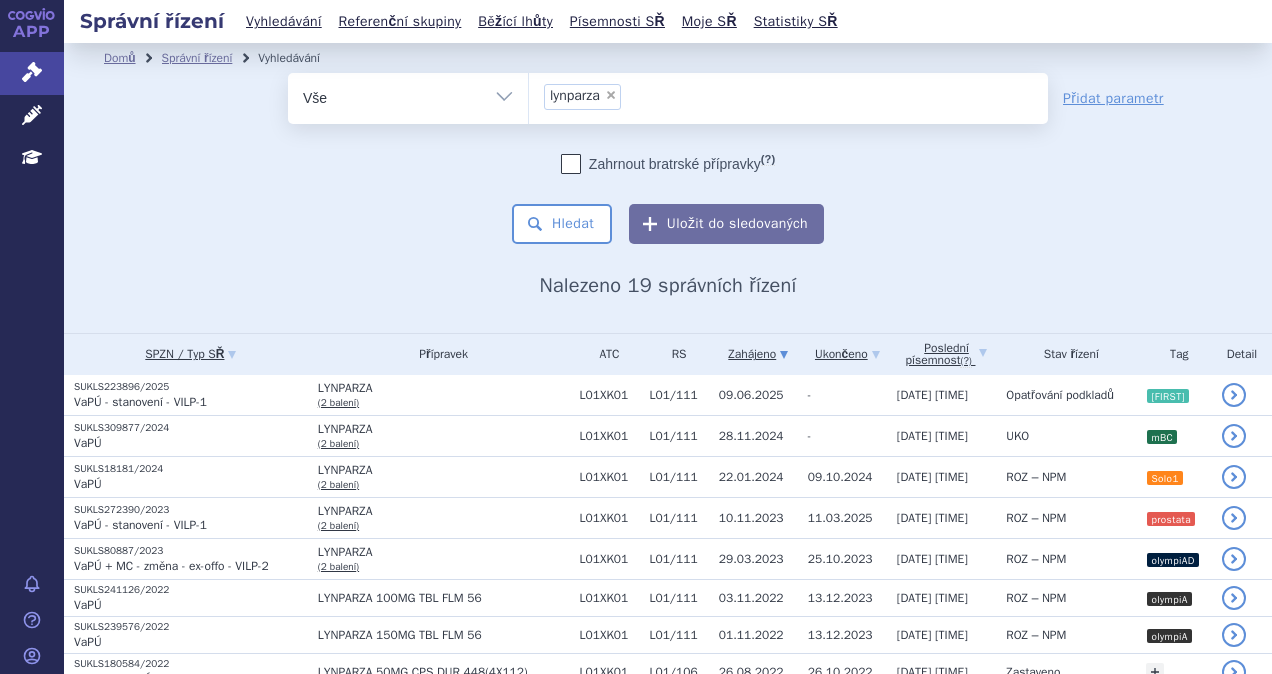 scroll, scrollTop: 0, scrollLeft: 0, axis: both 